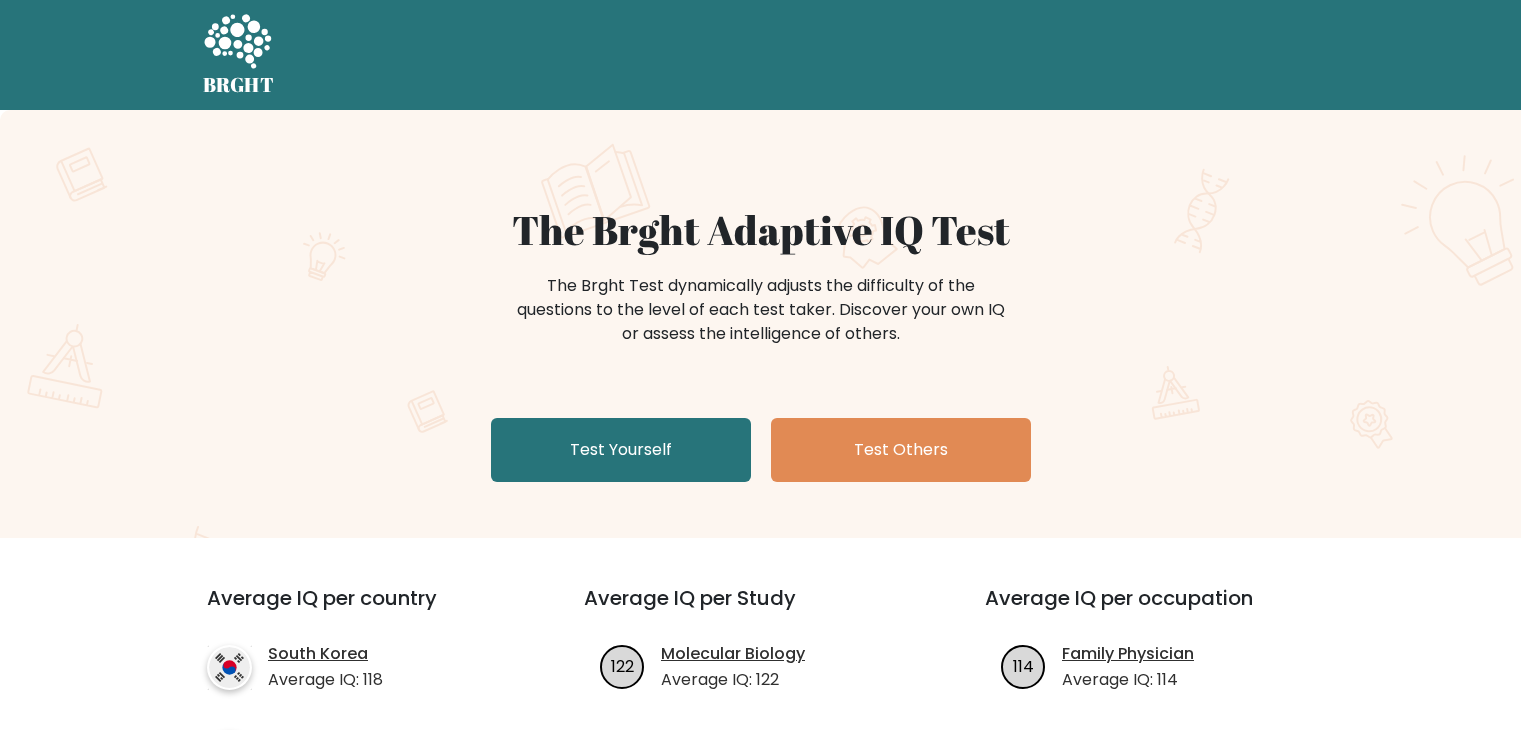 scroll, scrollTop: 0, scrollLeft: 0, axis: both 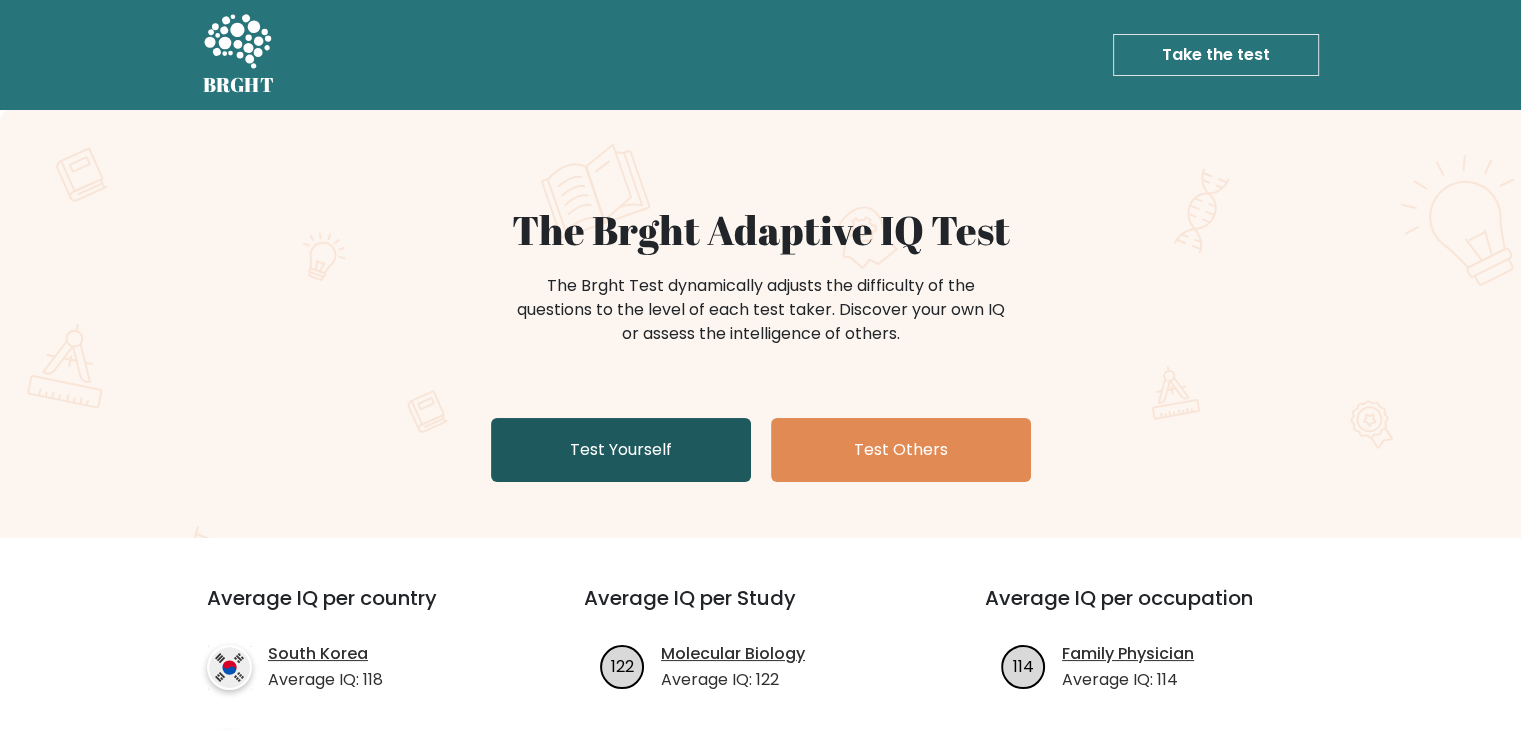 click on "Test Yourself" at bounding box center [621, 450] 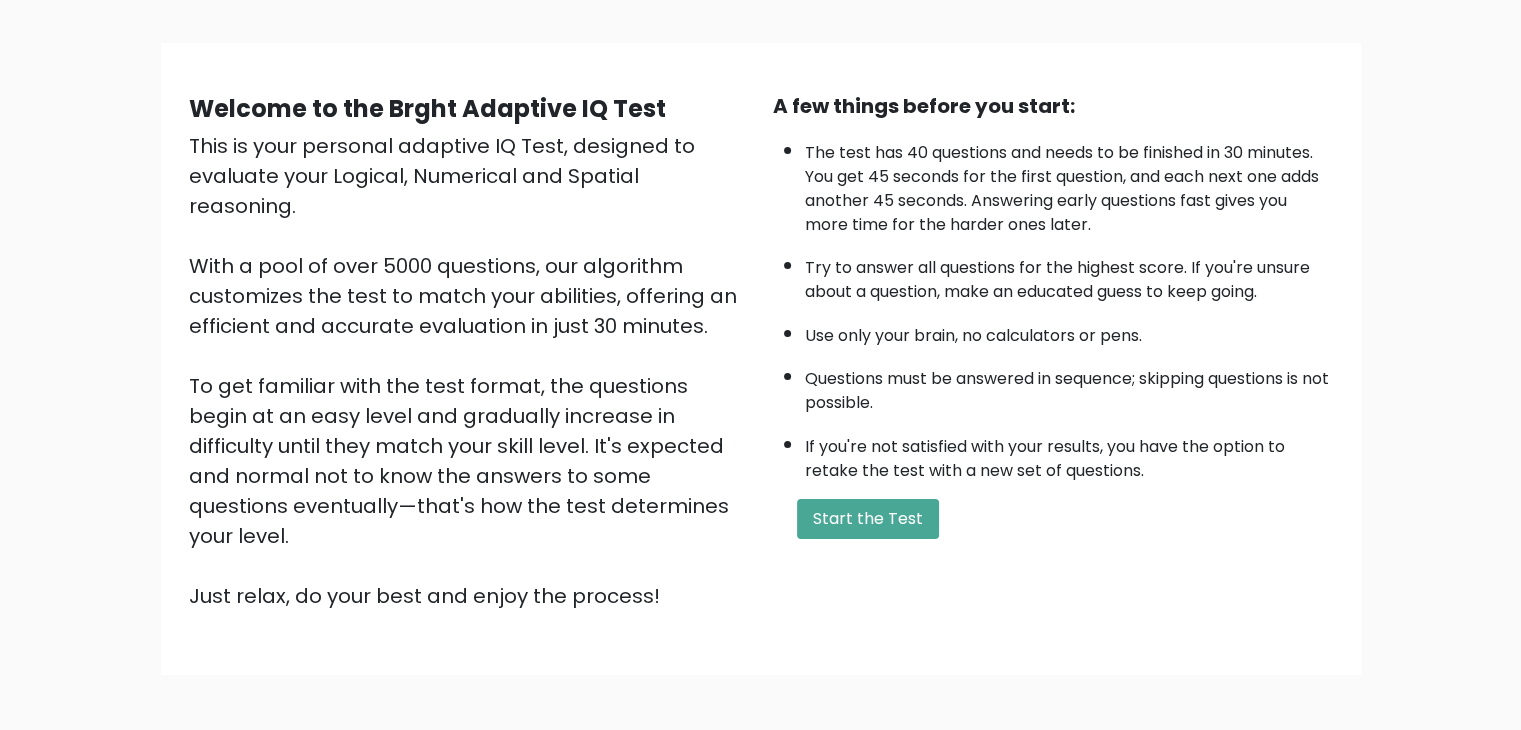 scroll, scrollTop: 119, scrollLeft: 0, axis: vertical 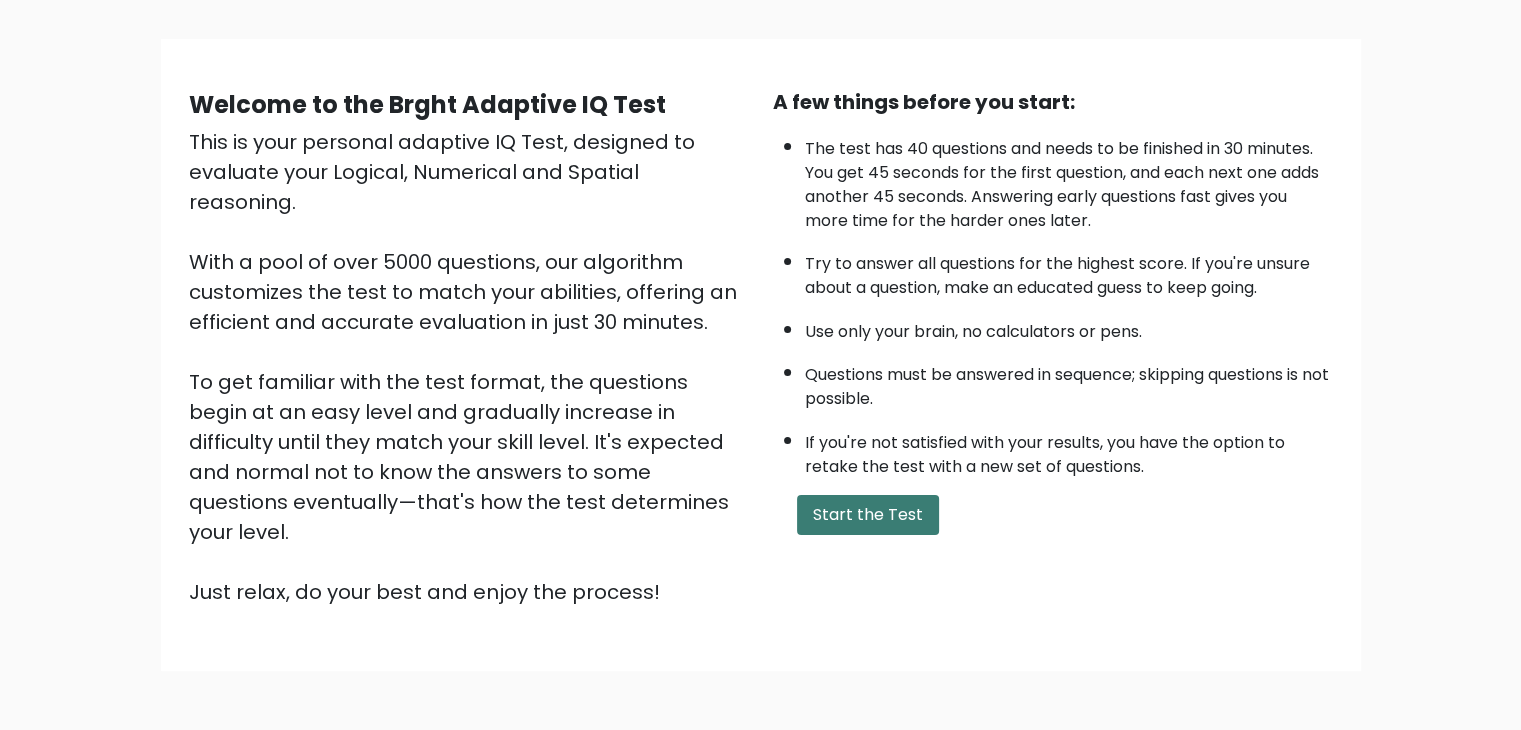 click on "Start the Test" at bounding box center (868, 515) 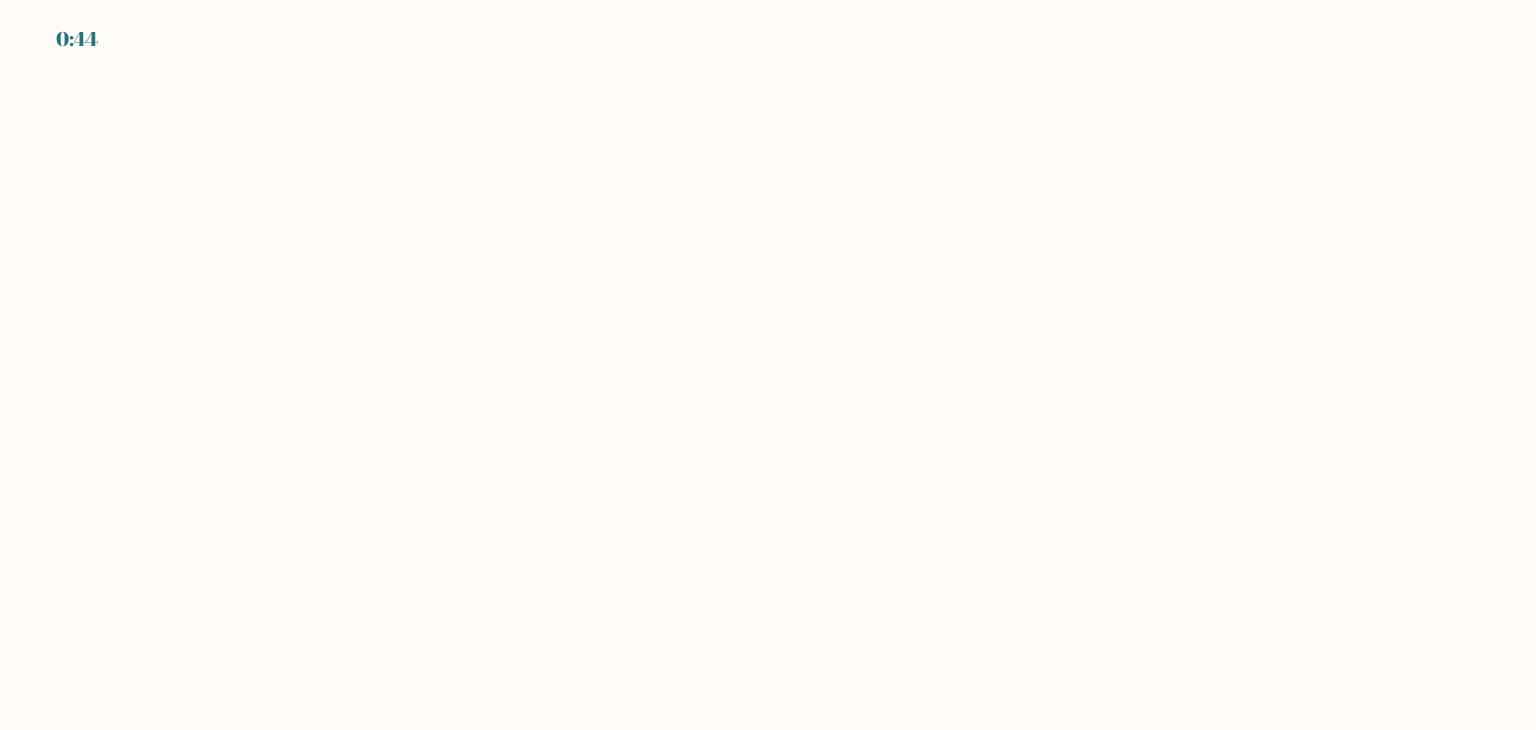 scroll, scrollTop: 0, scrollLeft: 0, axis: both 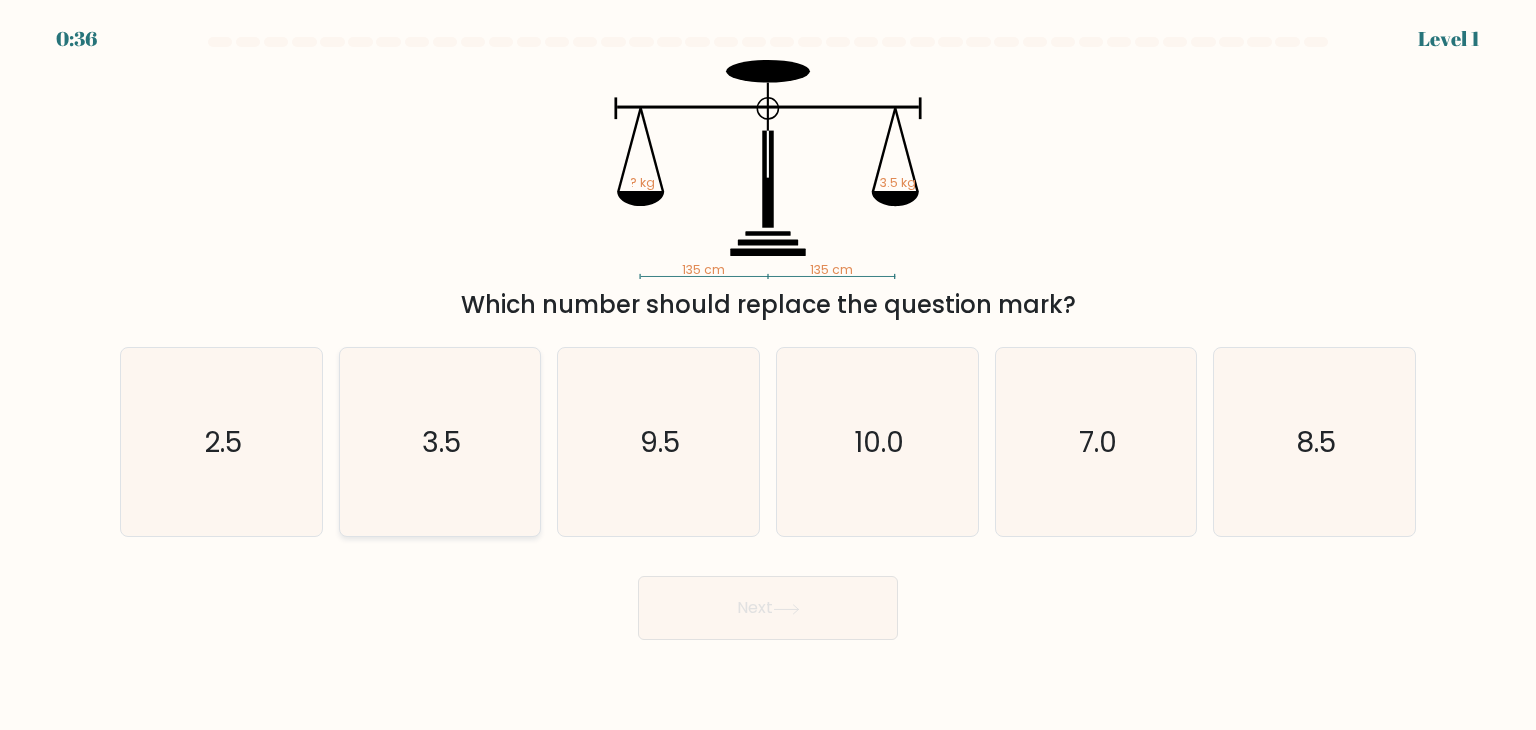 click on "3.5" 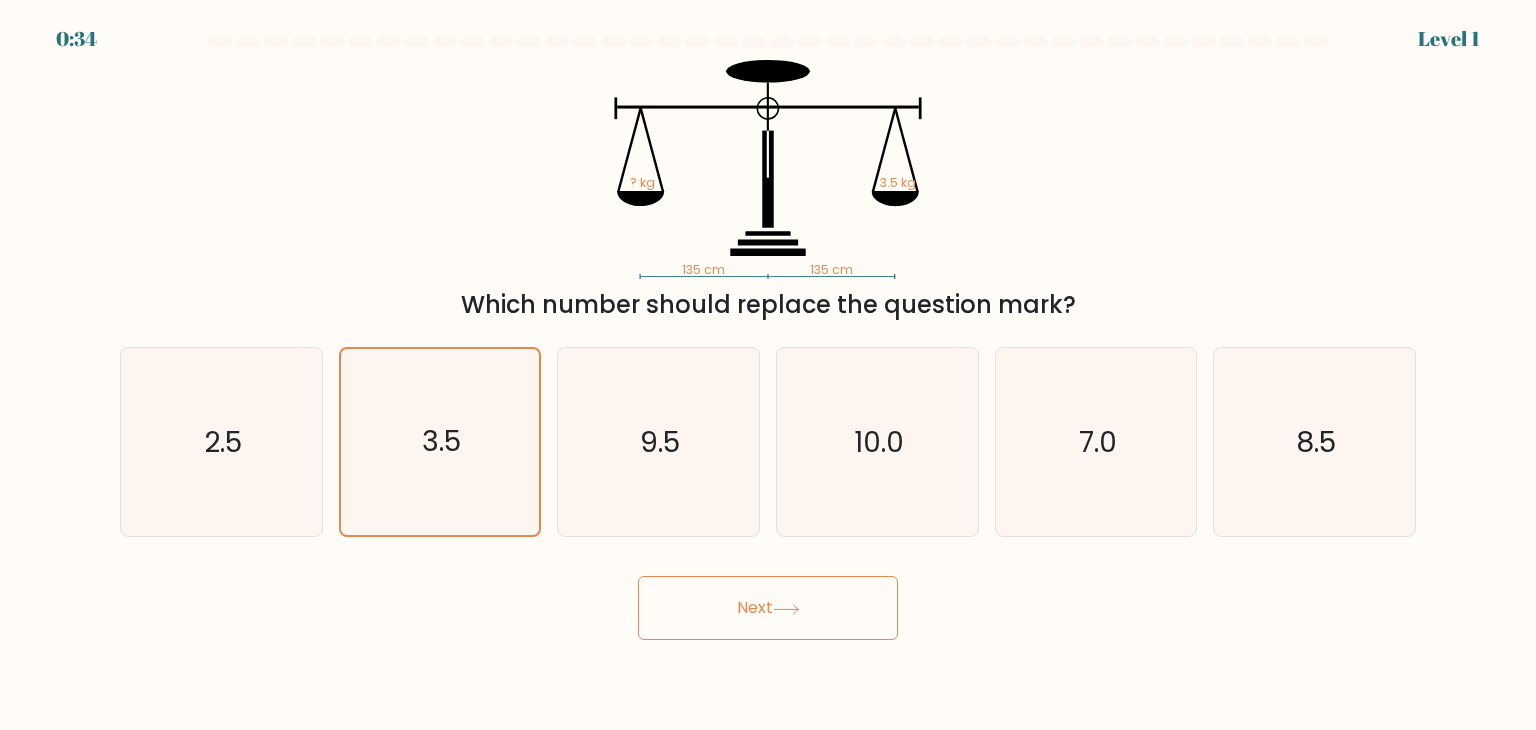 click on "Next" at bounding box center [768, 608] 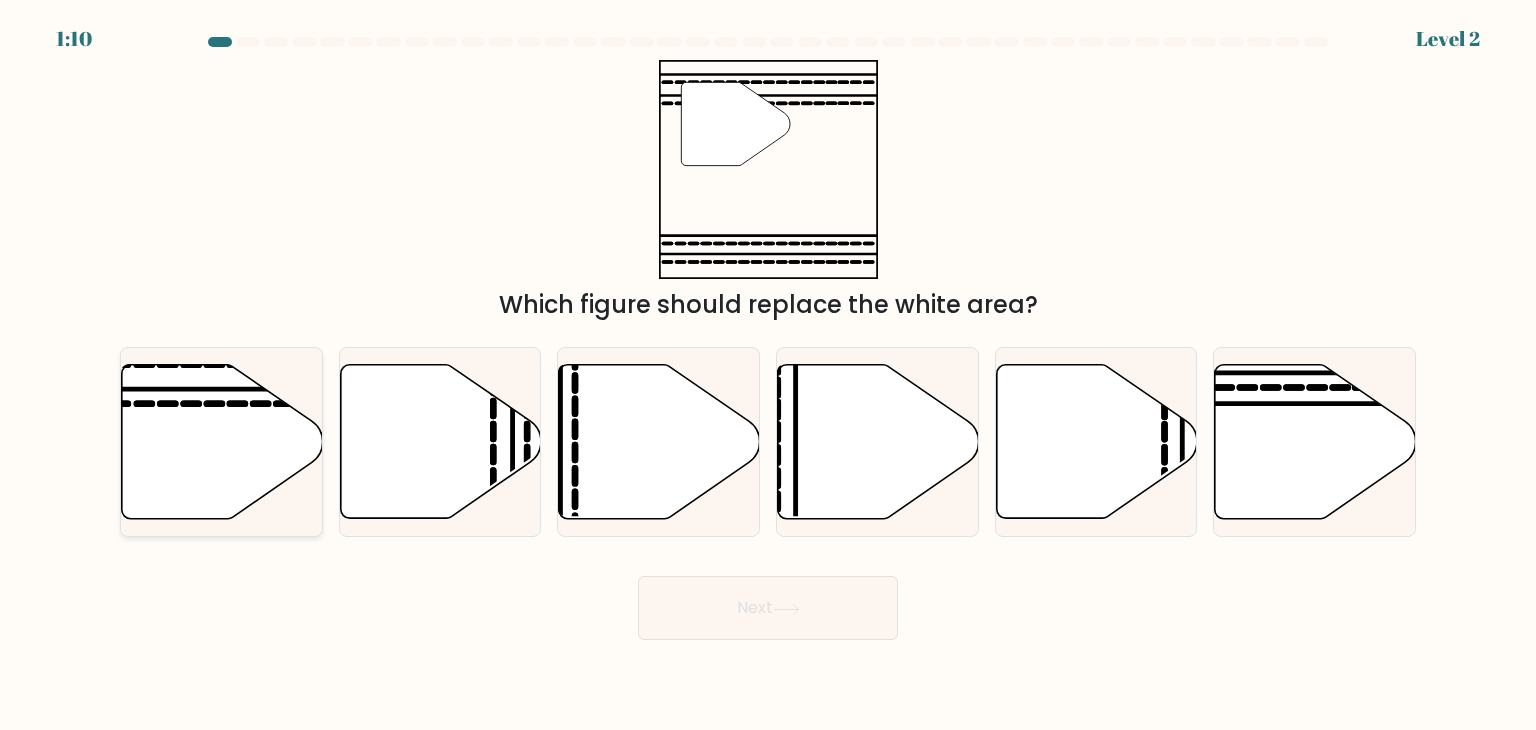 click 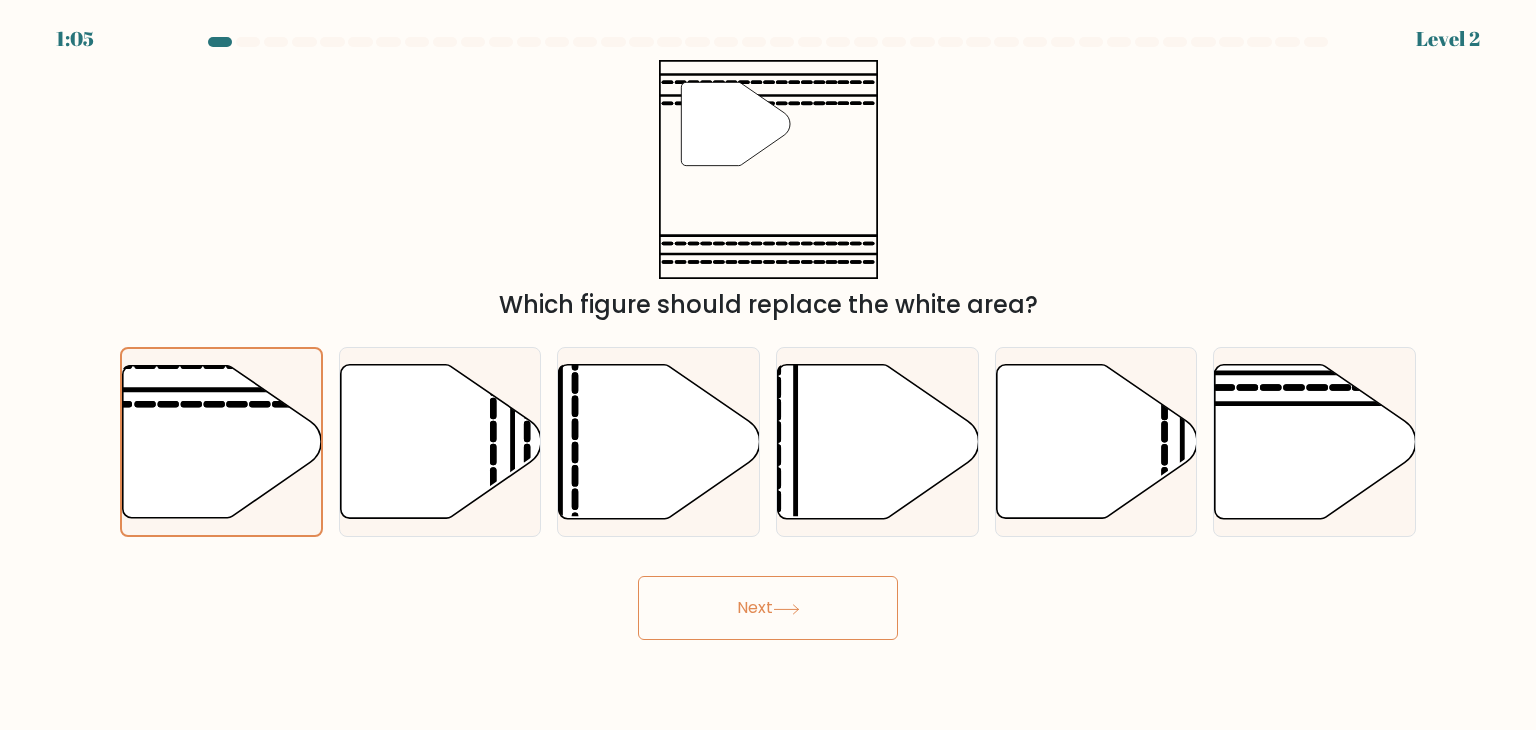 click on "Next" at bounding box center [768, 608] 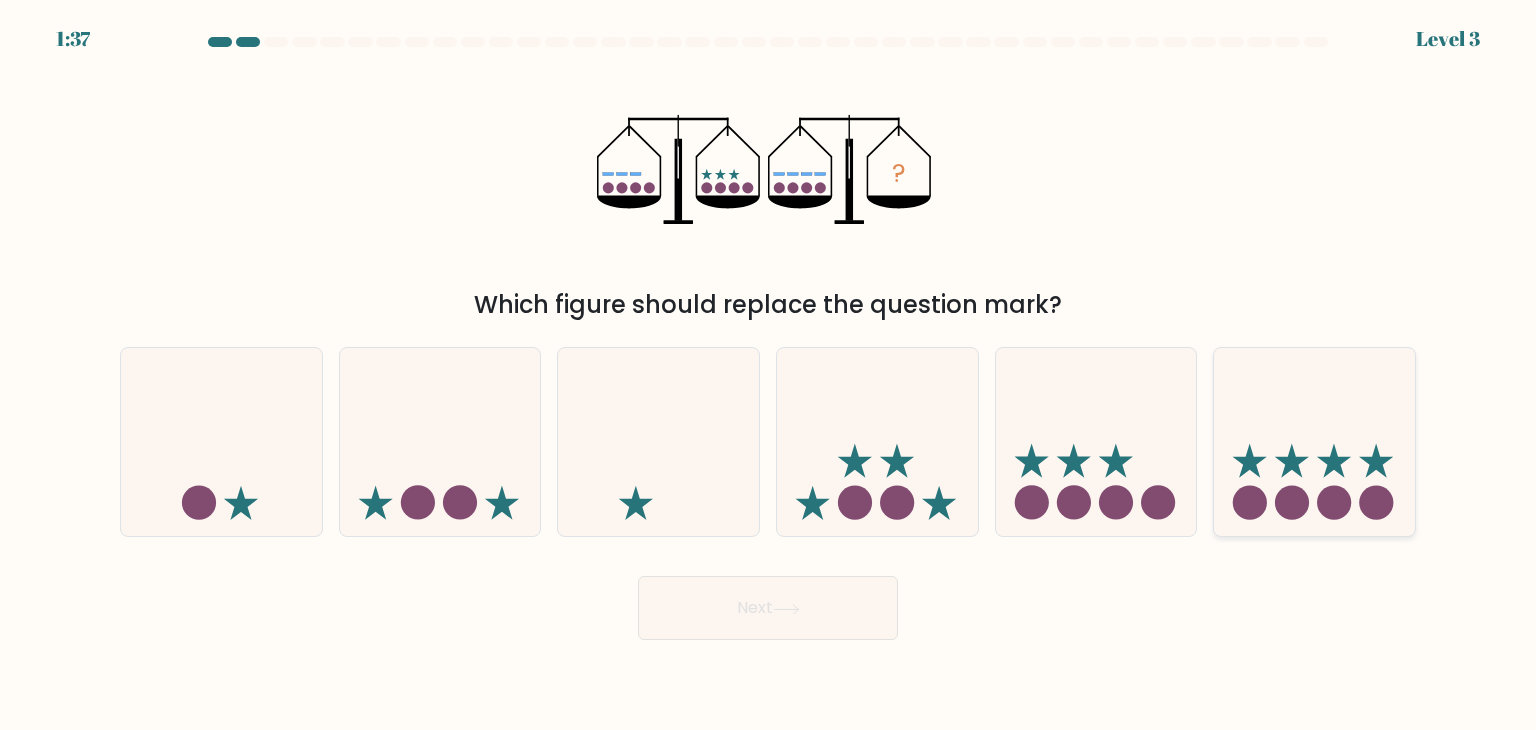 click 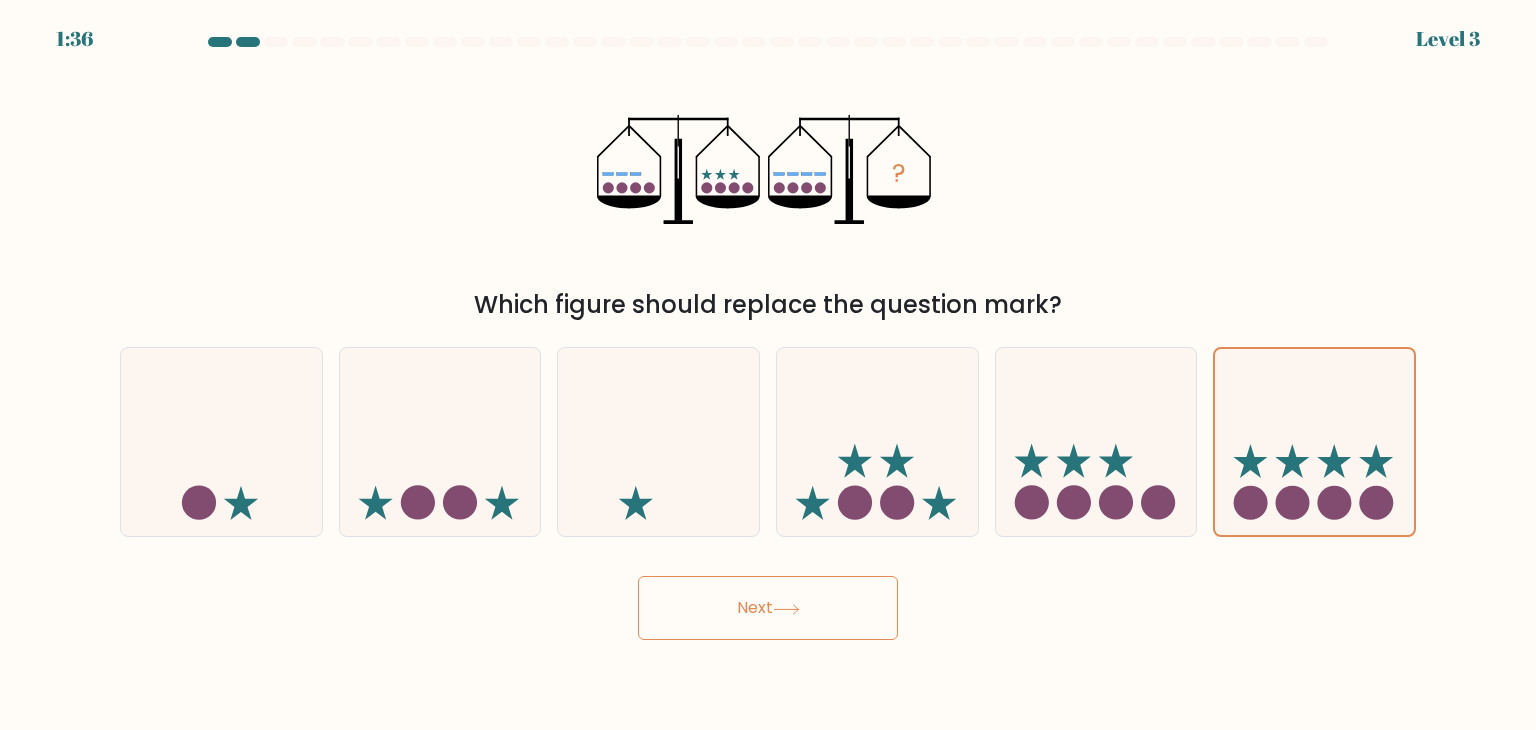 click on "Next" at bounding box center (768, 608) 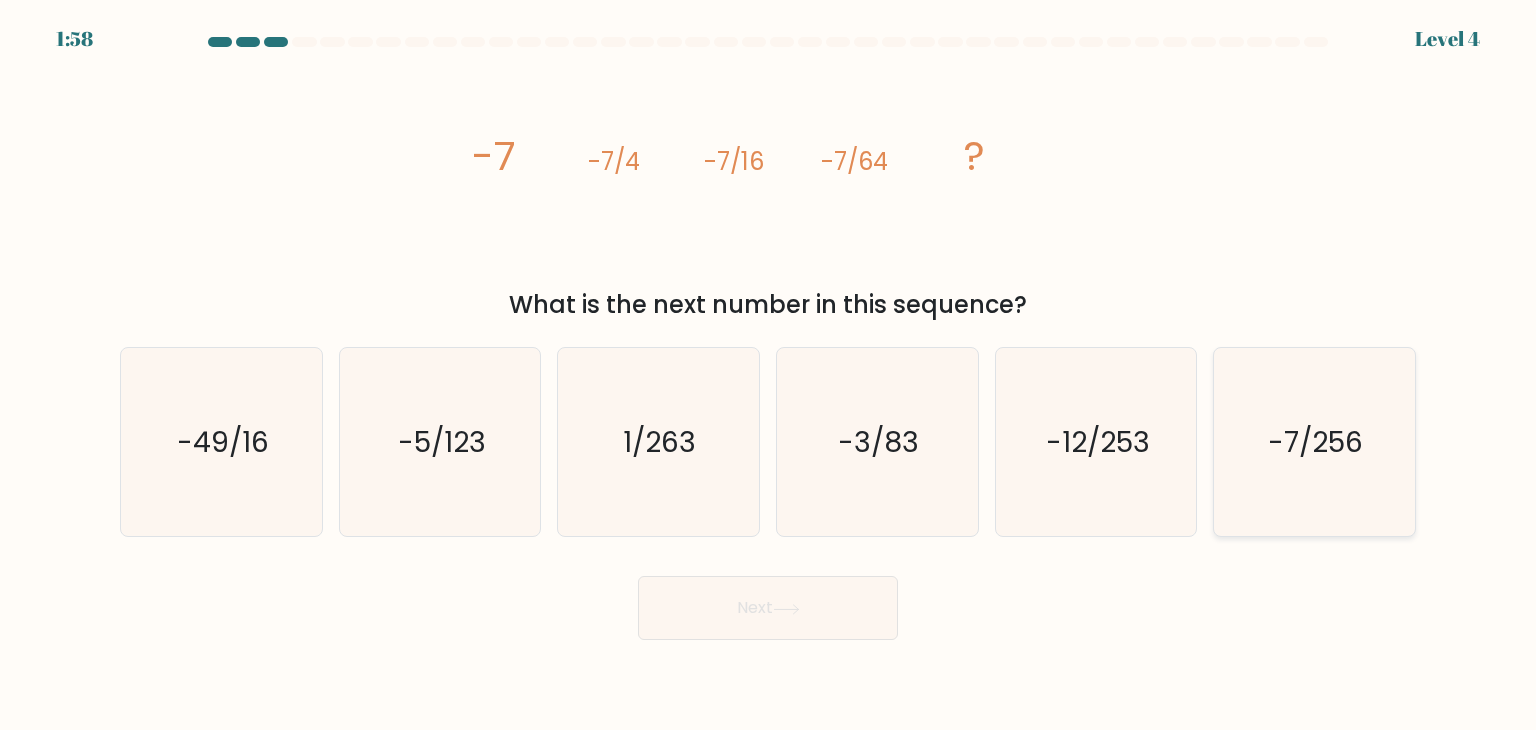 click on "-7/256" 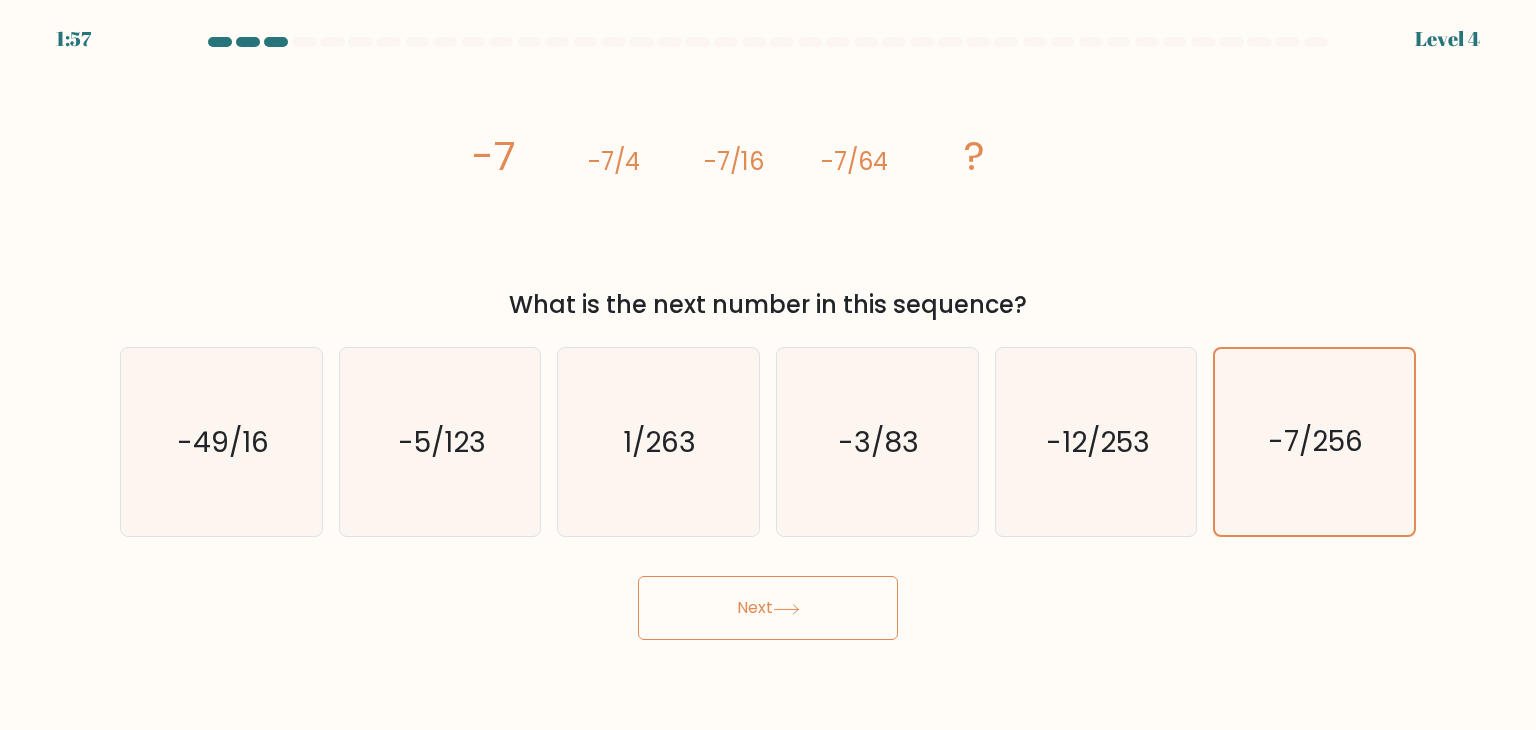 click on "Next" at bounding box center [768, 608] 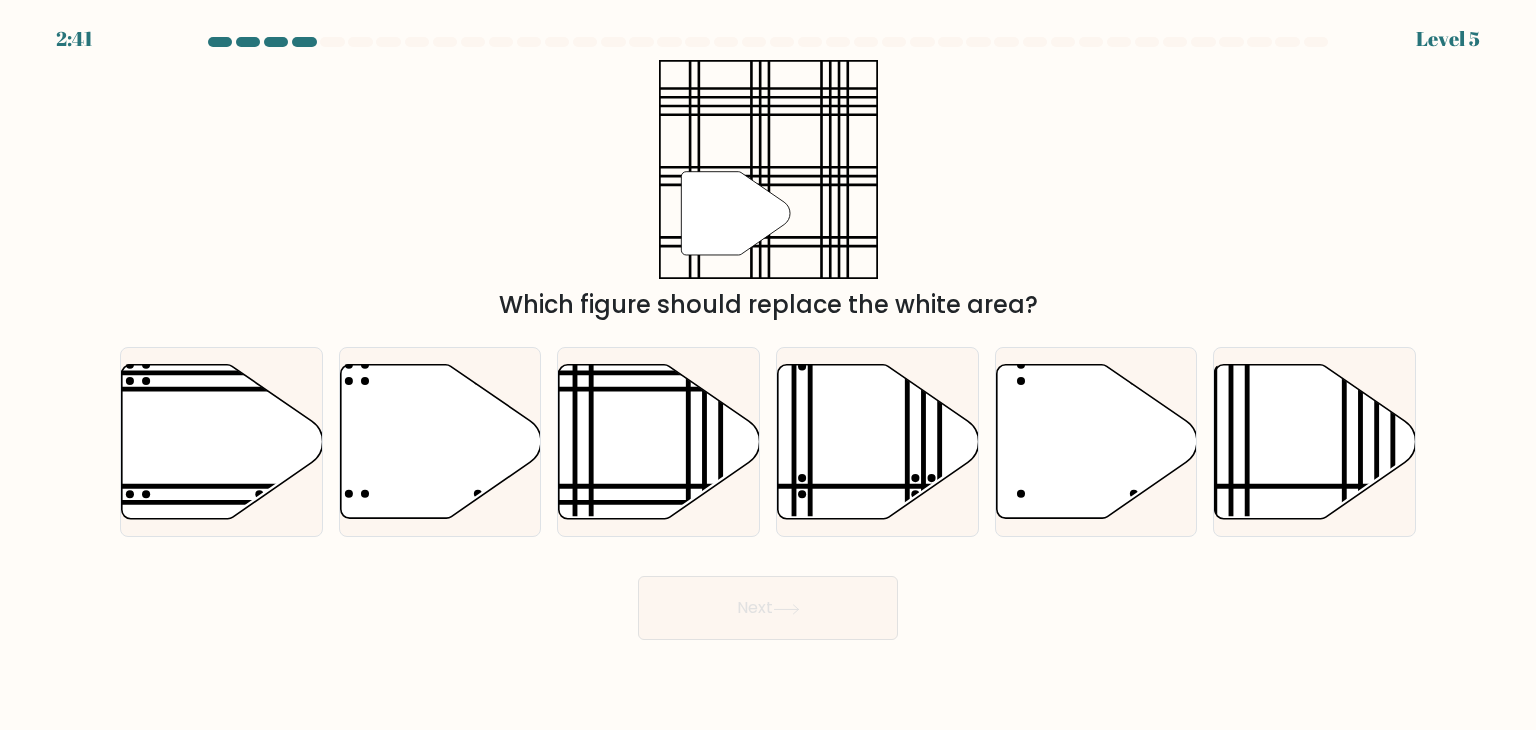 click on "Next" at bounding box center [768, 608] 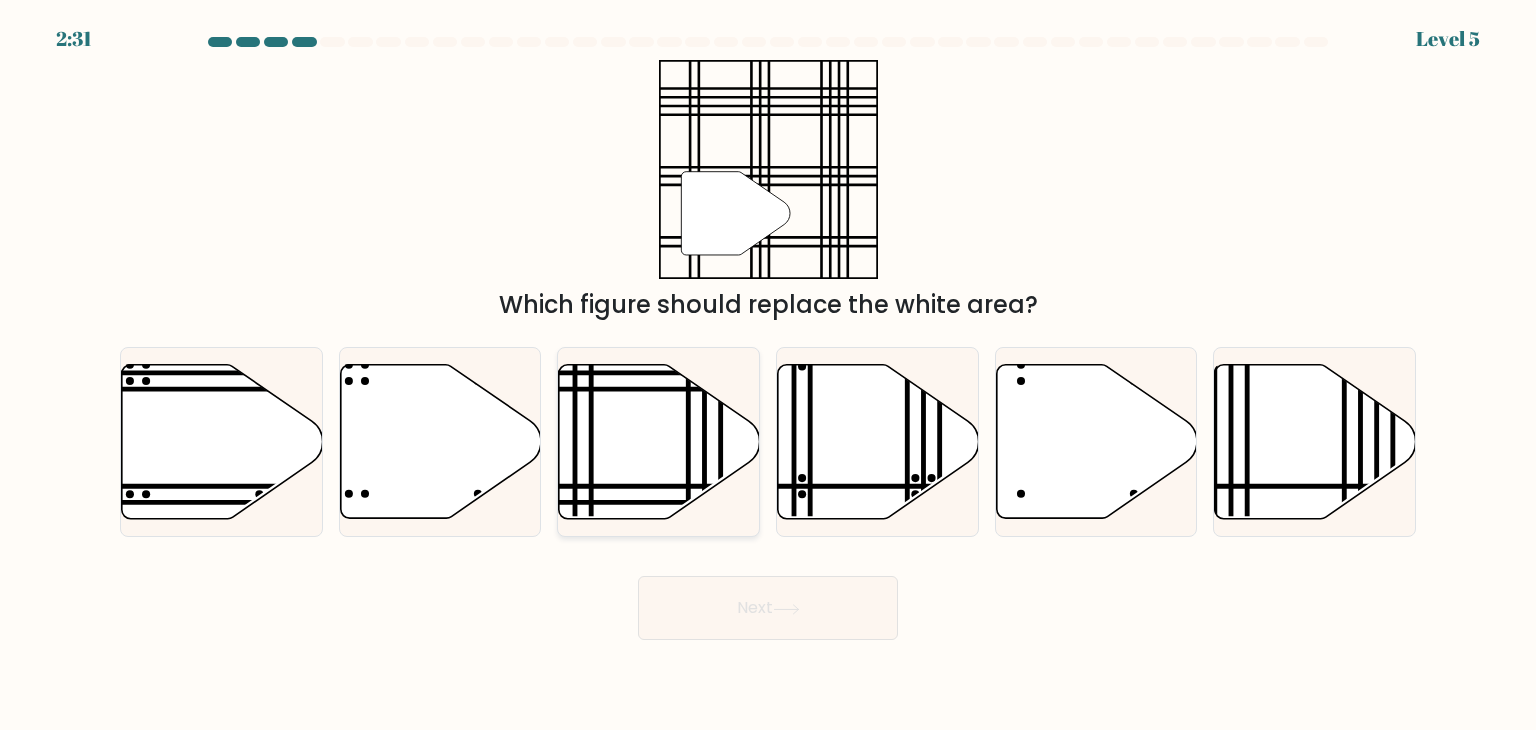 click 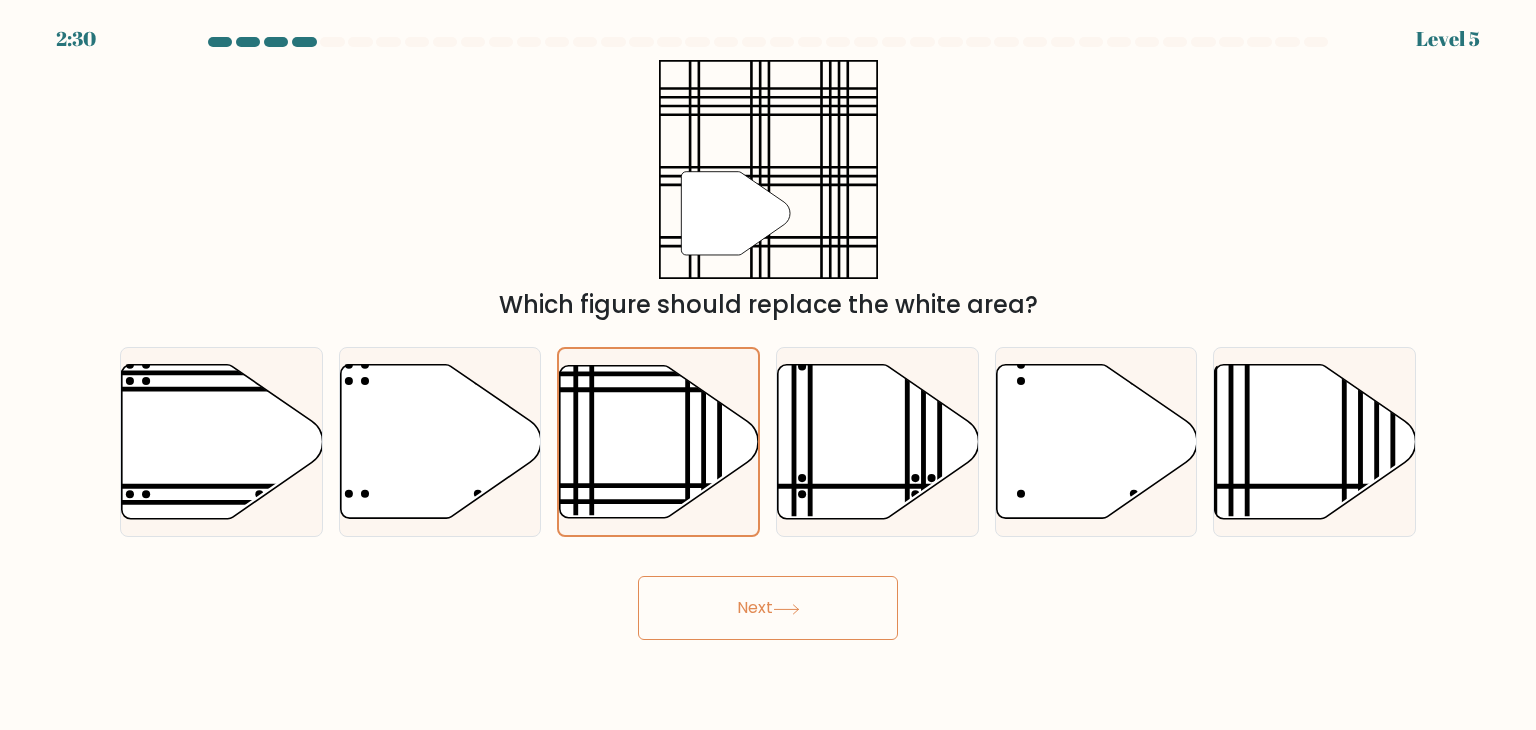 click on "Next" at bounding box center (768, 608) 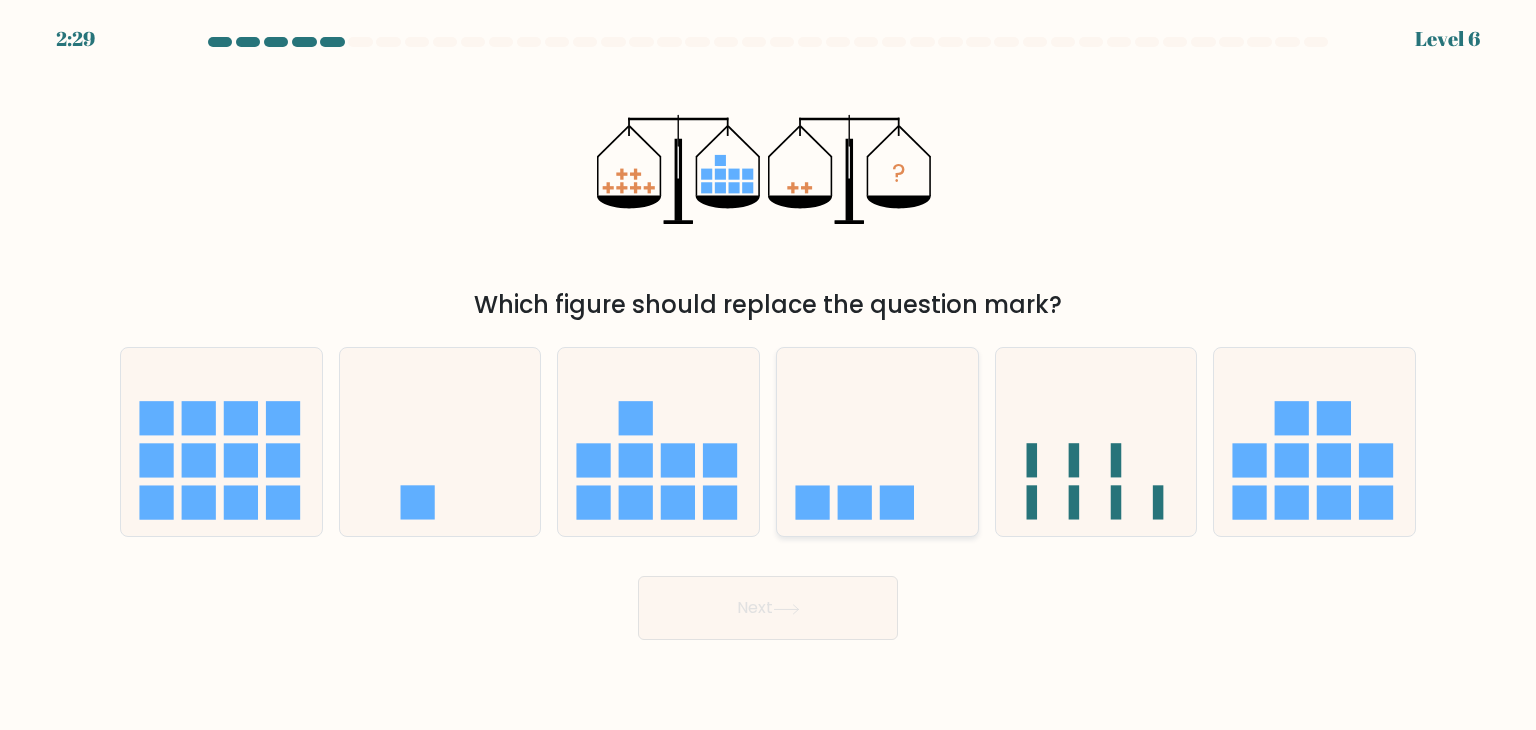 click 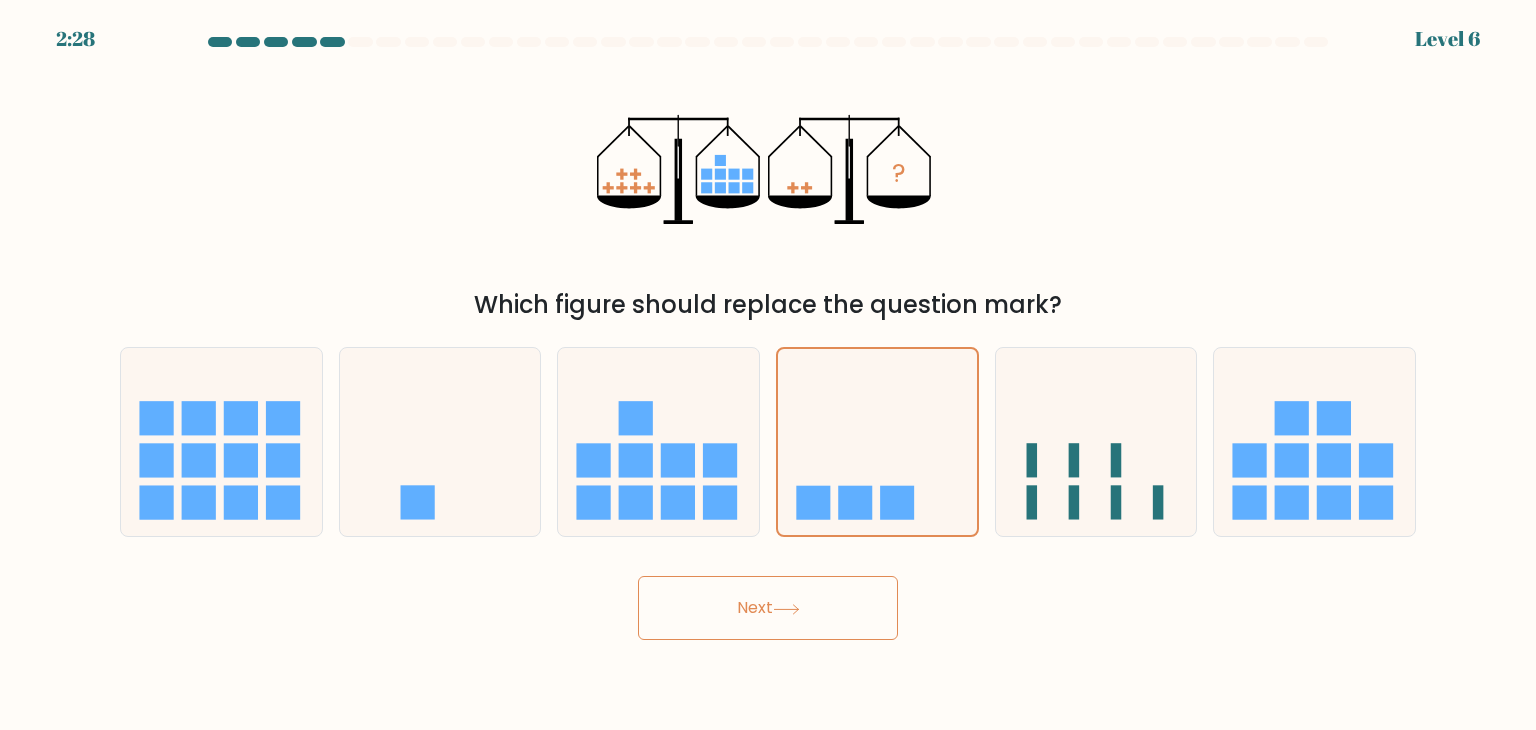 click 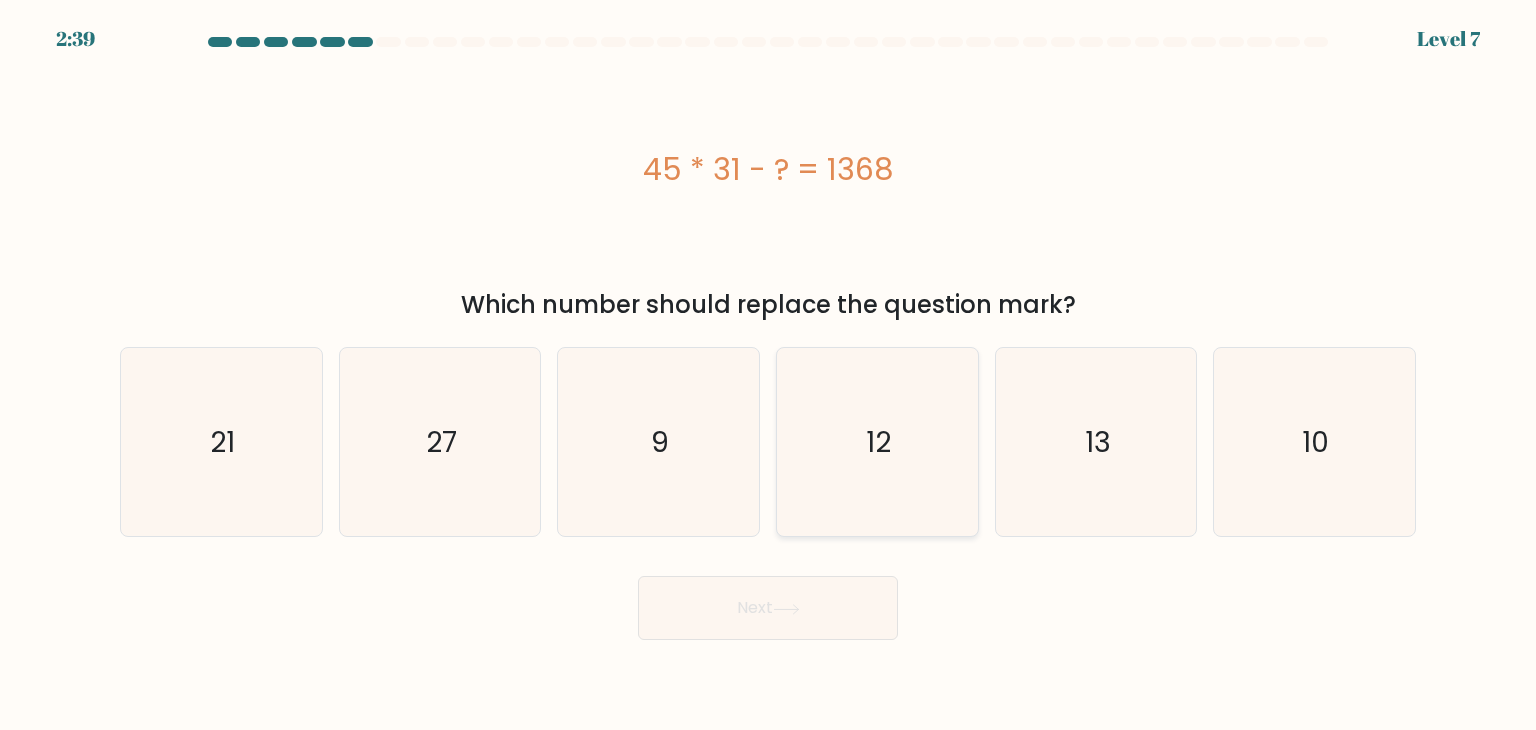 click on "12" 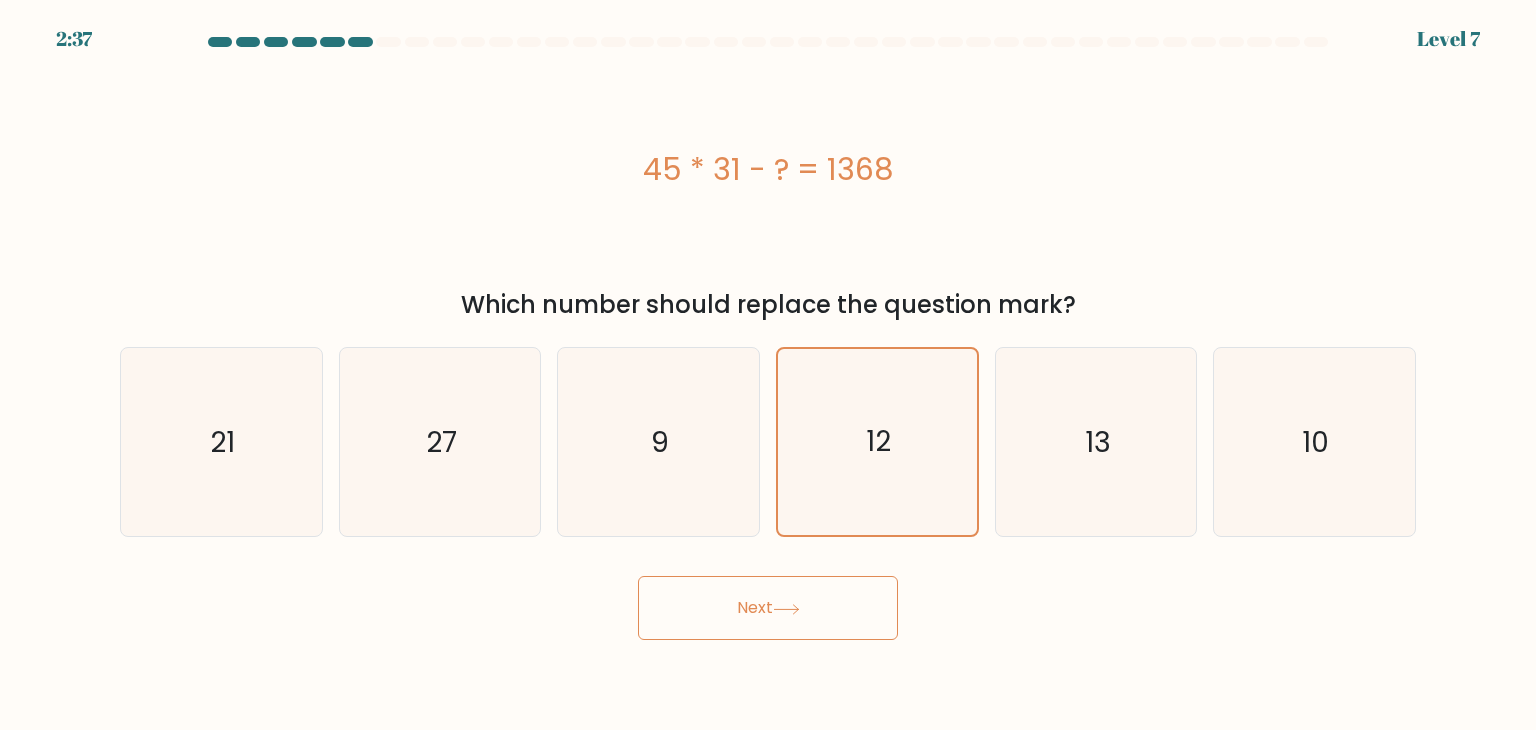 click on "Next" at bounding box center [768, 608] 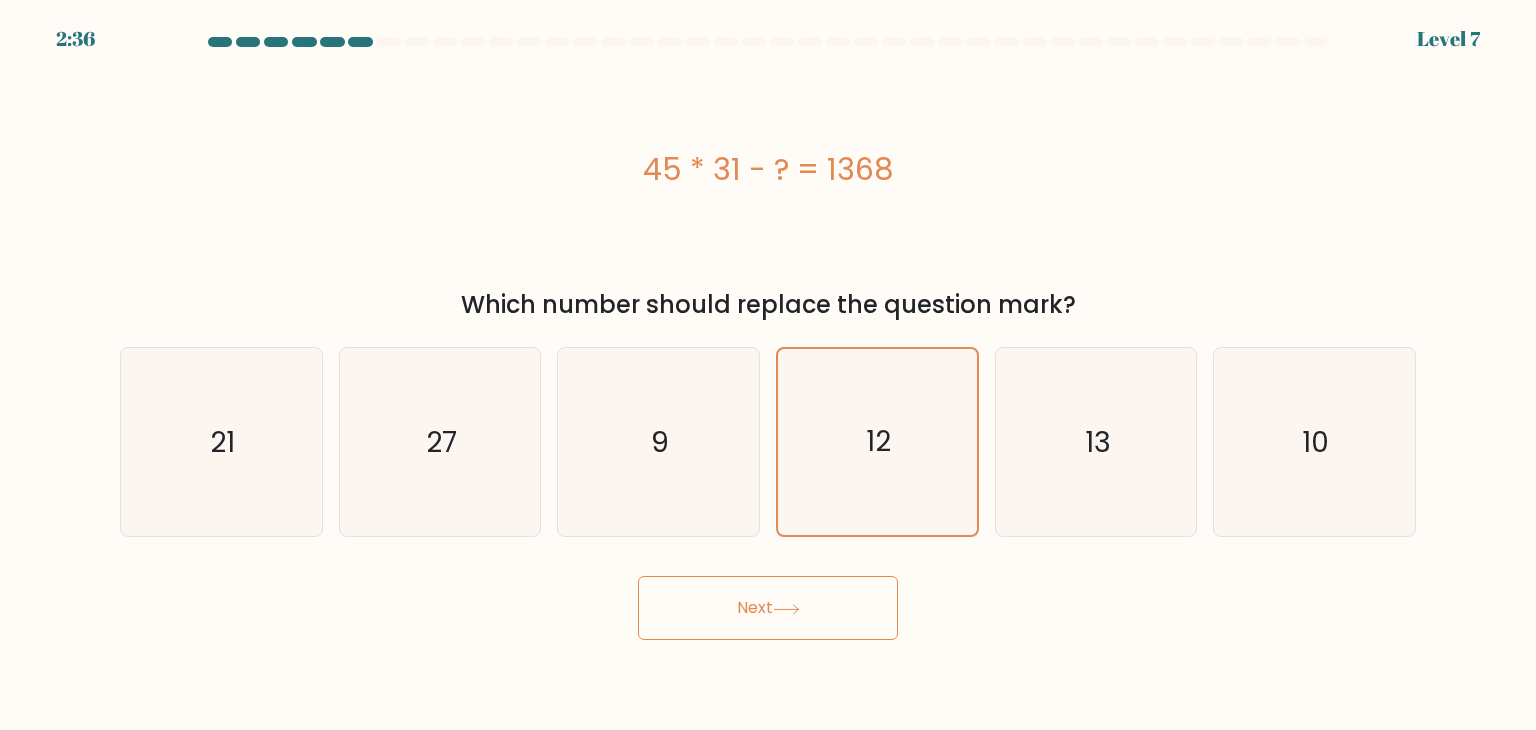 click on "Next" at bounding box center (768, 608) 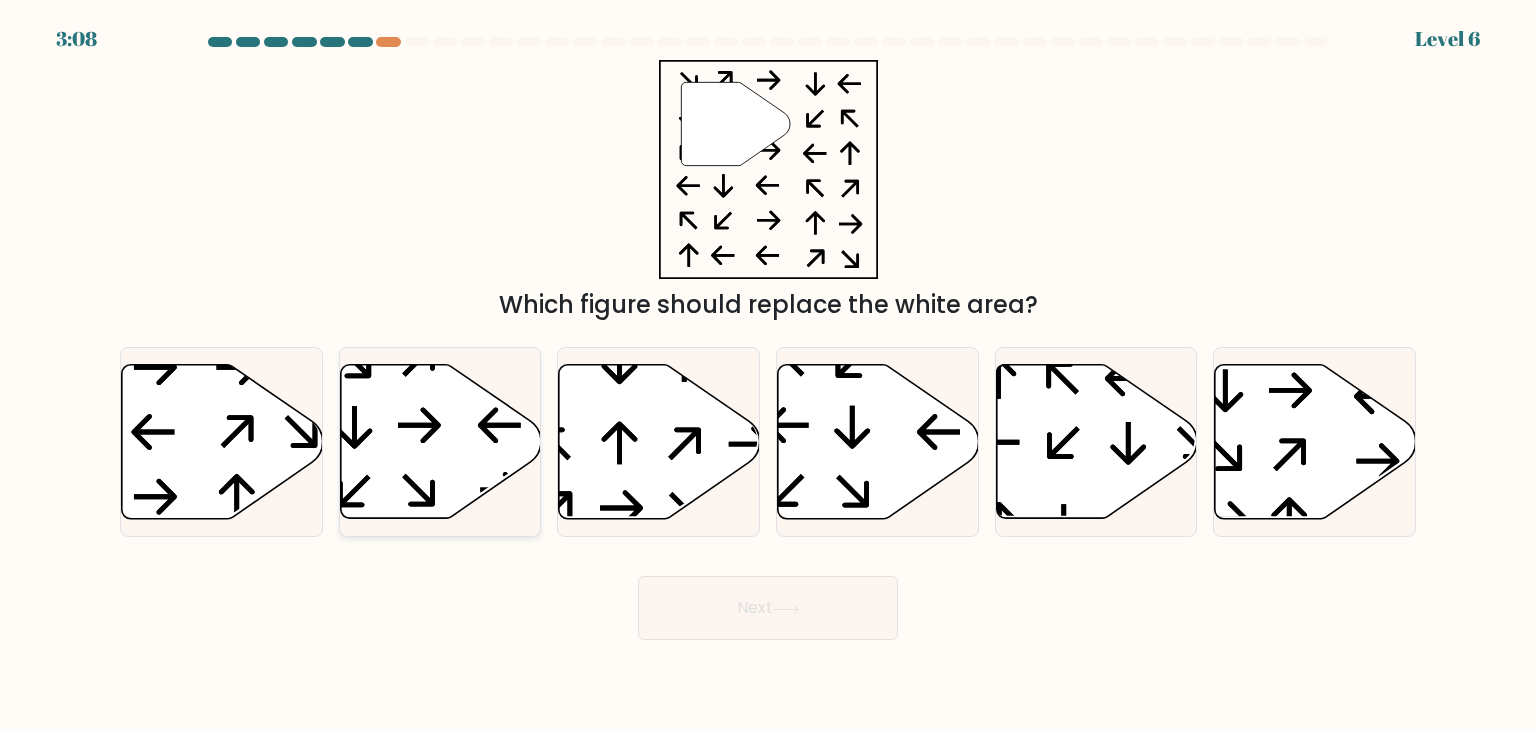 click 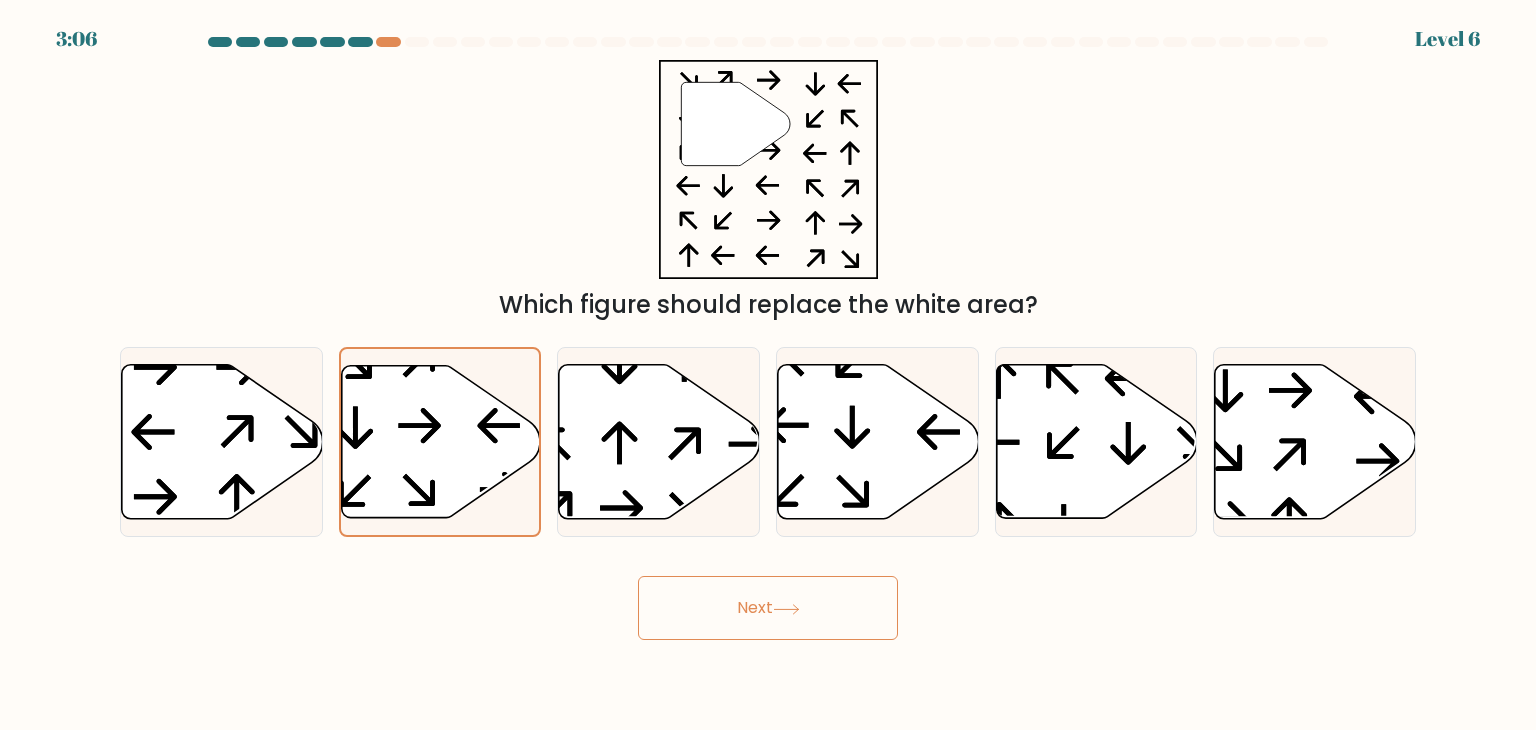 click on "Next" at bounding box center (768, 608) 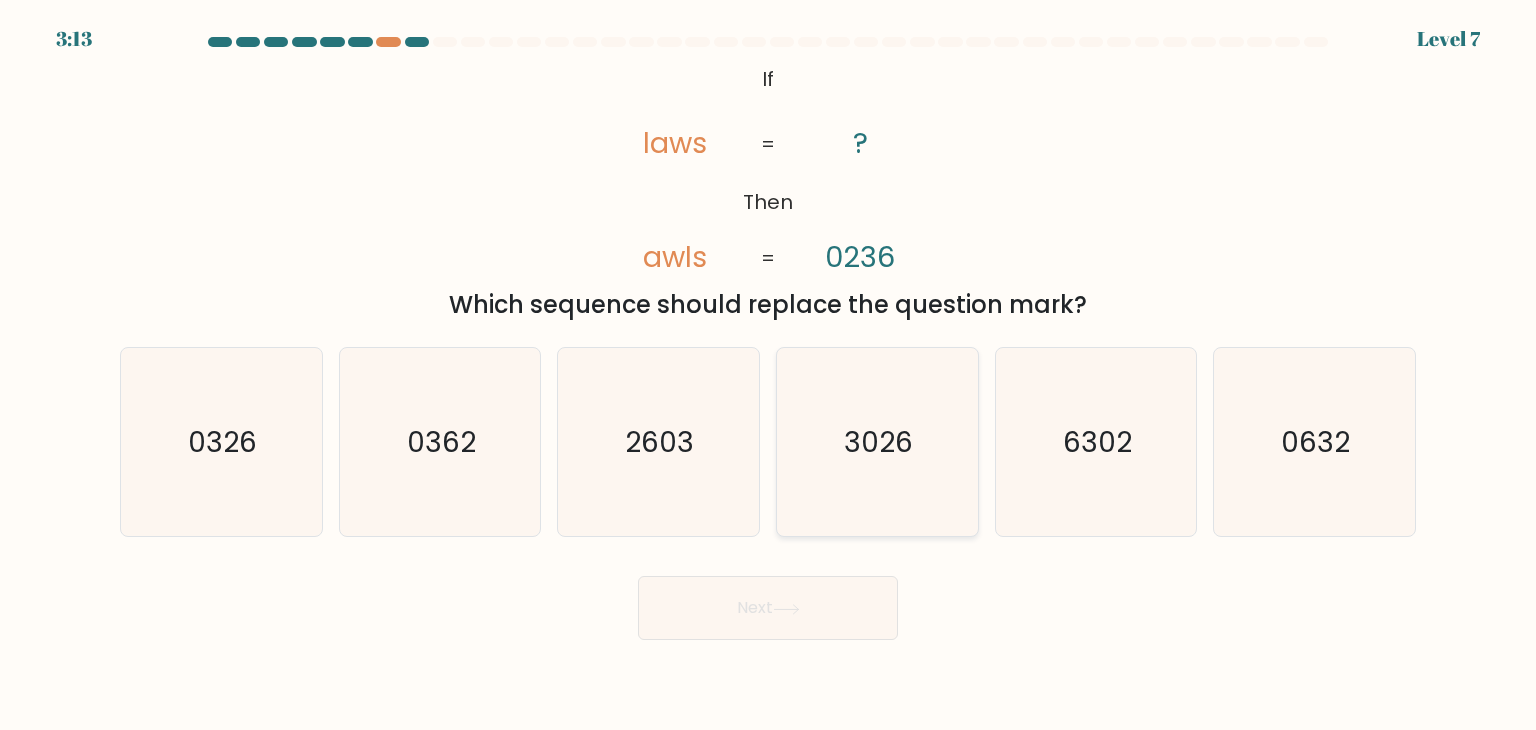 click on "3026" 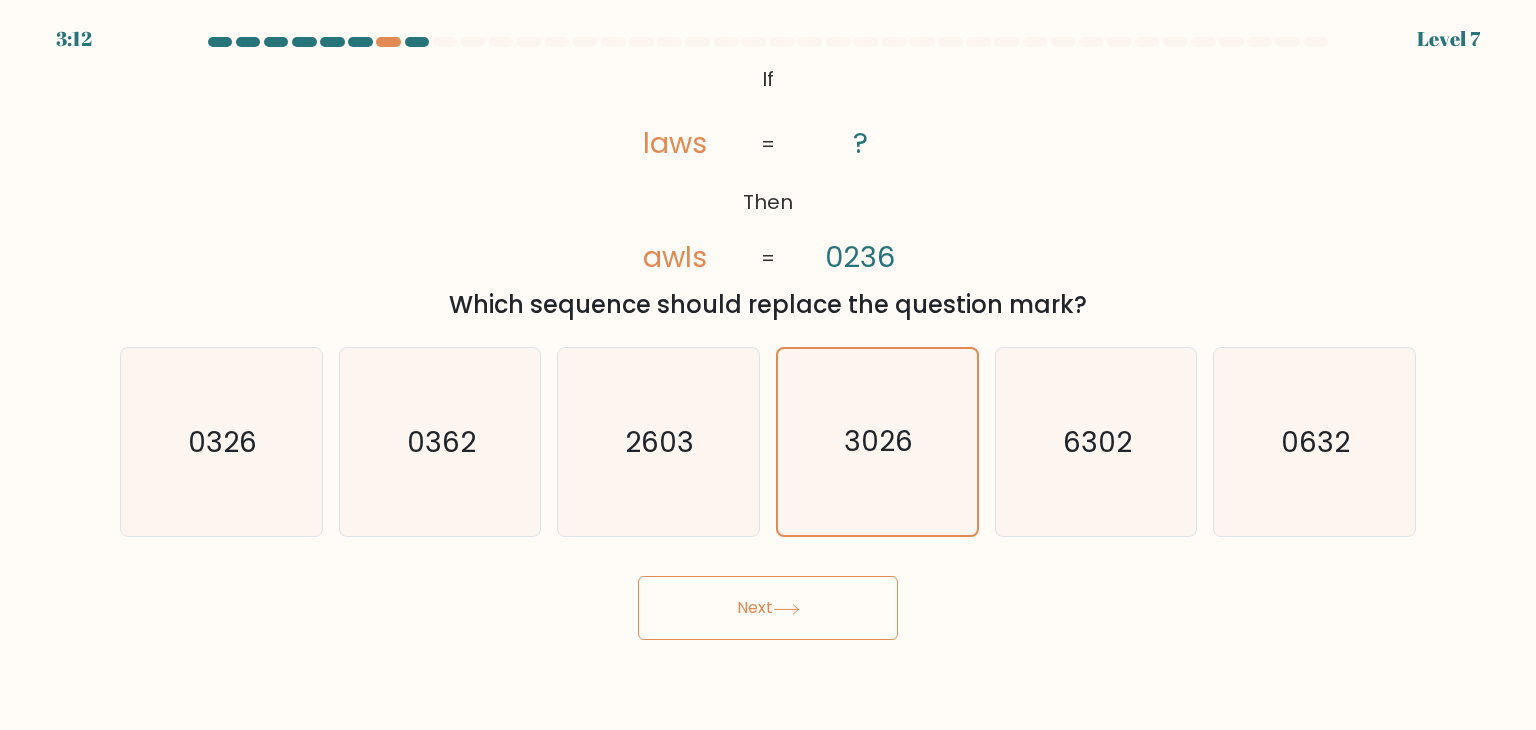 click on "Next" at bounding box center [768, 608] 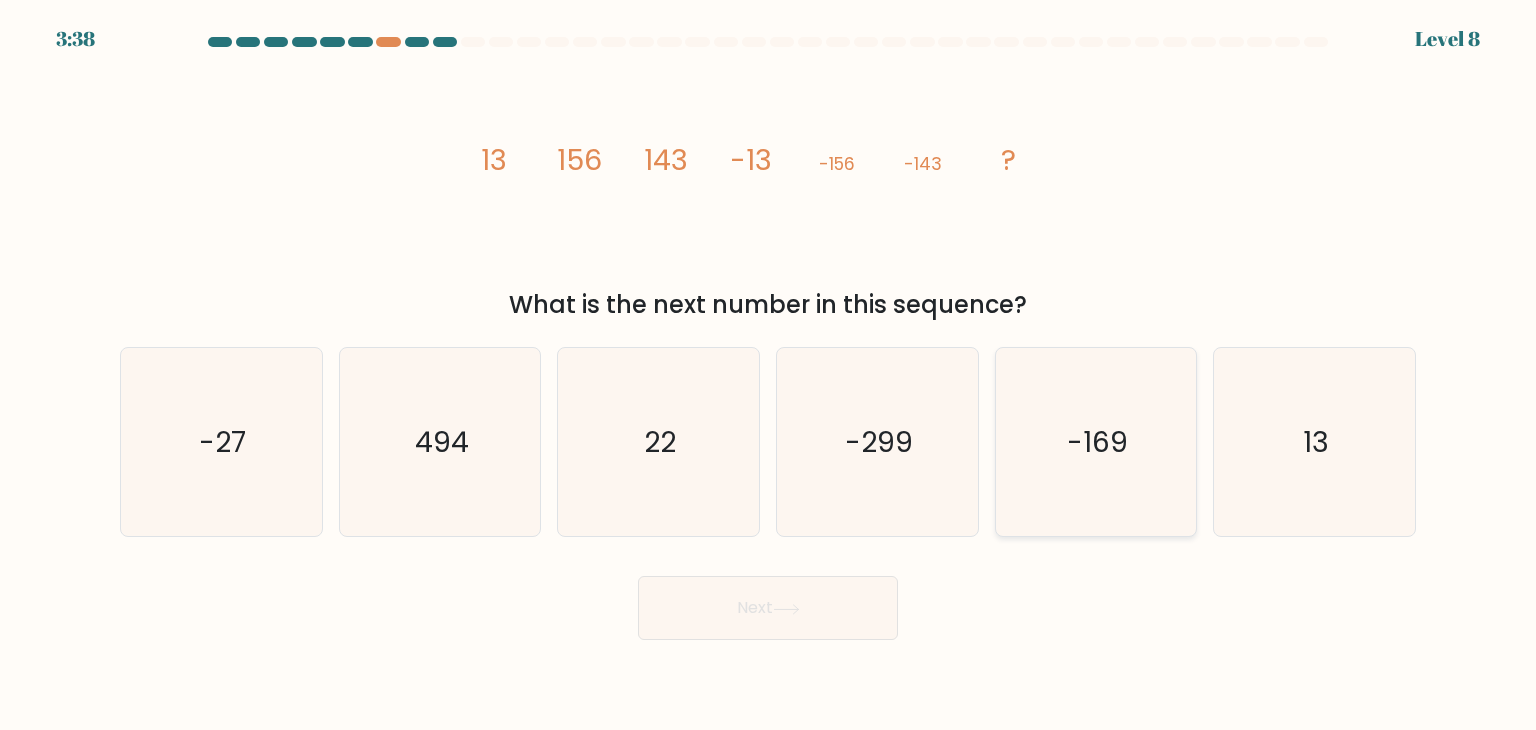 click on "-169" 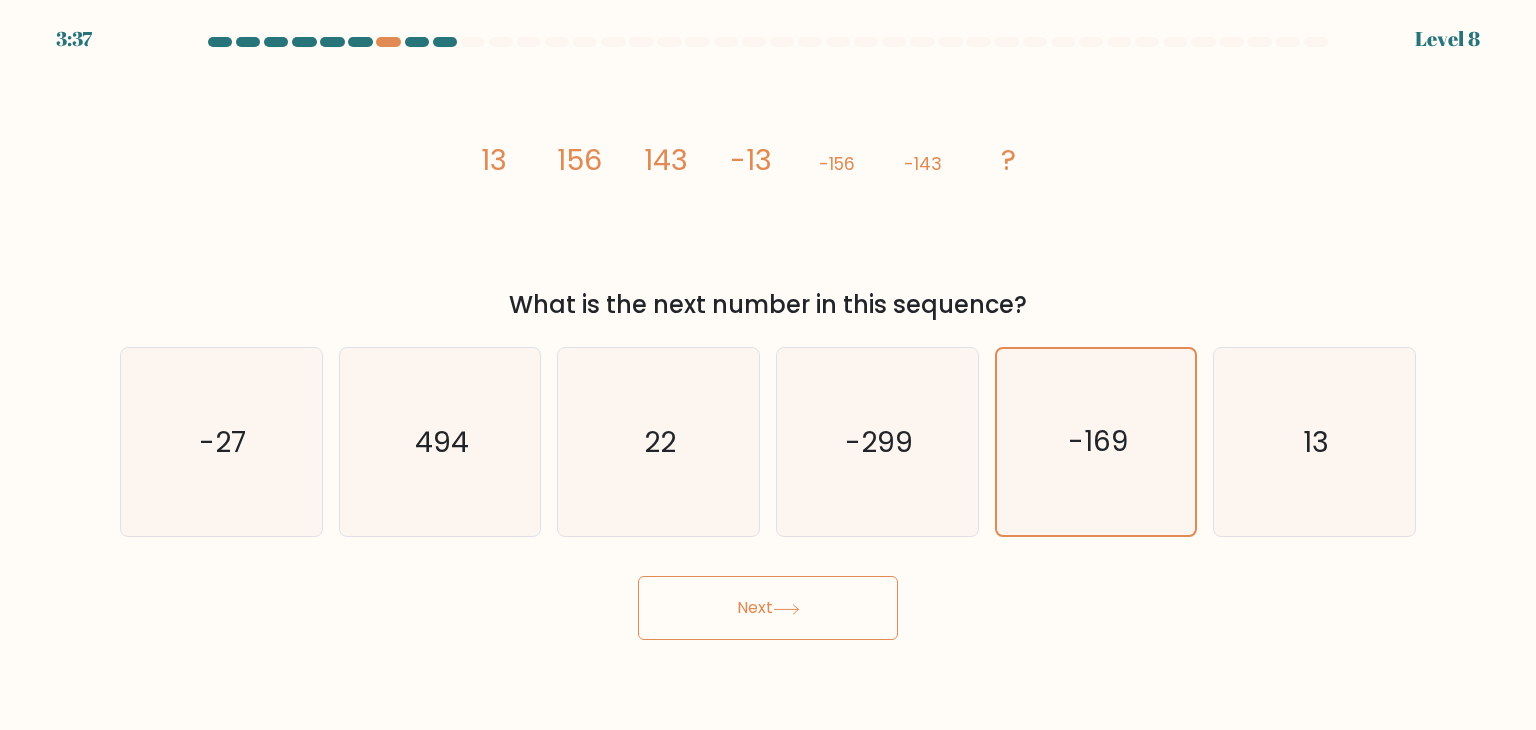 click on "Next" at bounding box center (768, 608) 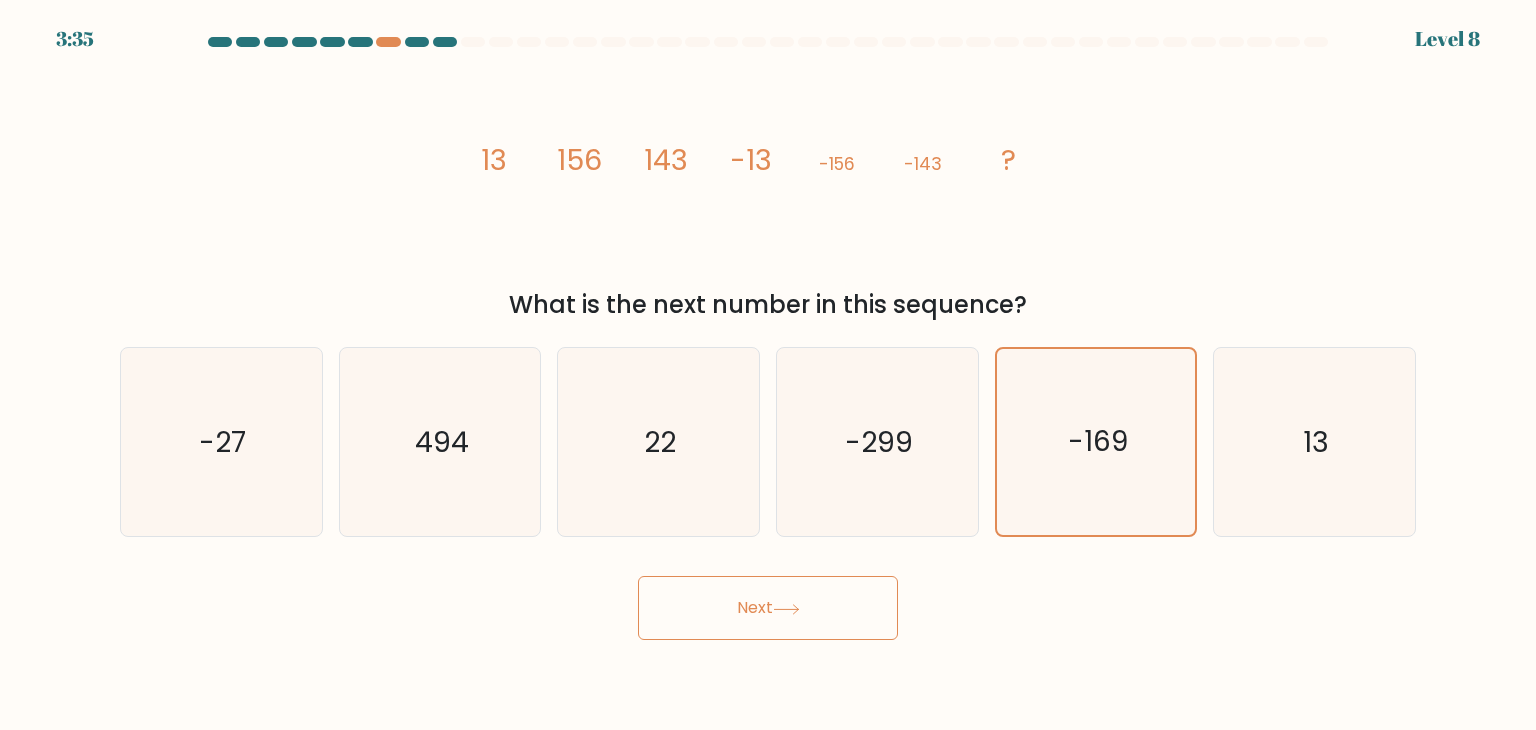 click on "Next" at bounding box center (768, 608) 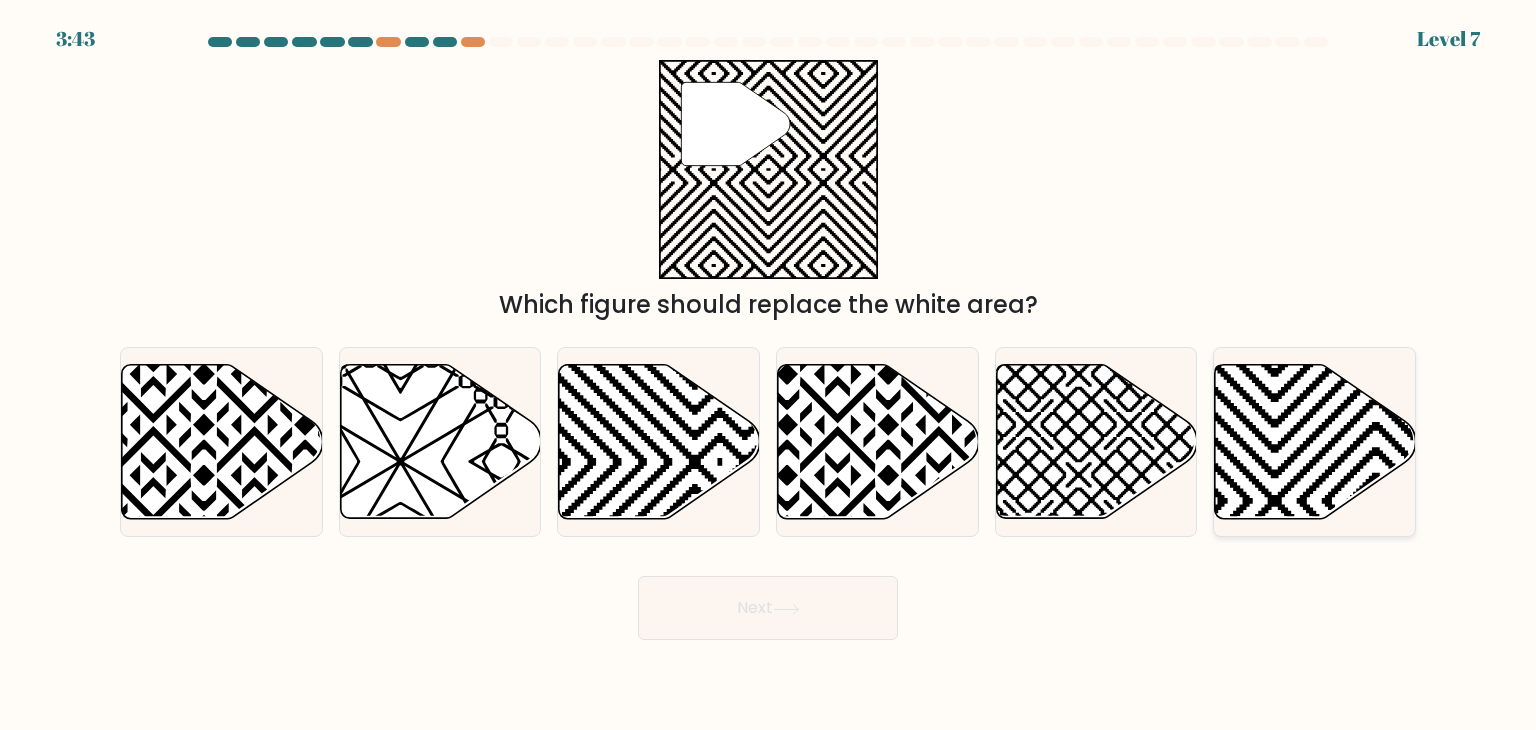 click 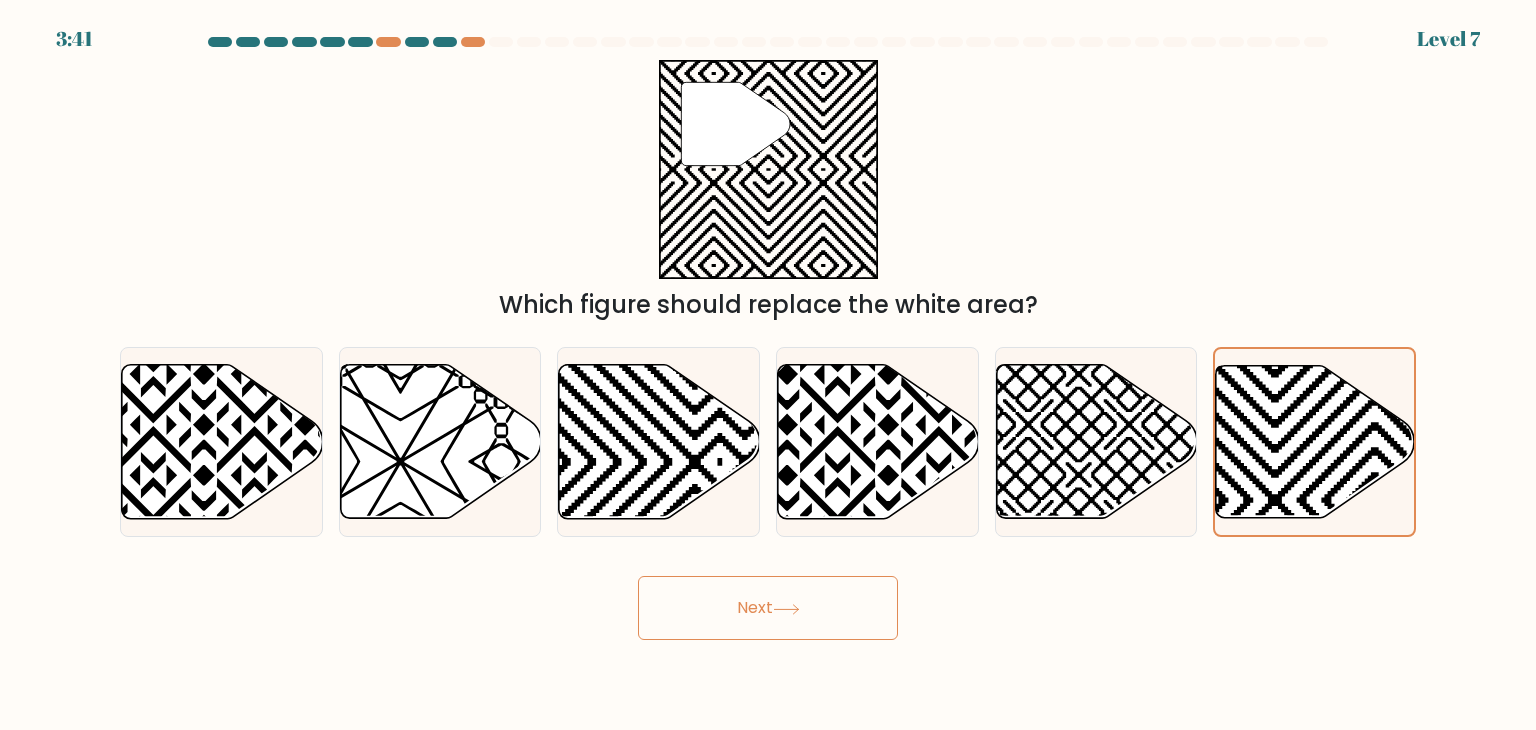 click on "Next" at bounding box center [768, 608] 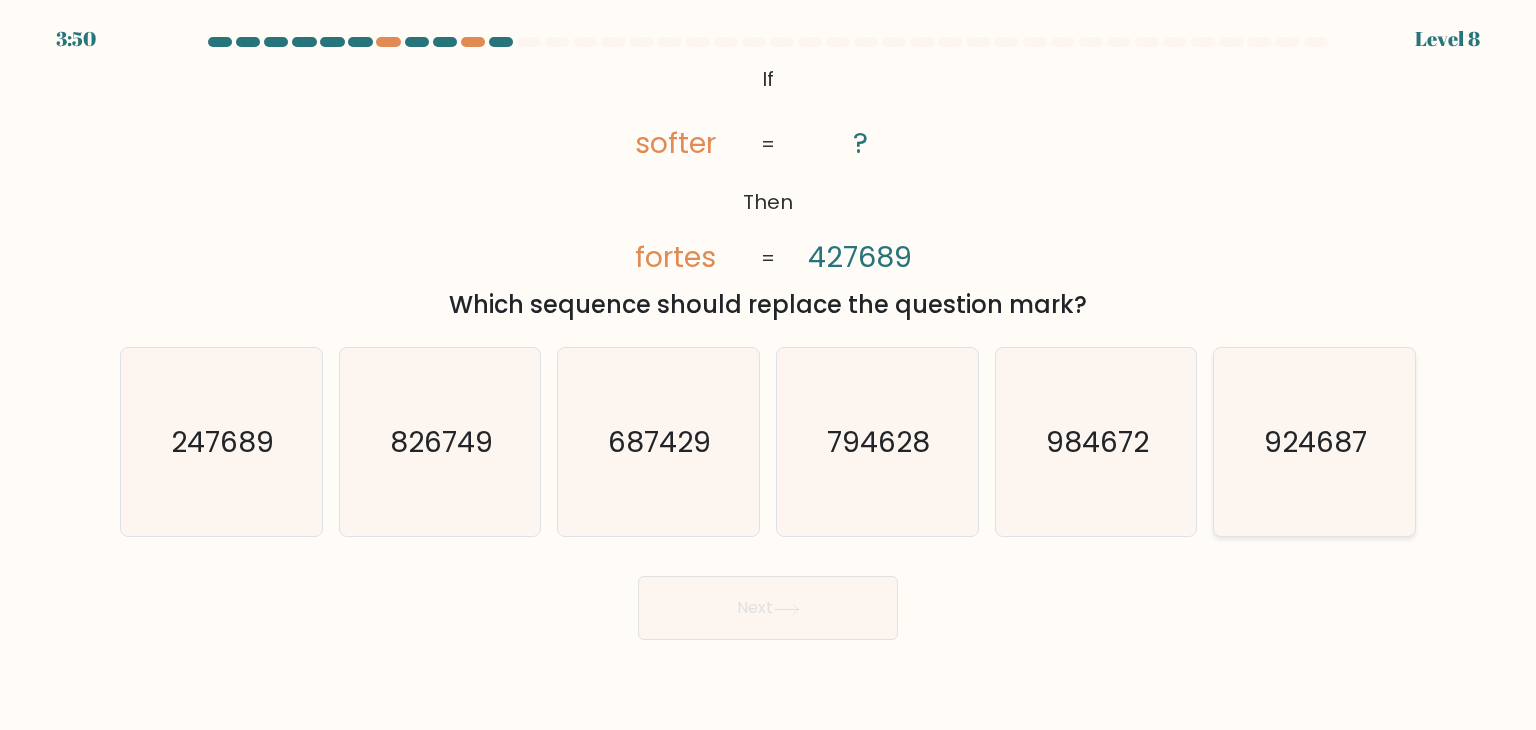 click on "924687" 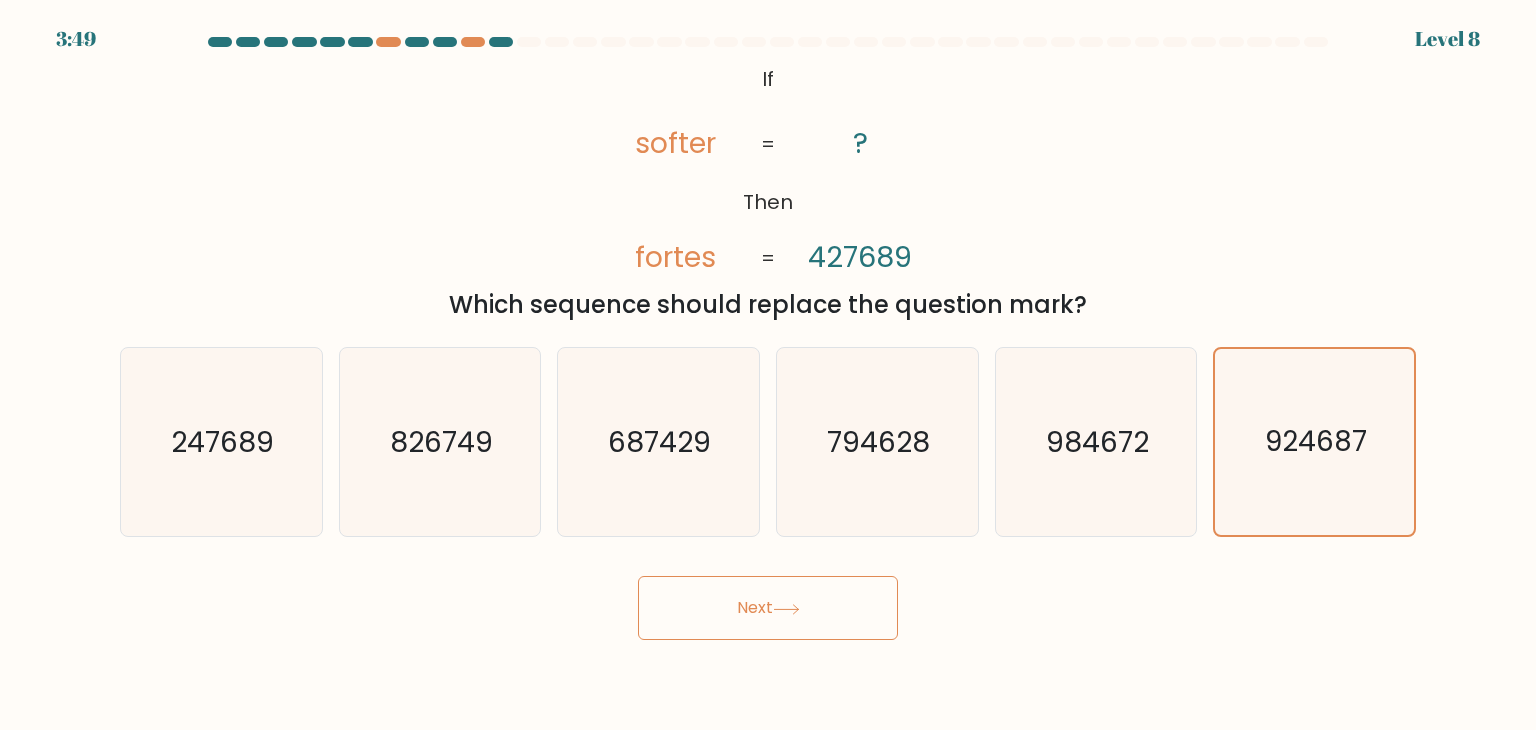 click on "Next" at bounding box center (768, 608) 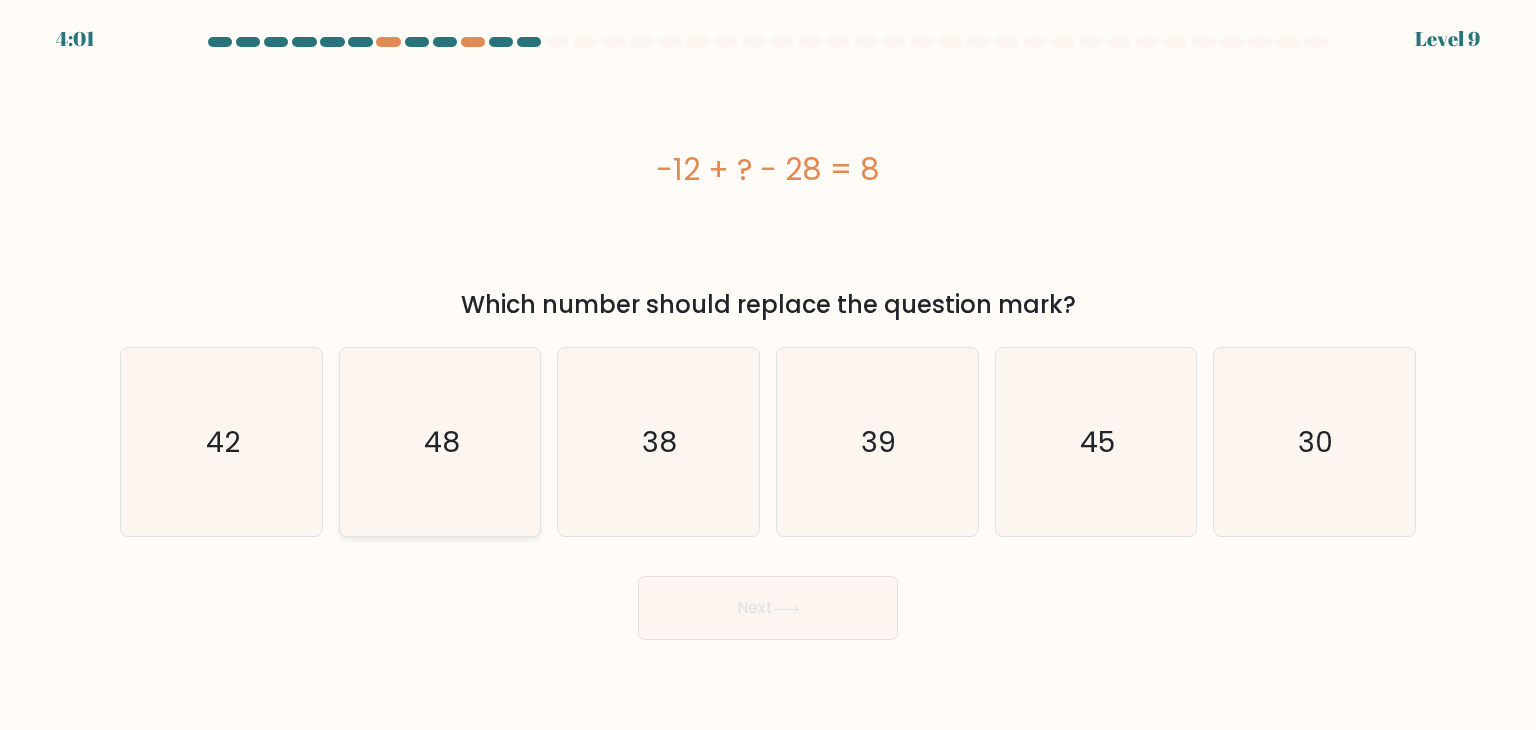 click on "48" 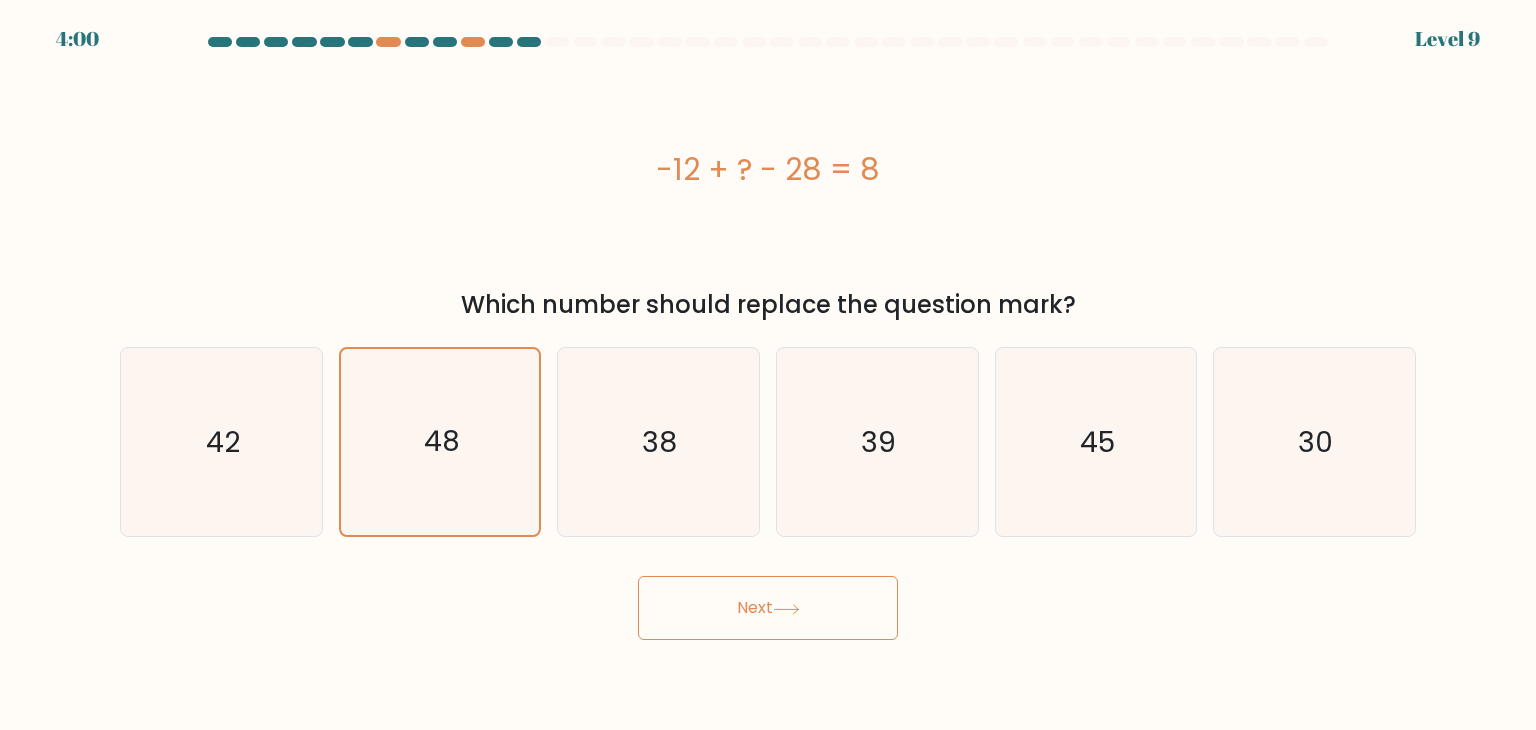 click on "Next" at bounding box center [768, 608] 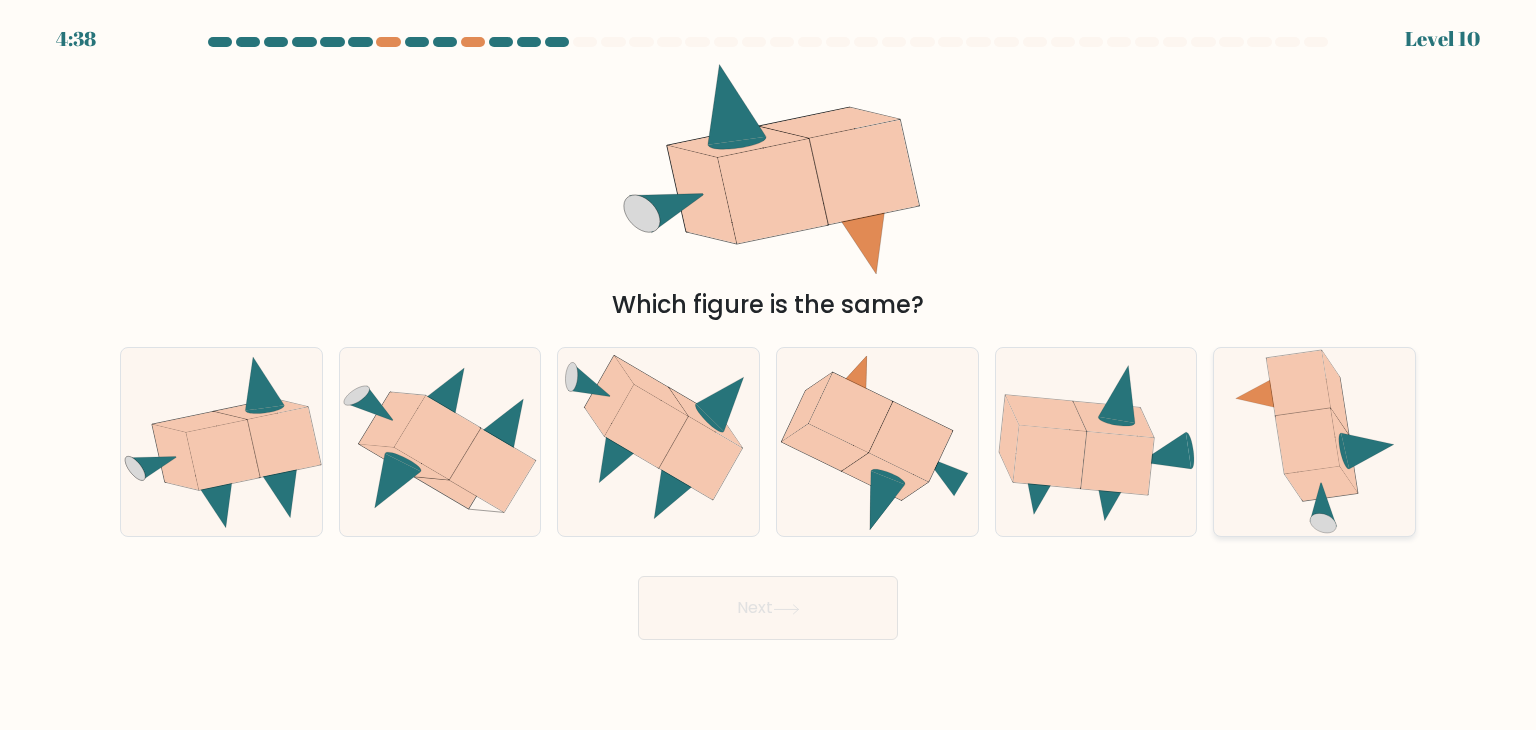click 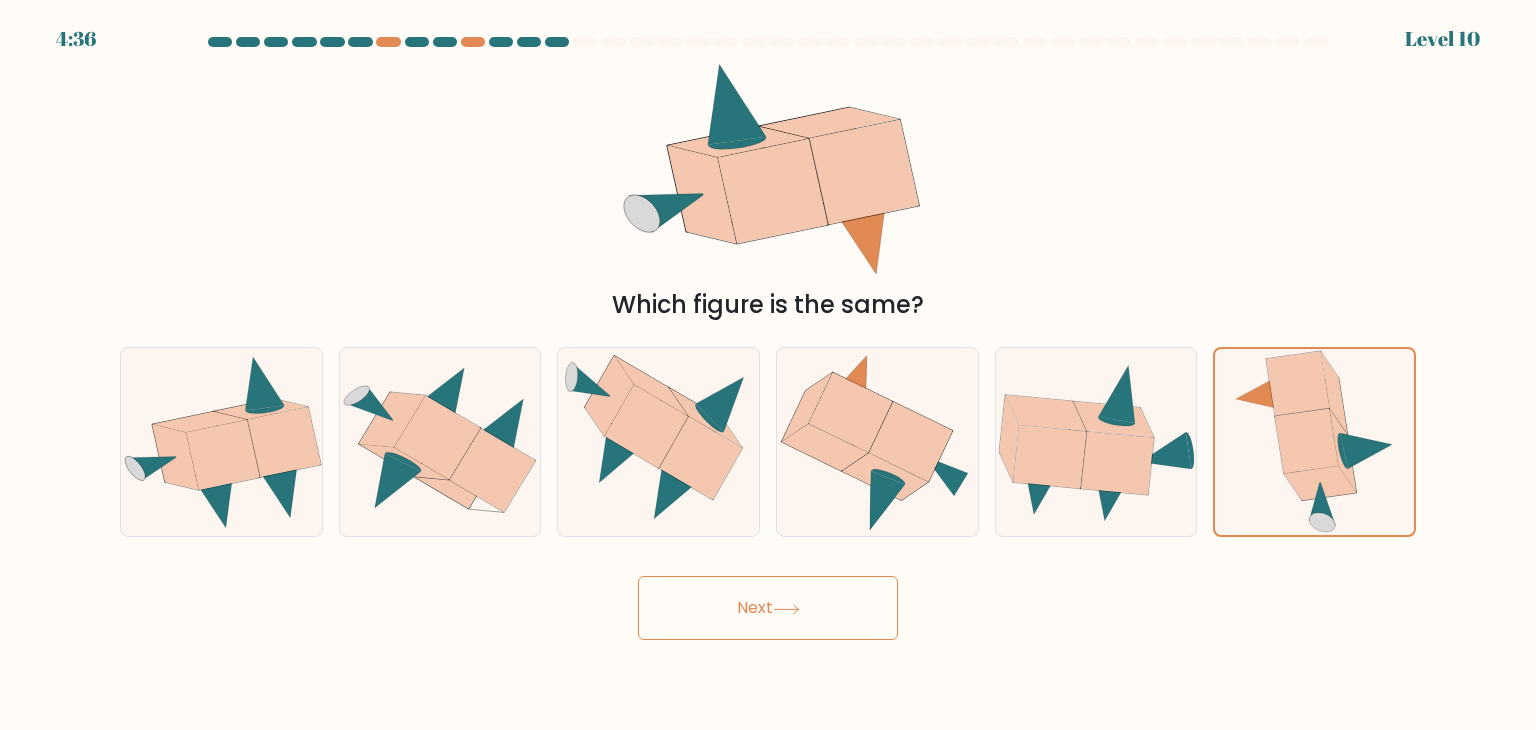 click on "Next" at bounding box center [768, 608] 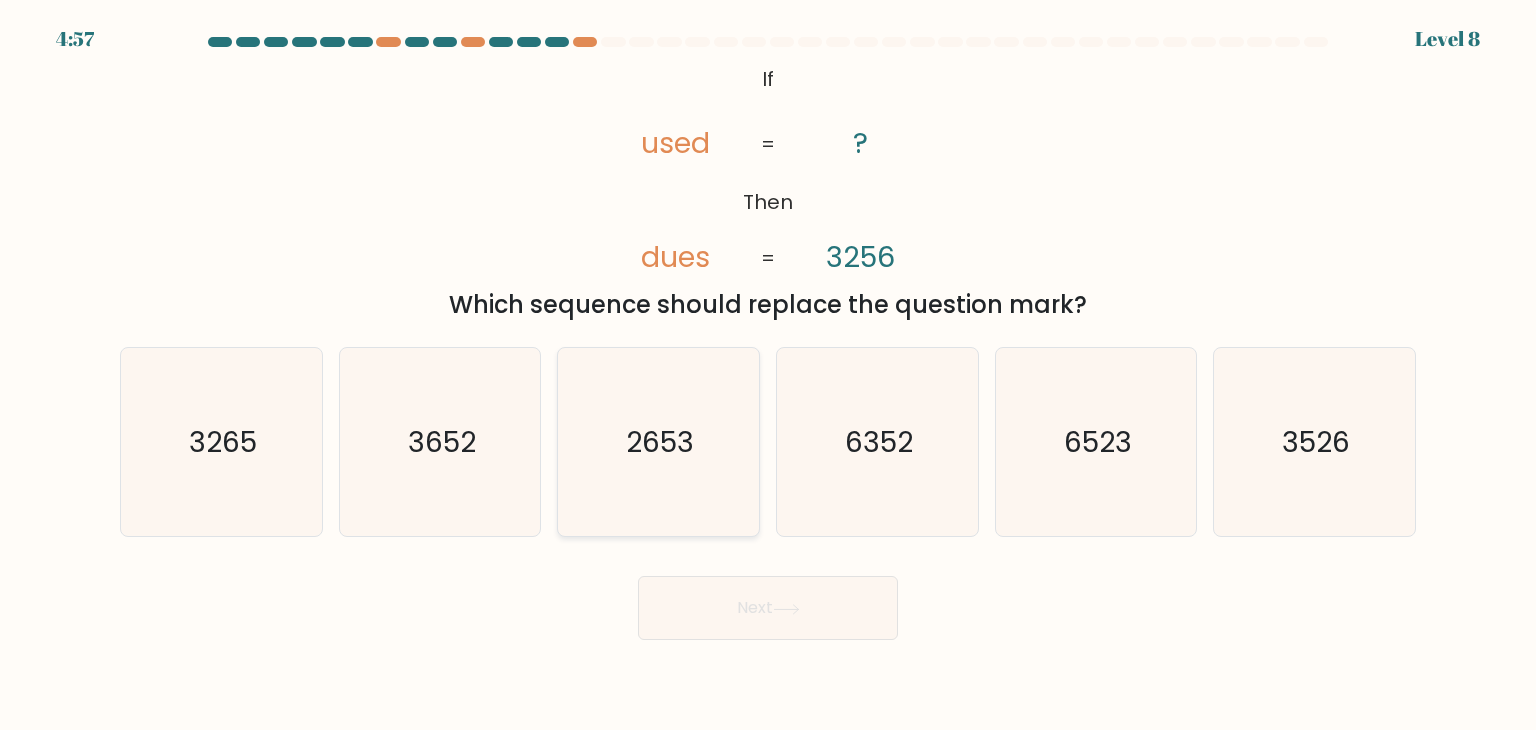 click on "2653" 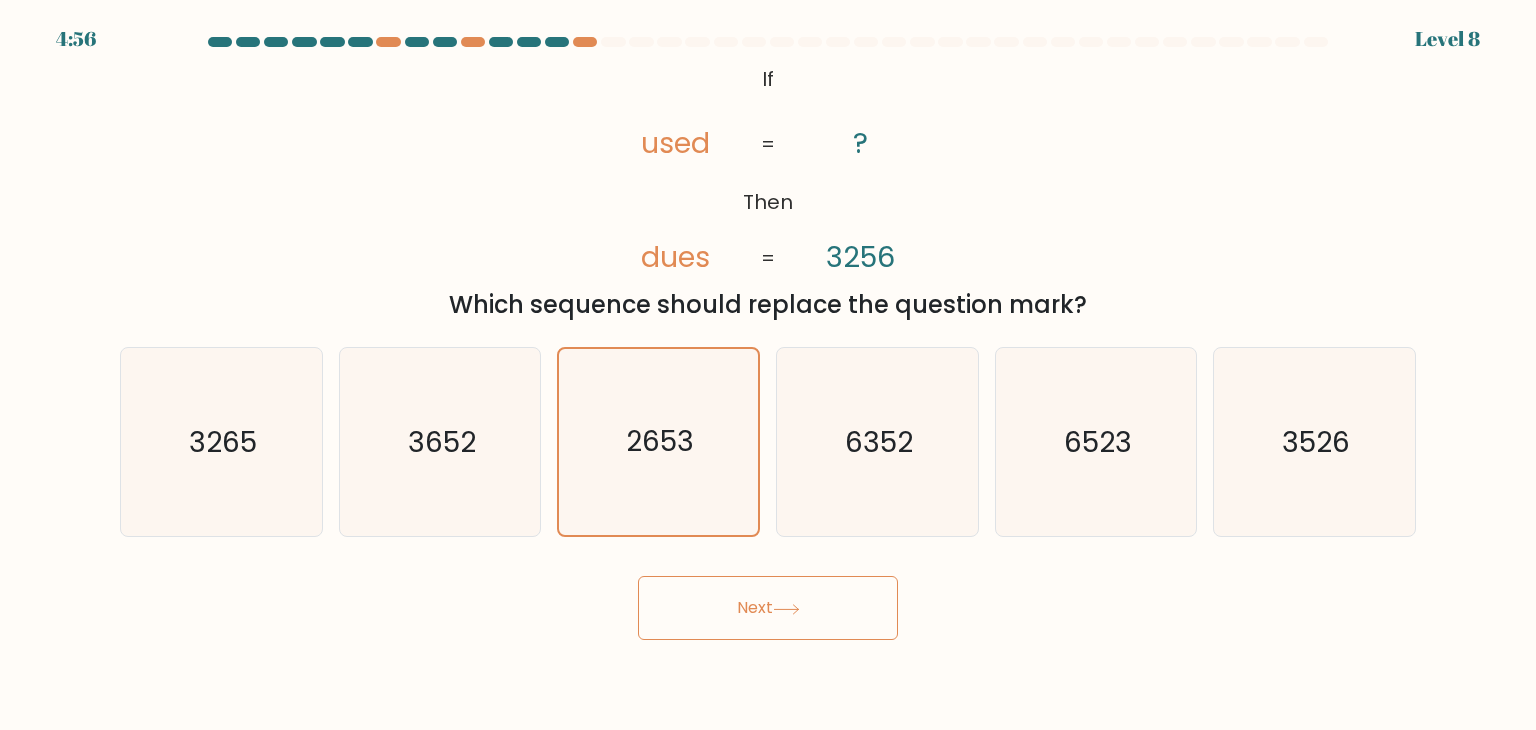click on "Next" at bounding box center [768, 608] 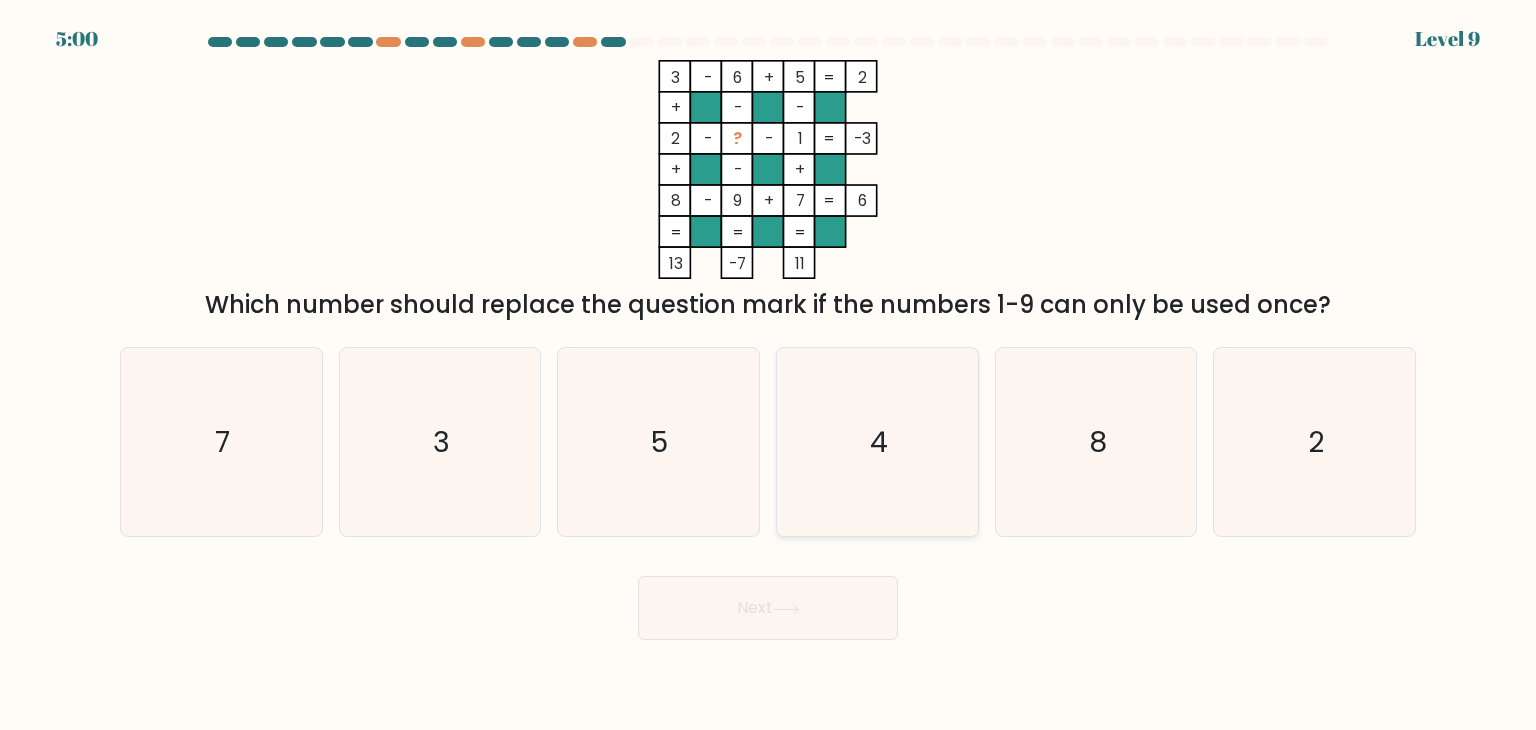click on "4" 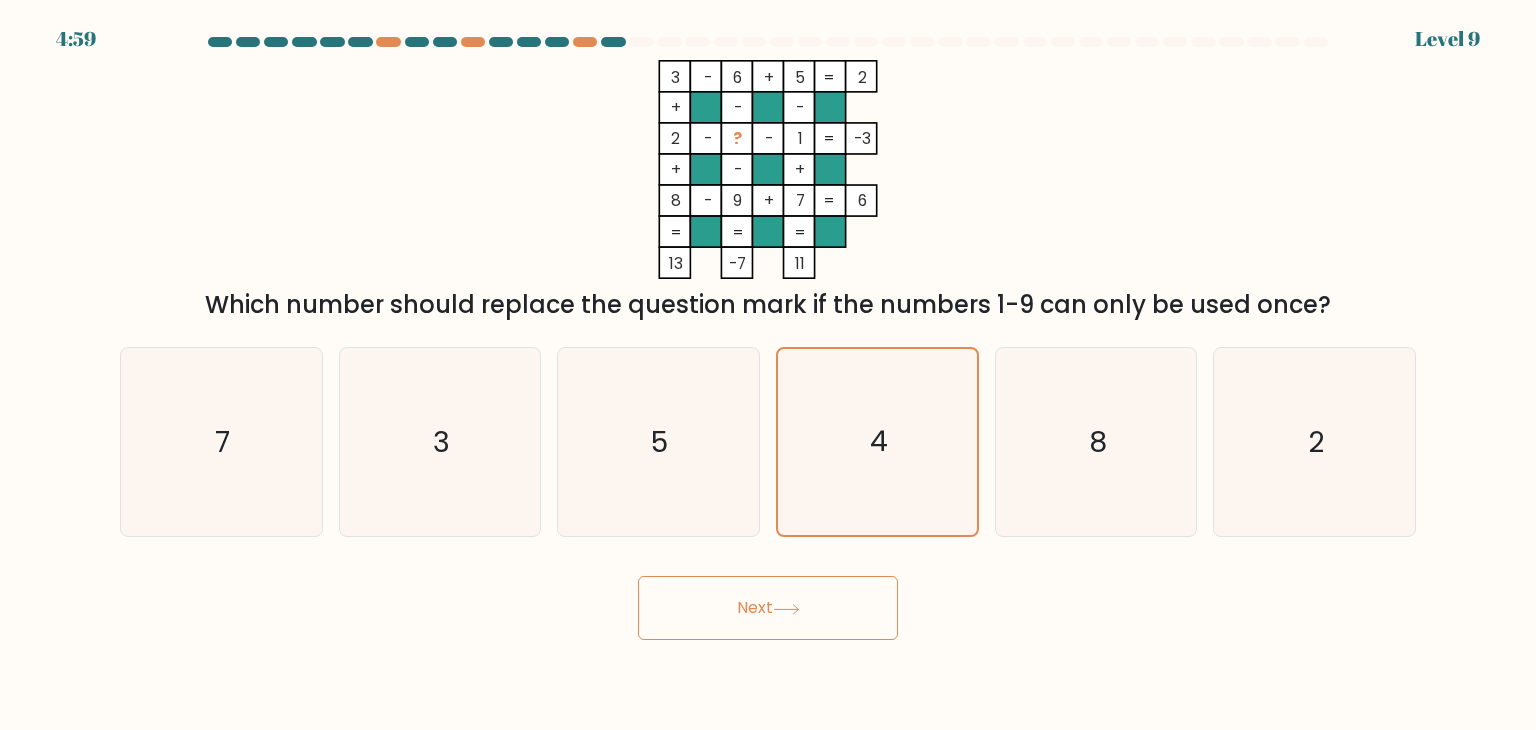 click on "Next" at bounding box center [768, 608] 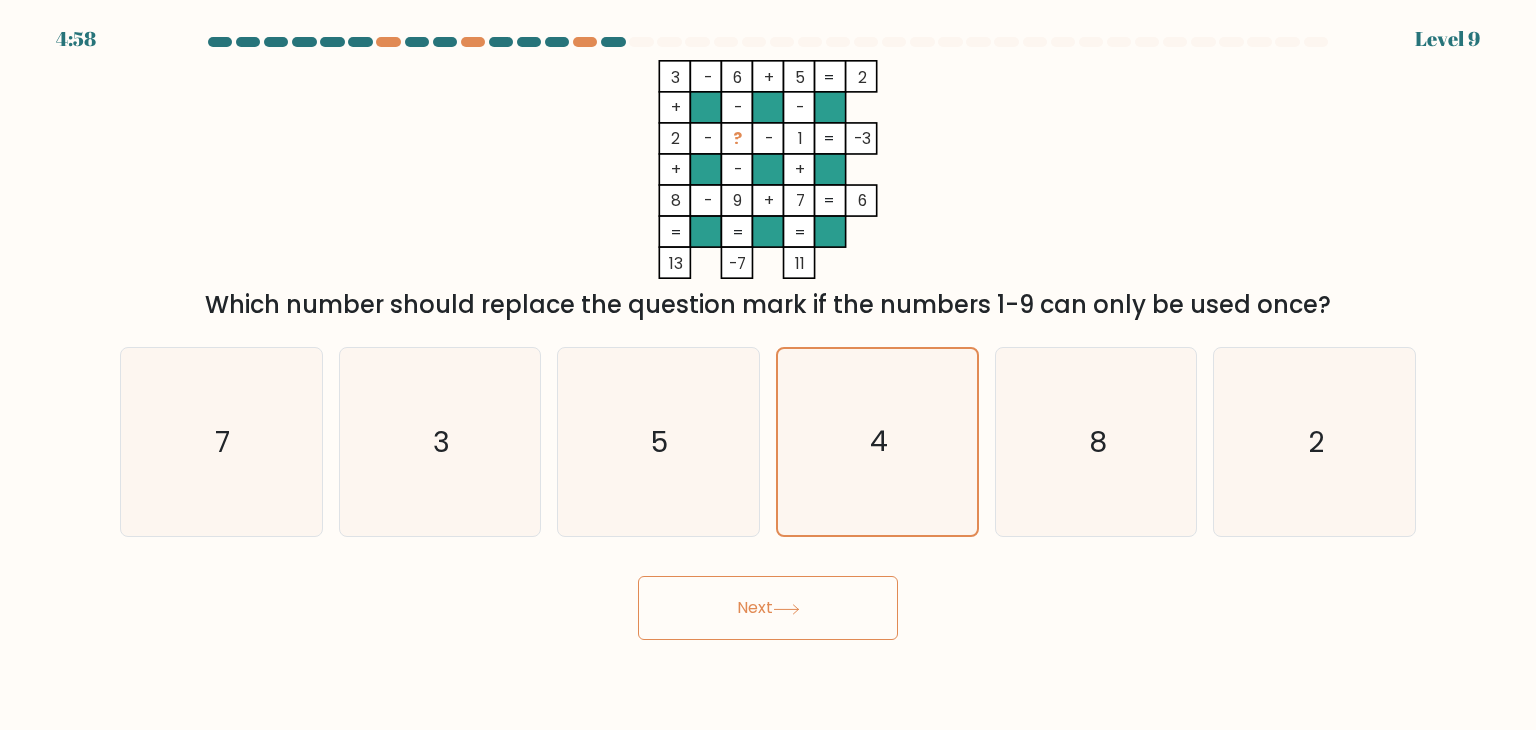 click on "Next" at bounding box center [768, 608] 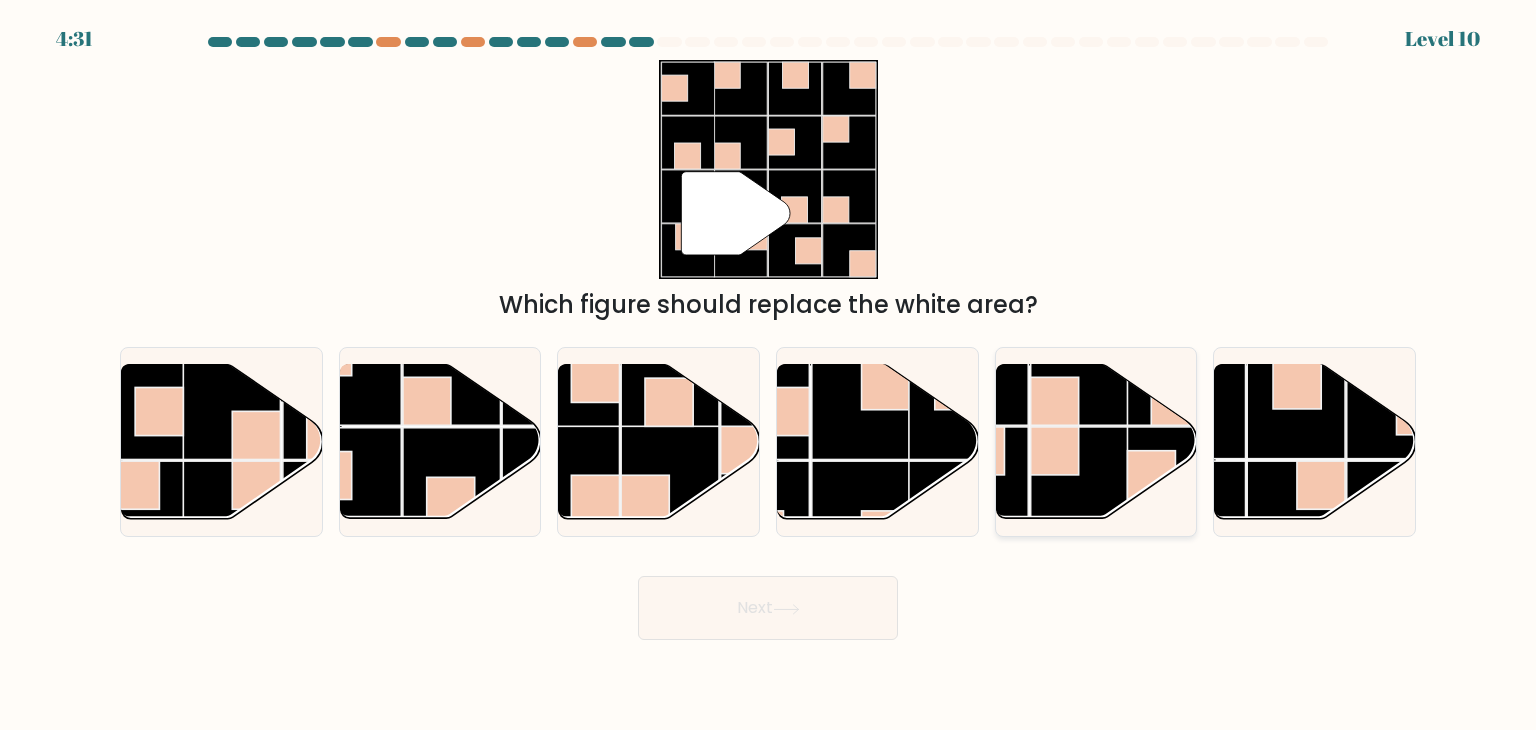 click 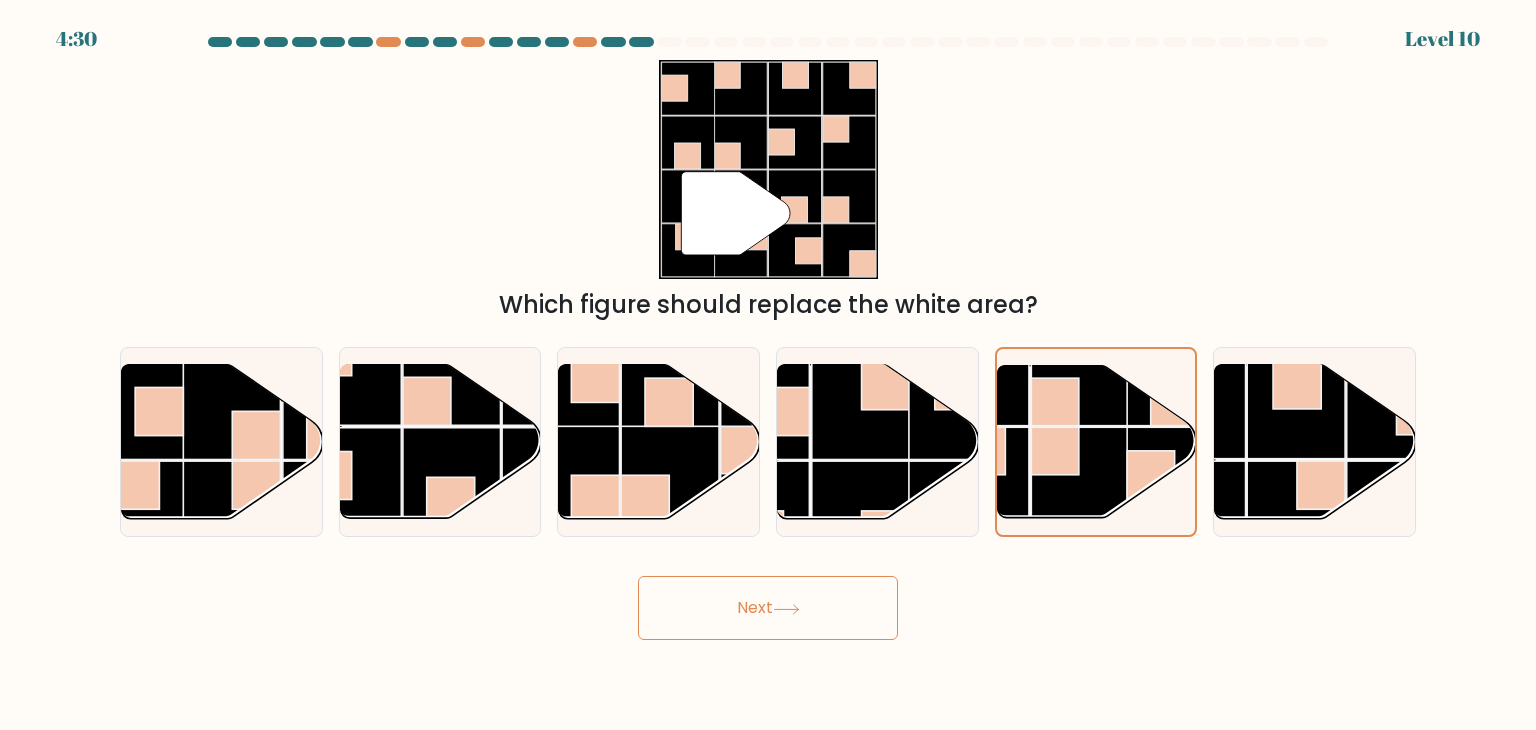 click on "Next" at bounding box center [768, 608] 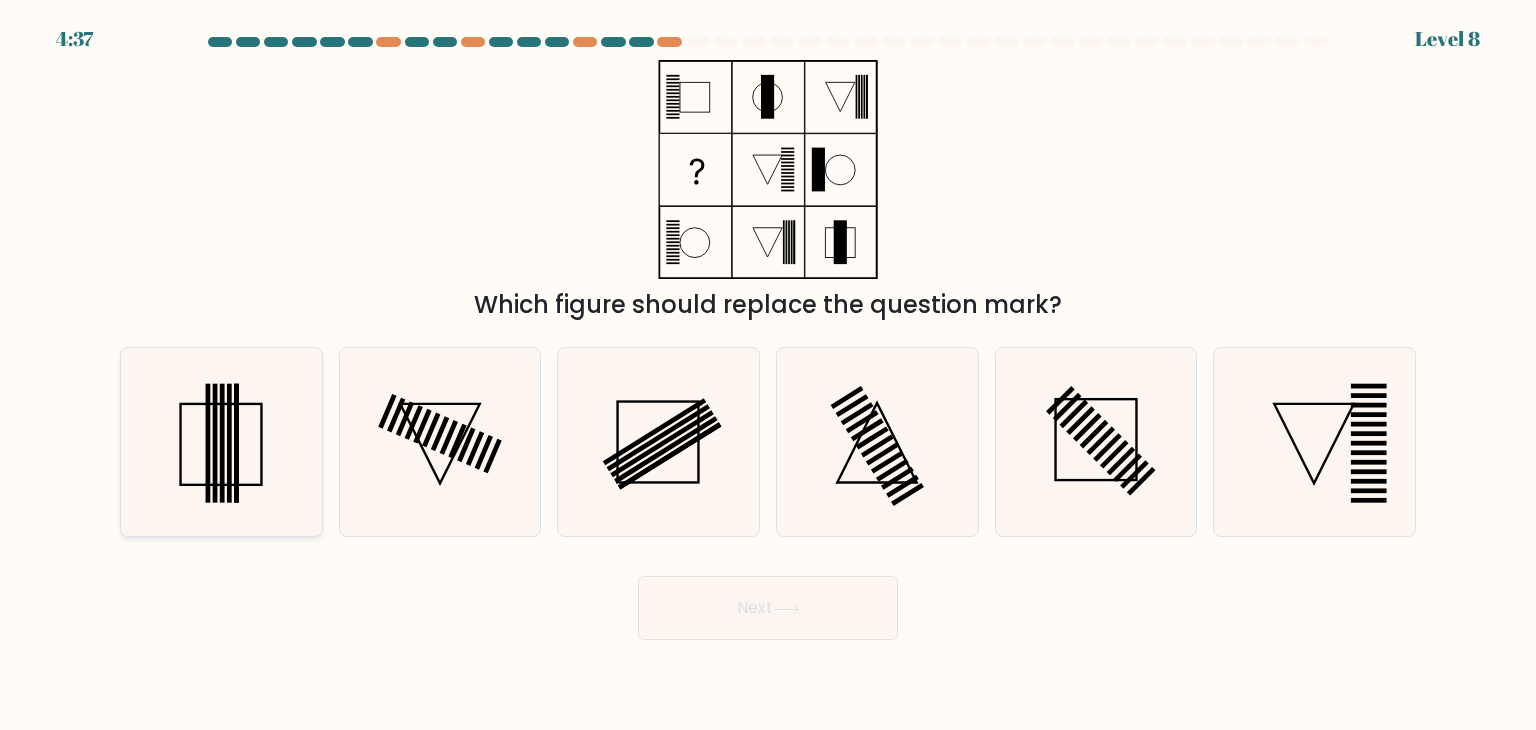 click 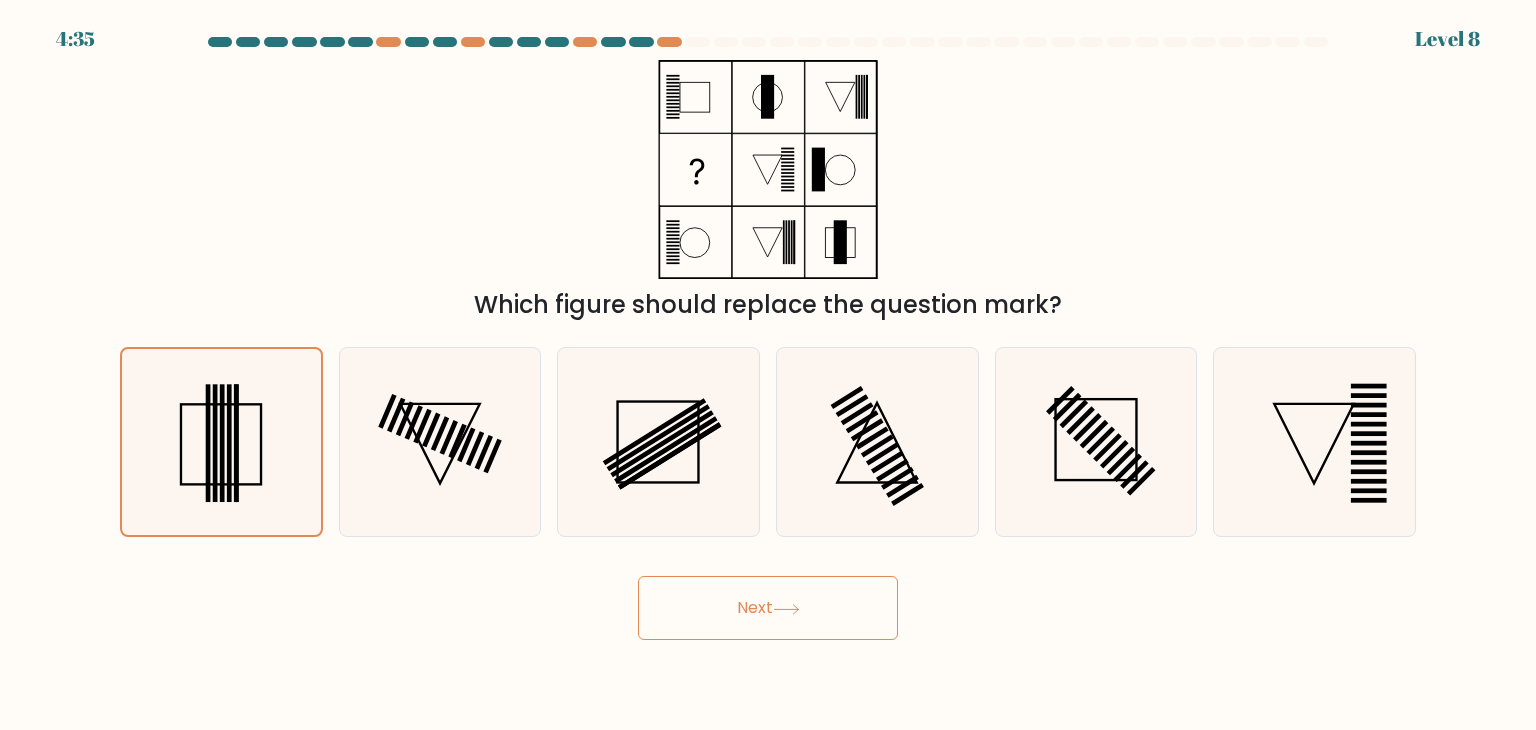 click on "Next" at bounding box center [768, 608] 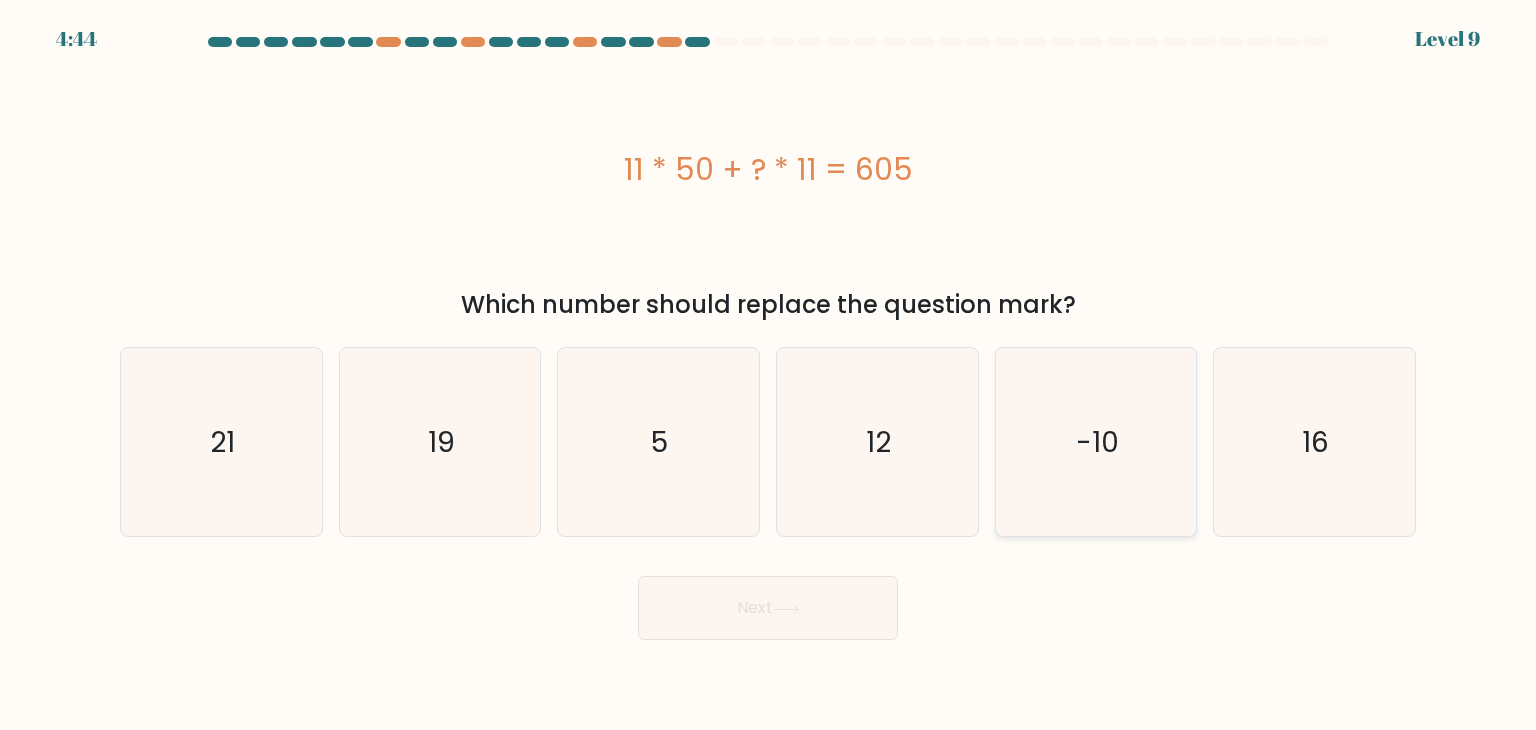click on "-10" 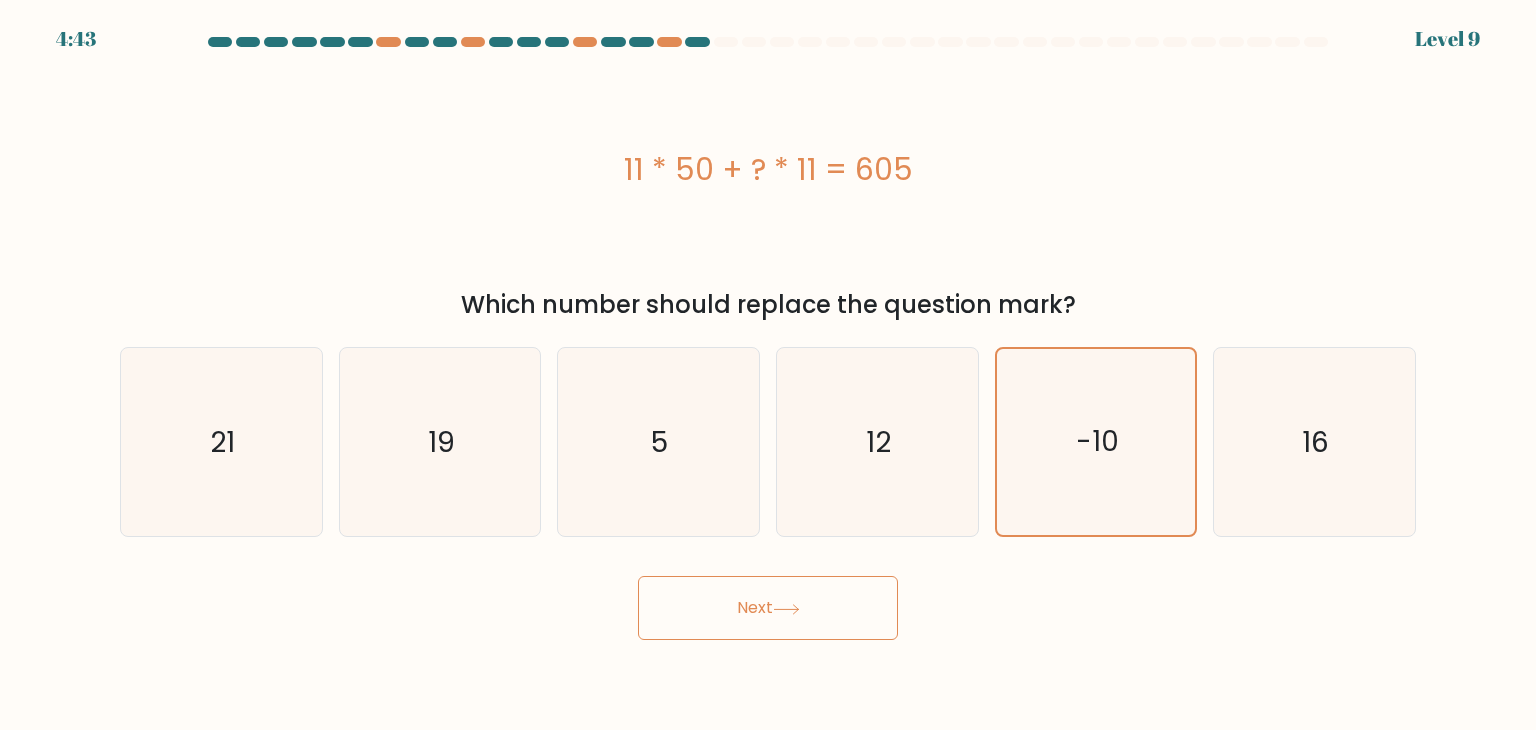 click on "Next" at bounding box center (768, 608) 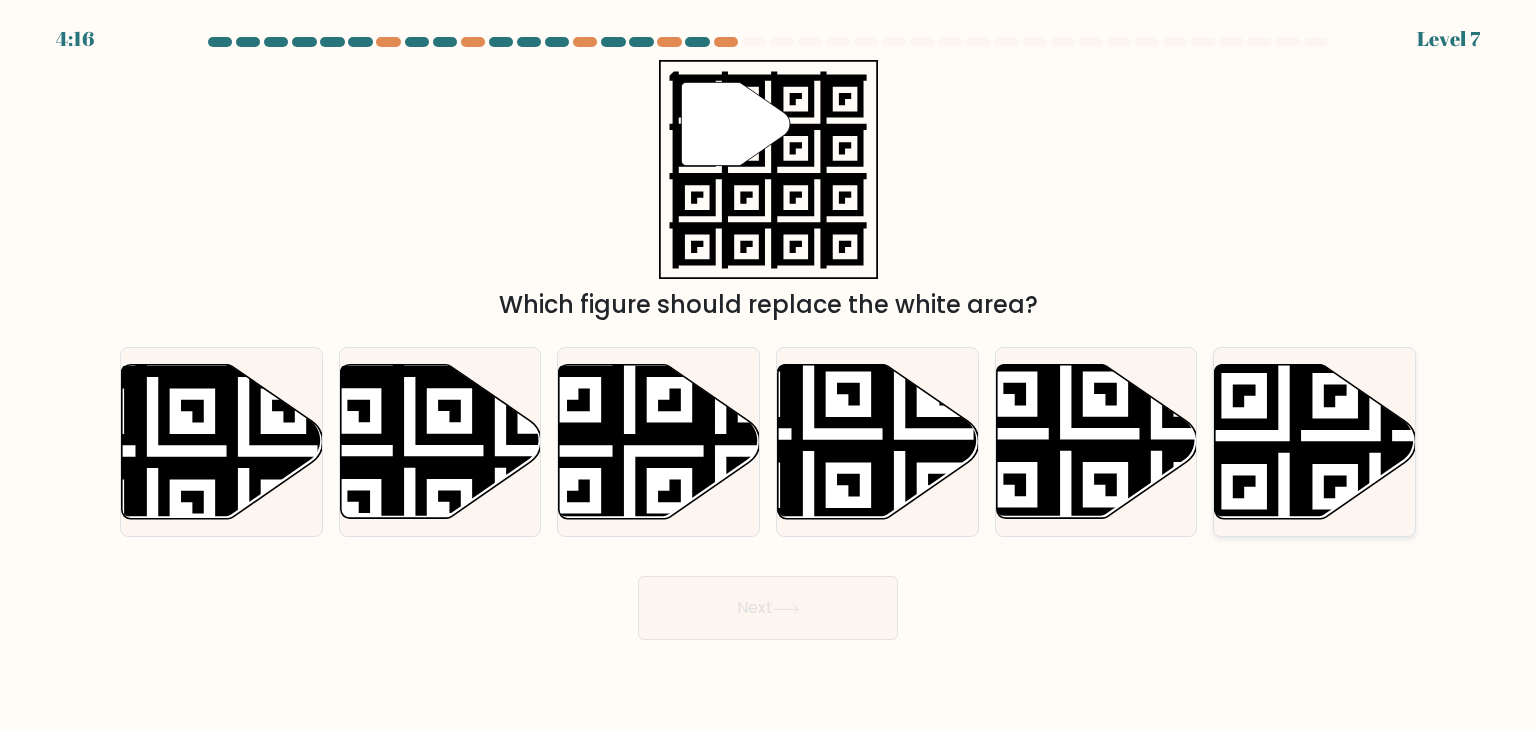 click 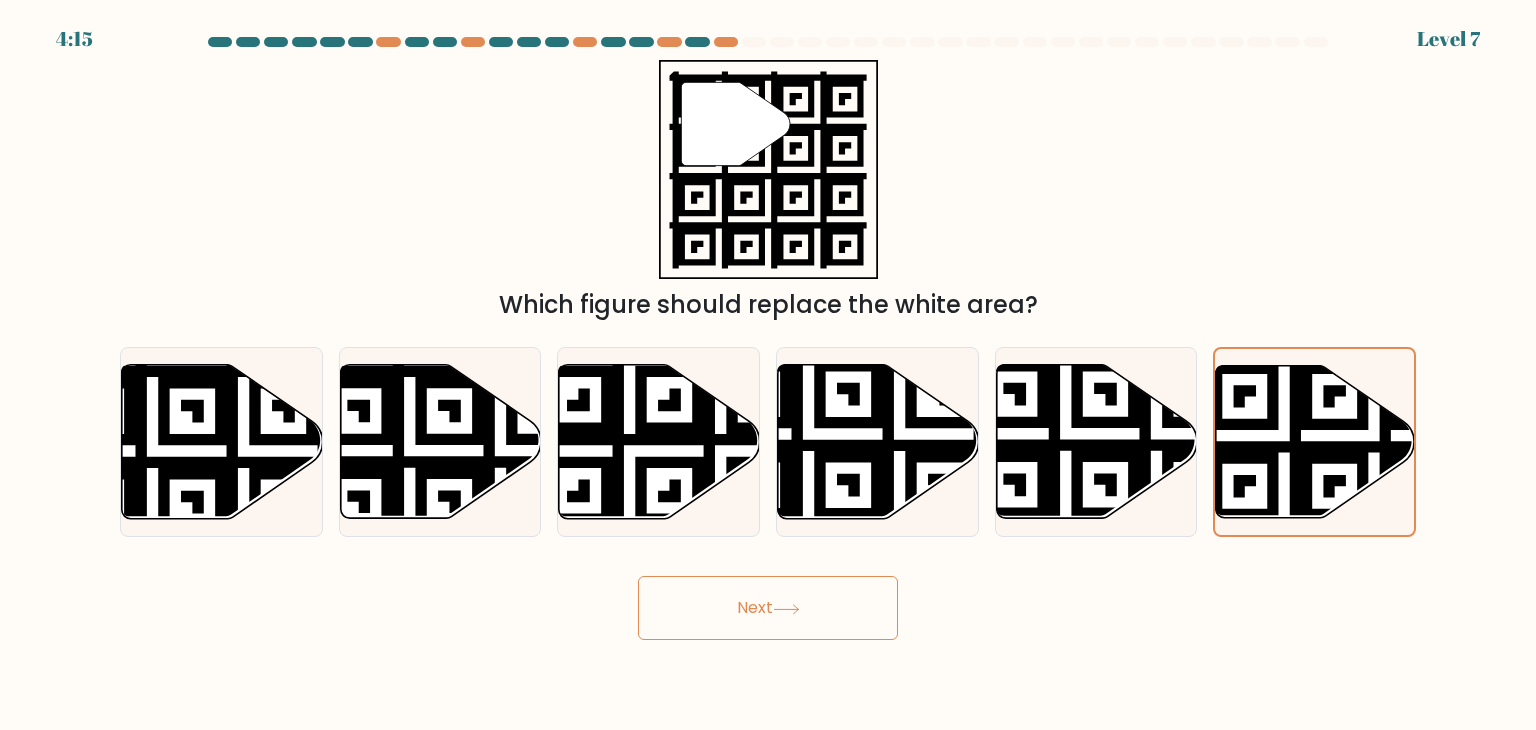 click on "4:15
Level 7" at bounding box center (768, 365) 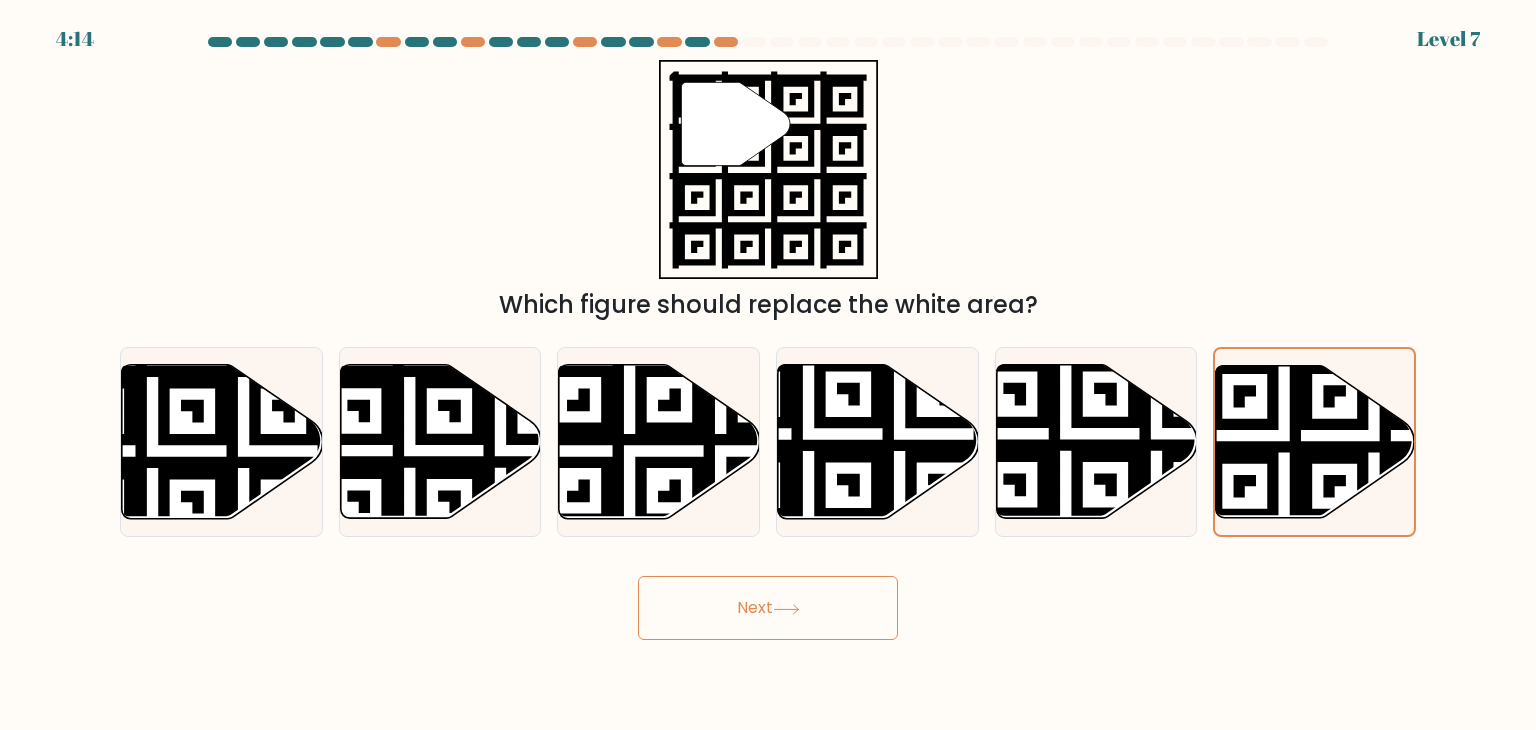 click on "Next" at bounding box center (768, 608) 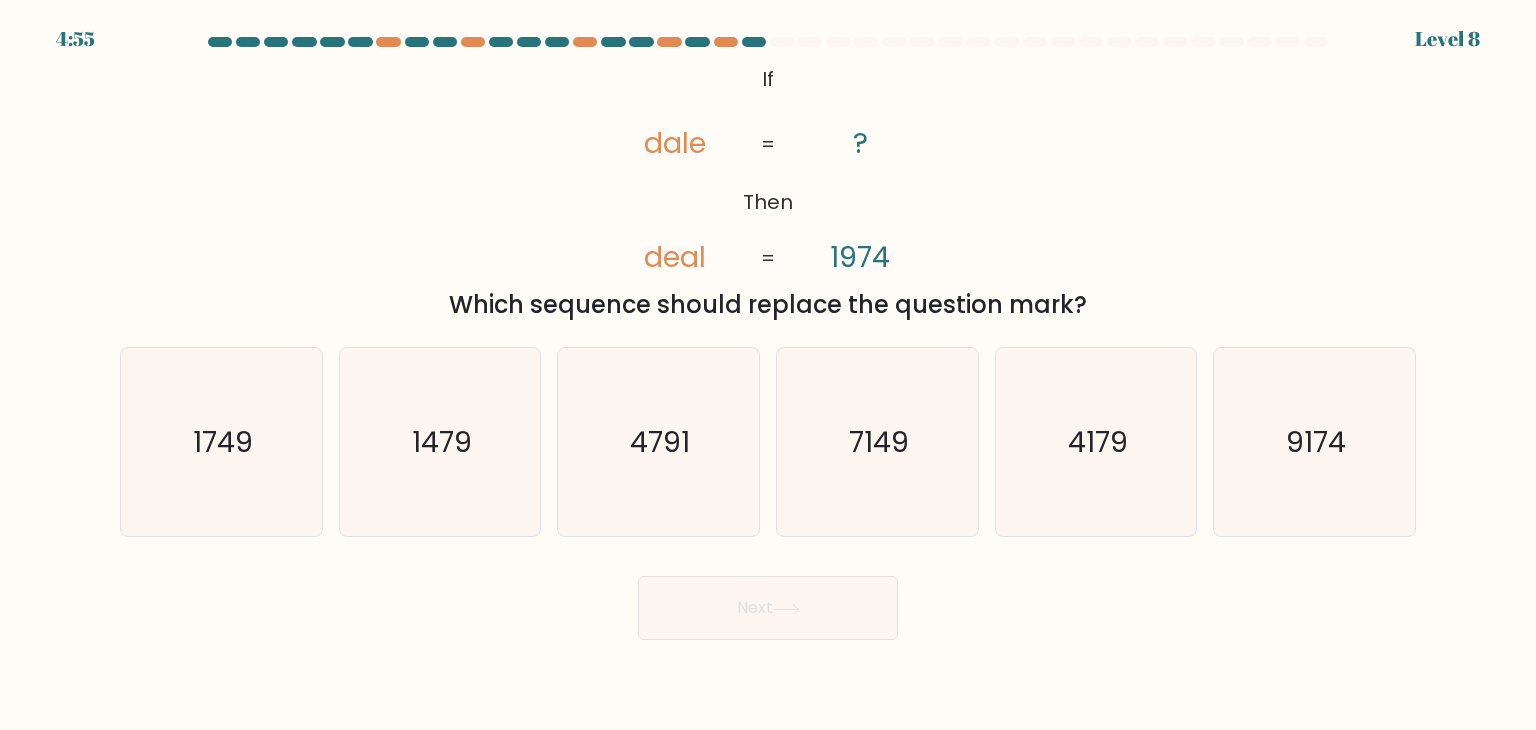 click on "4:55
Level 8
If" at bounding box center [768, 365] 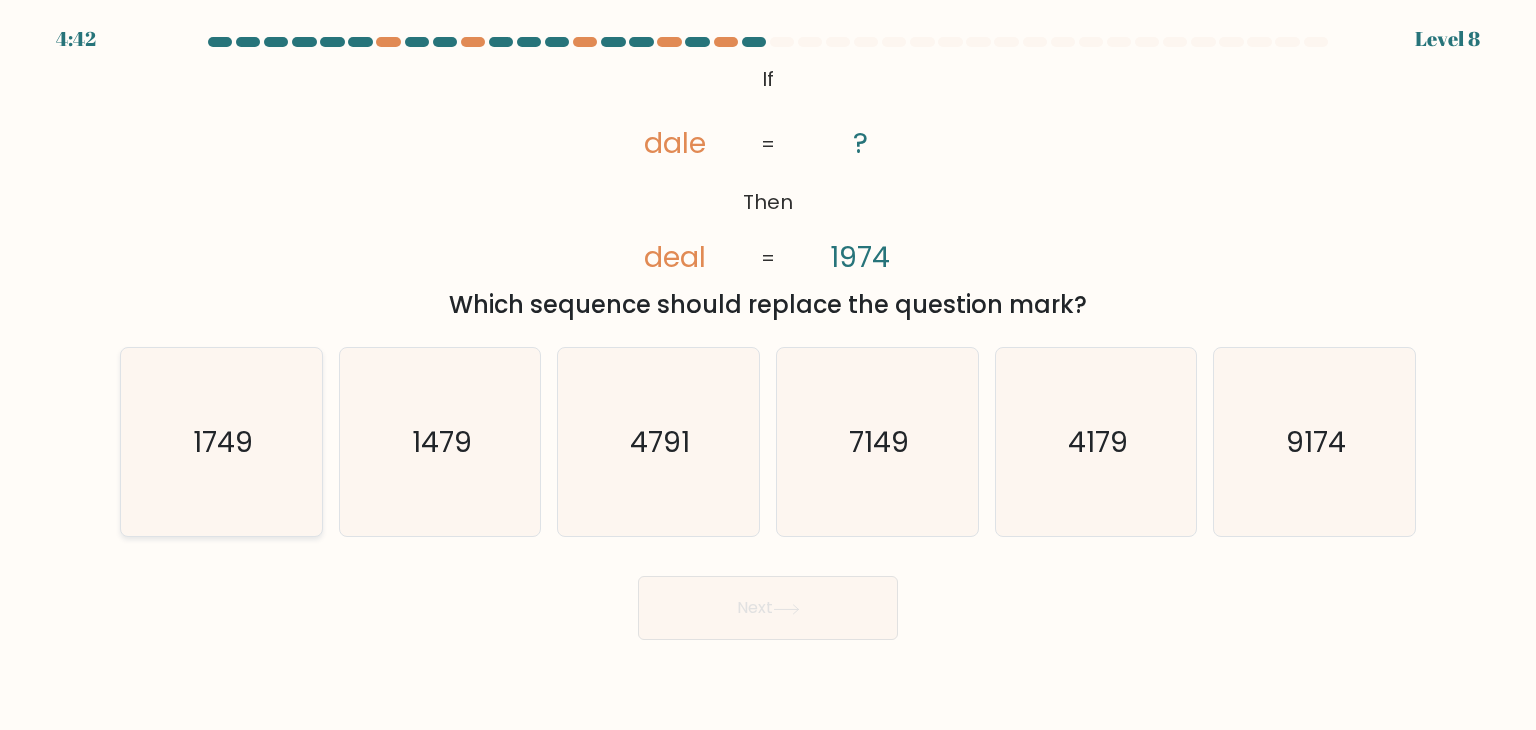 click on "1749" 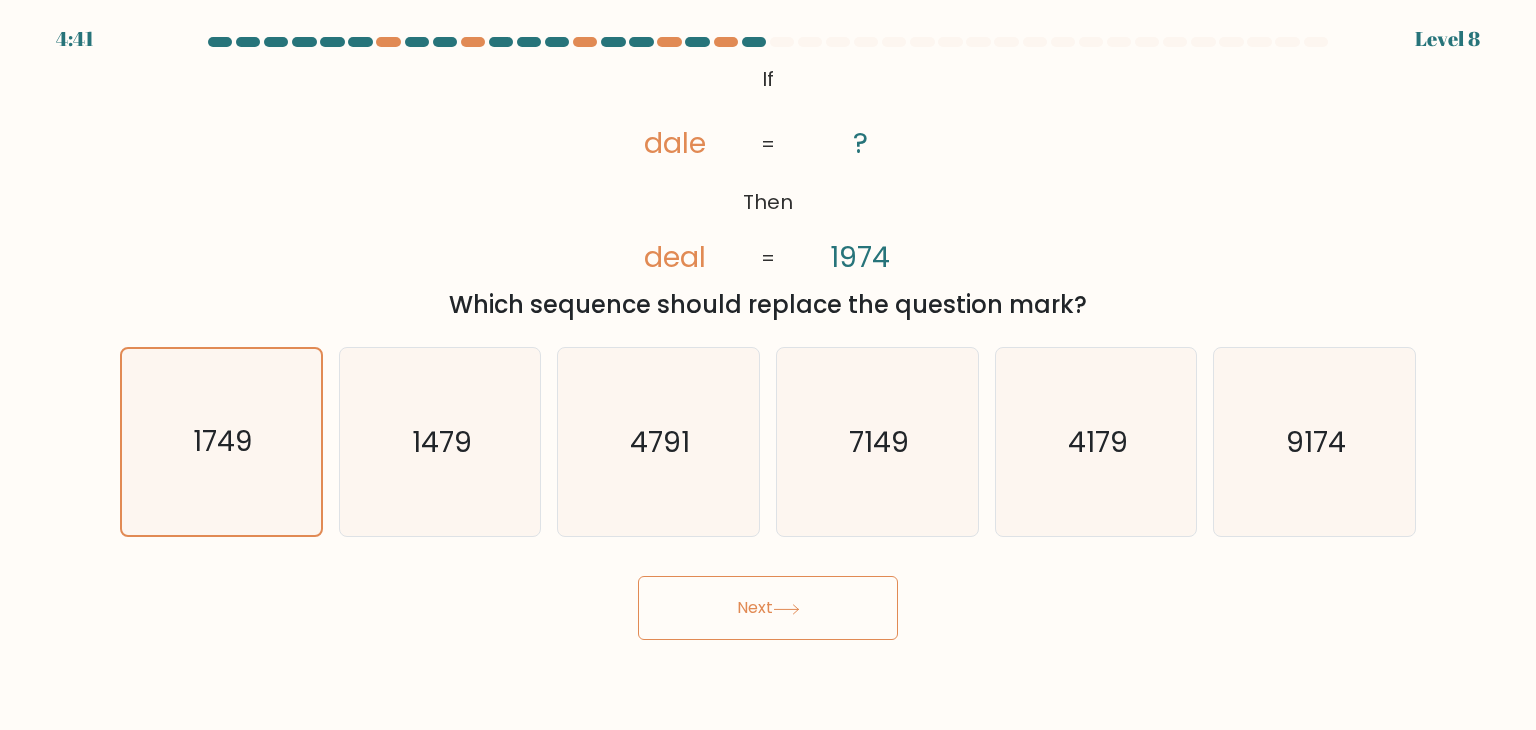 click on "Next" at bounding box center (768, 608) 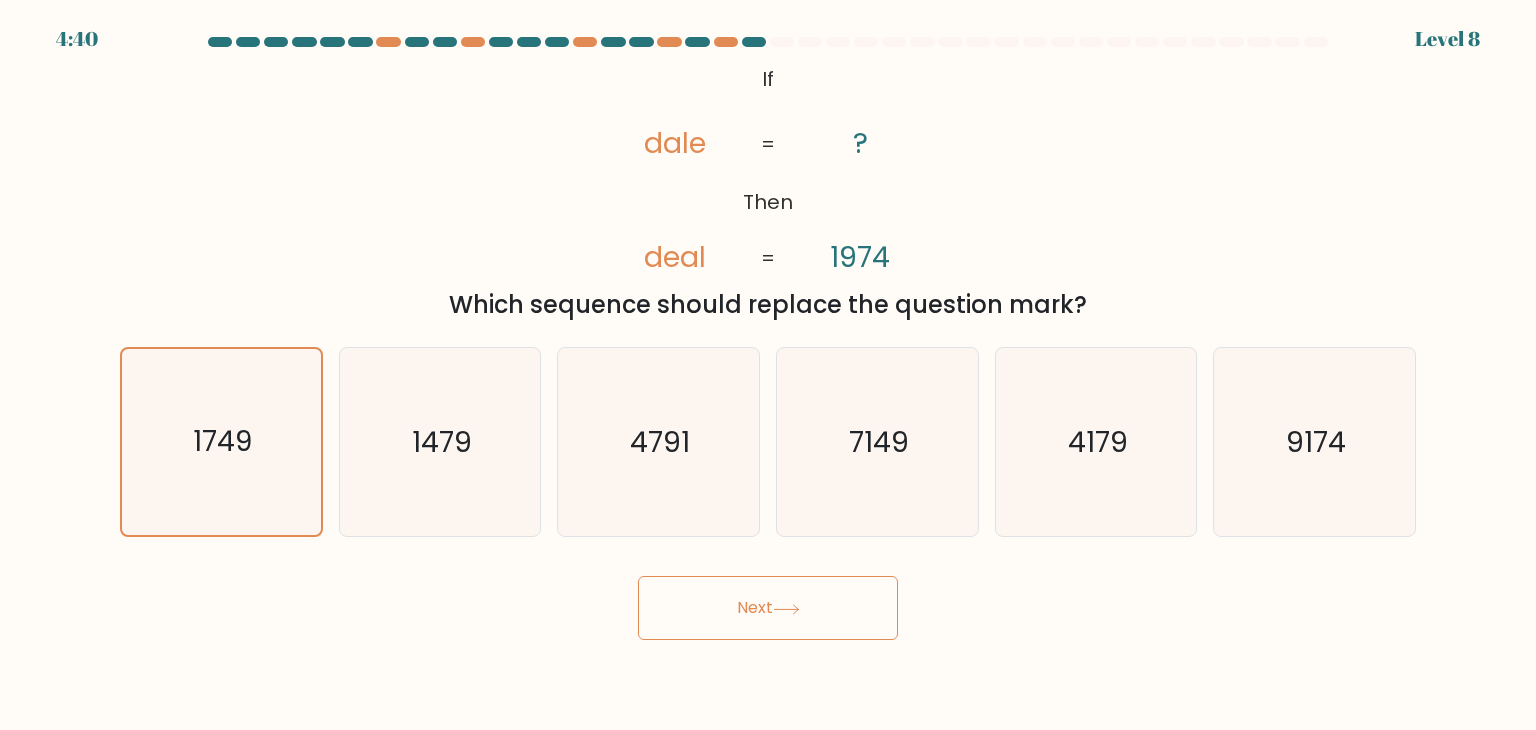 click on "Next" at bounding box center [768, 608] 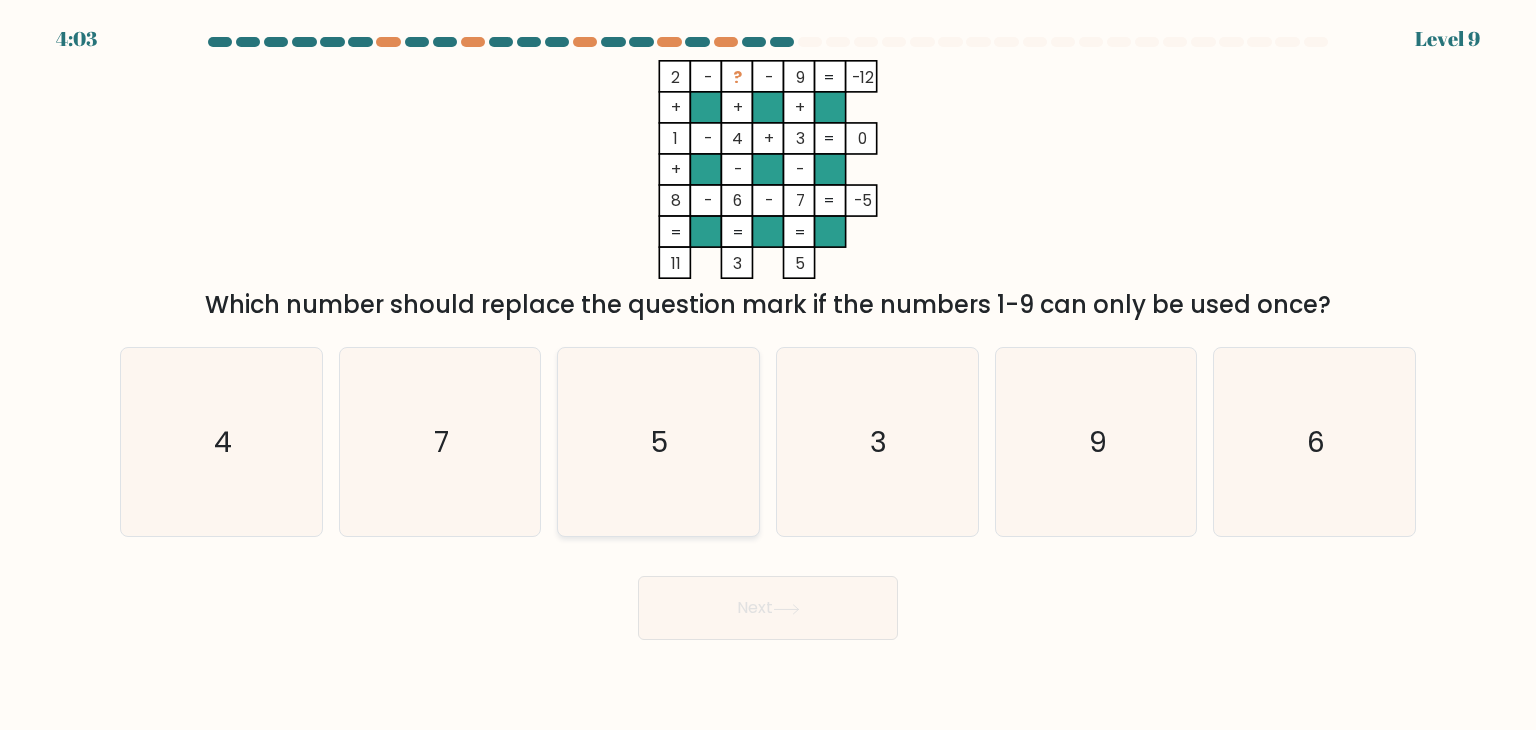 click on "5" 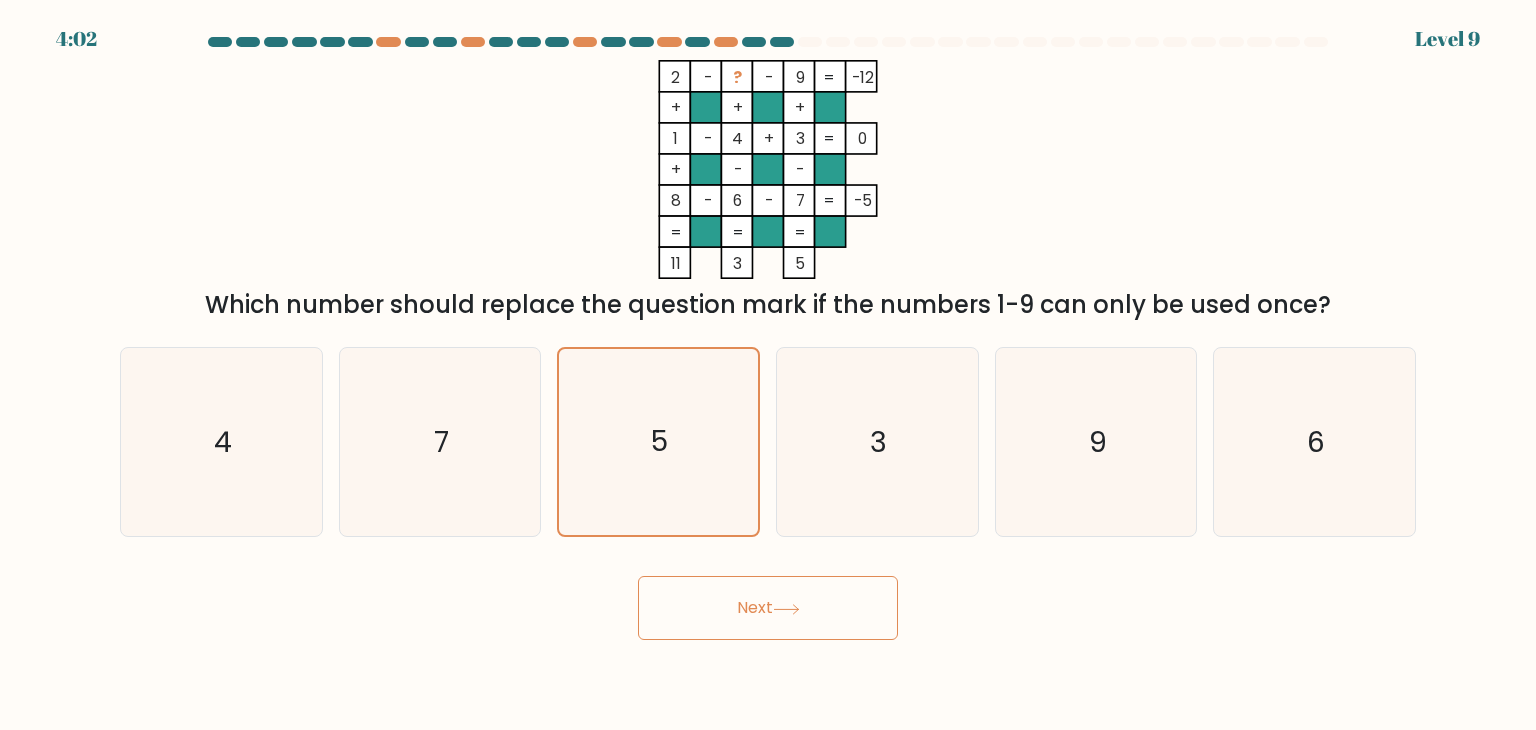 click on "Next" at bounding box center [768, 608] 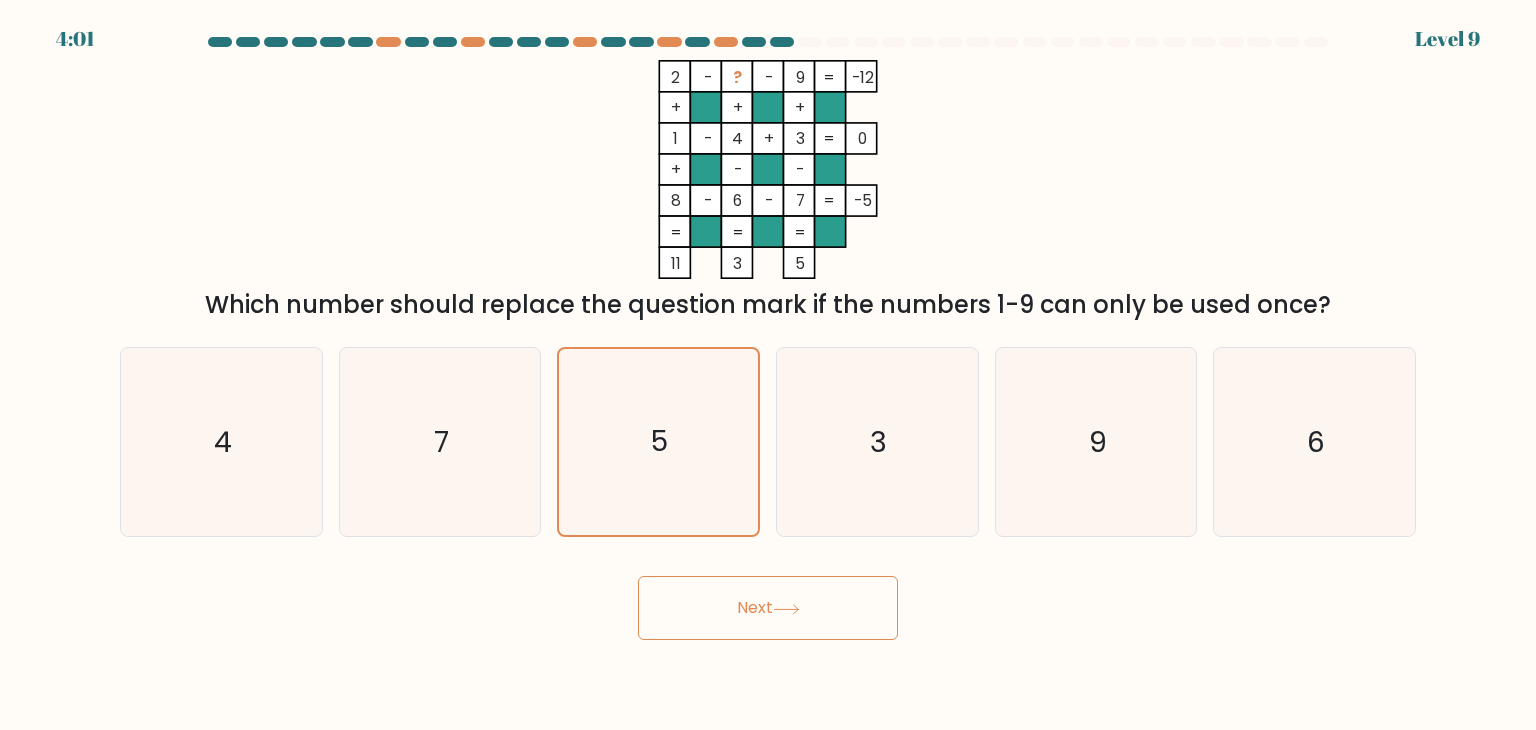 click on "Next" at bounding box center (768, 608) 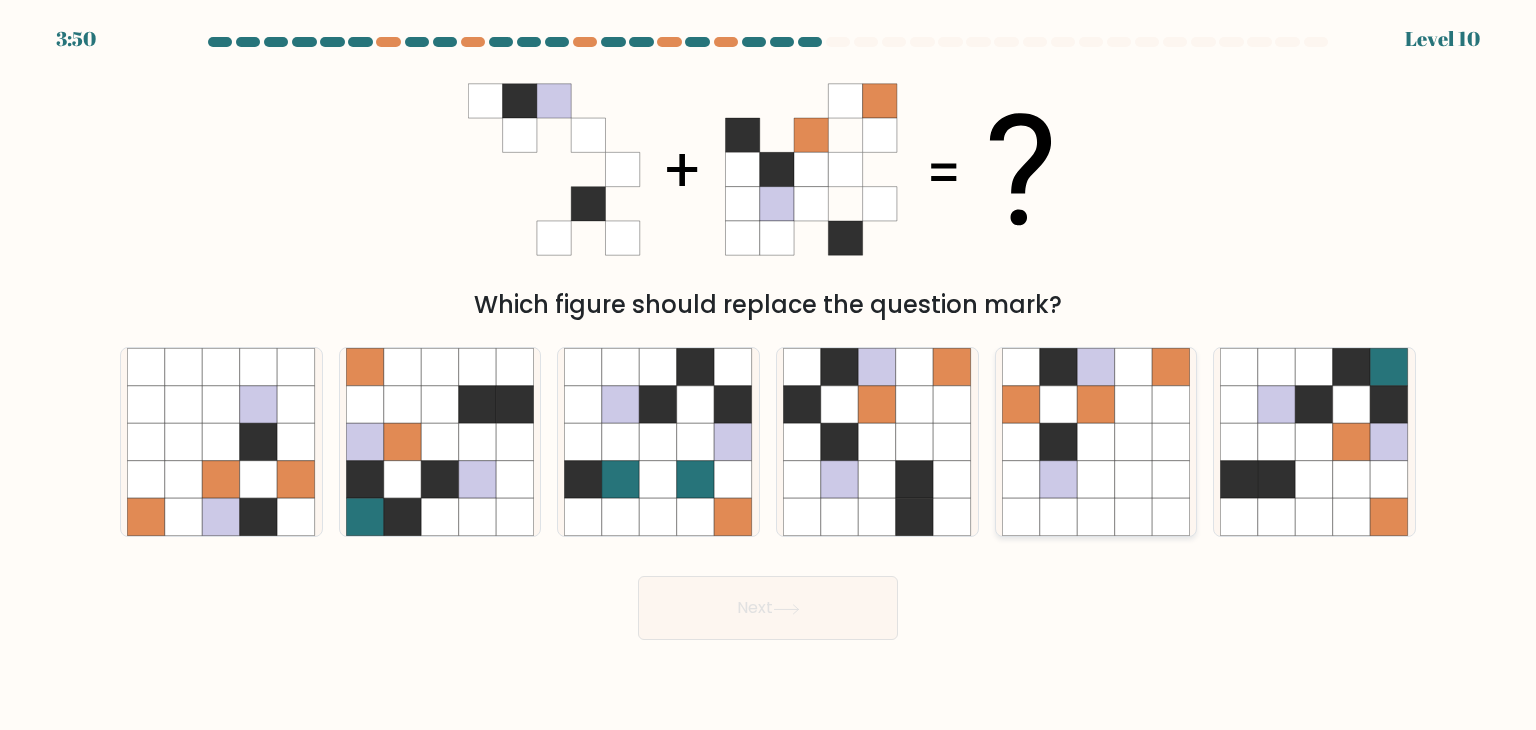 click 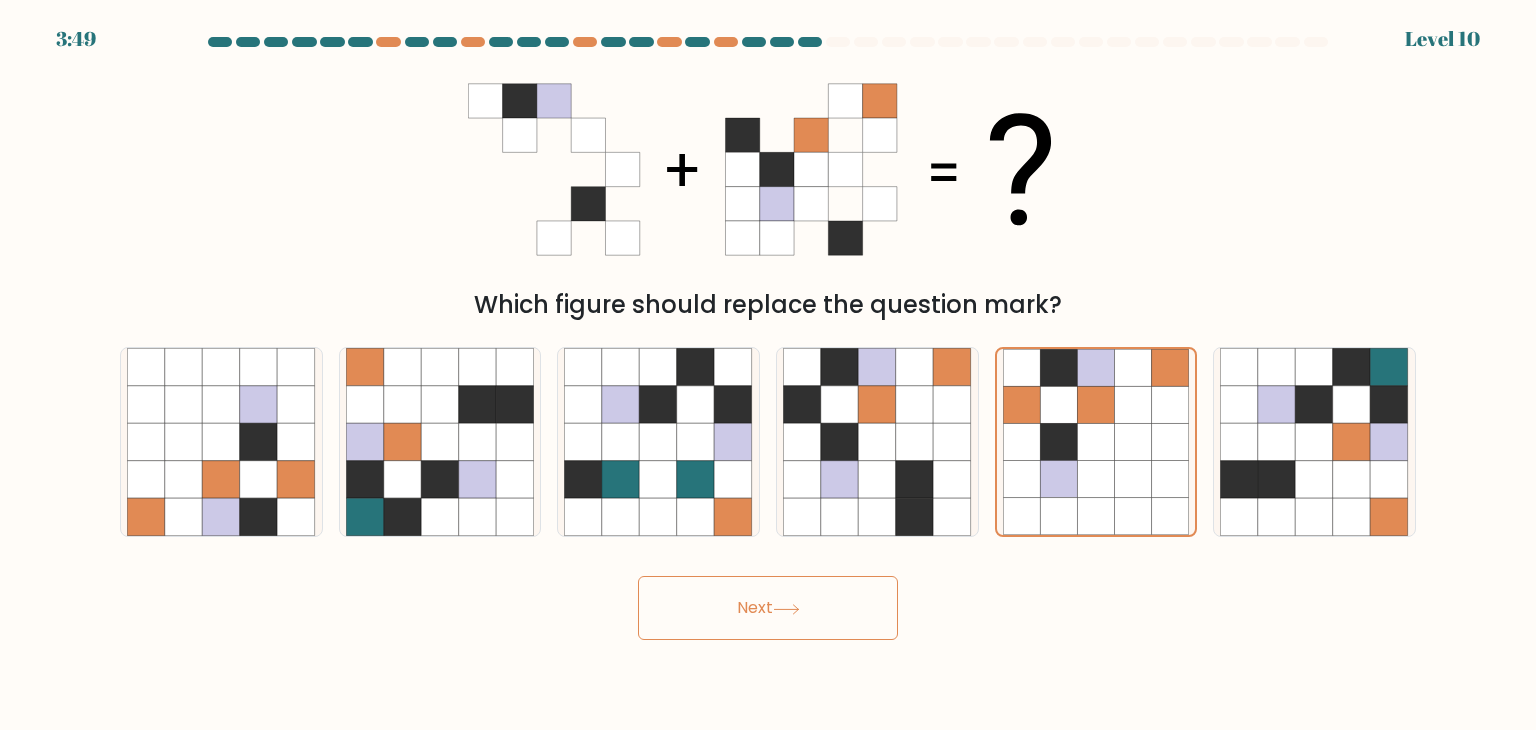 click on "Next" at bounding box center [768, 608] 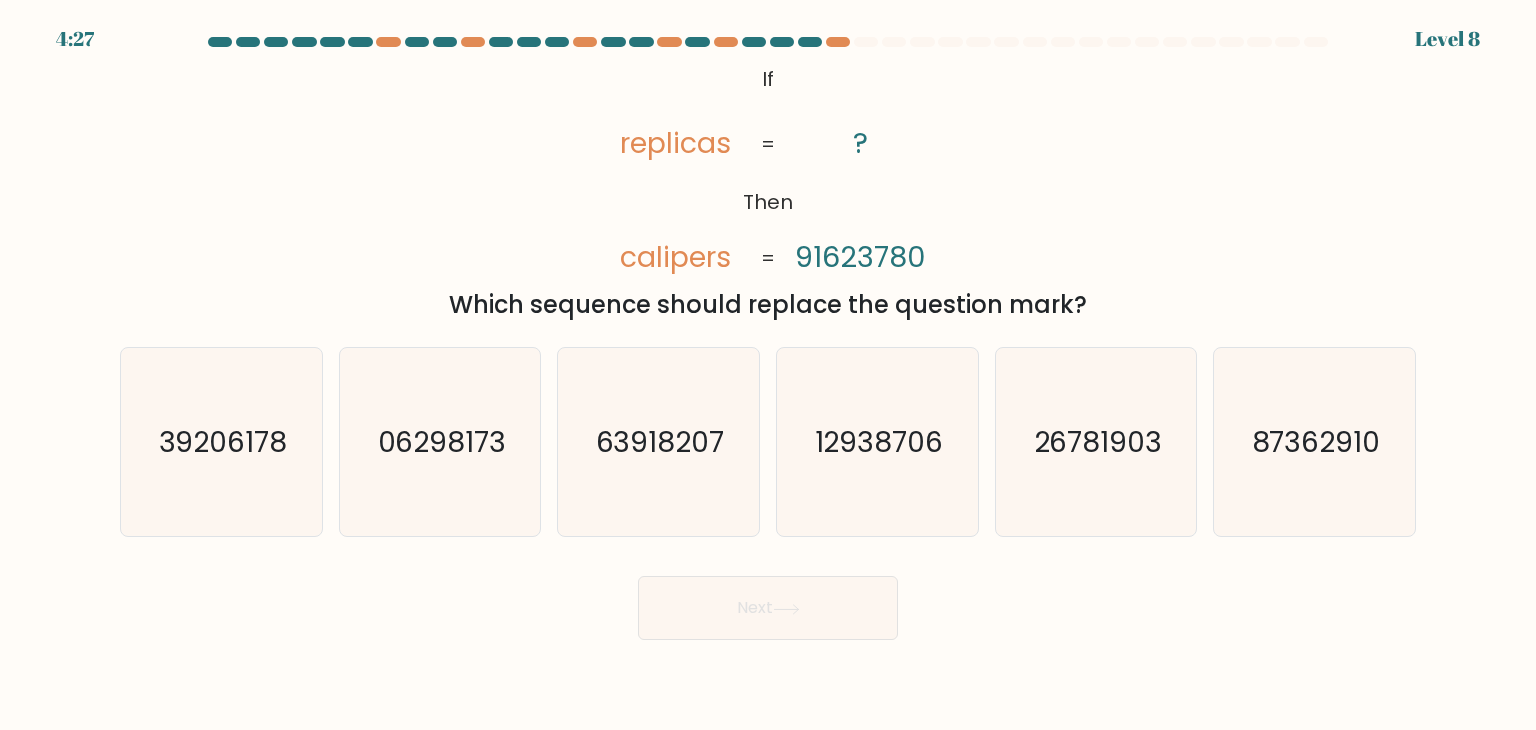 click on "@import url('https://fonts.googleapis.com/css?family=Abril+Fatface:400,100,100italic,300,300italic,400italic,500,500italic,700,700italic,900,900italic');           If       Then       replicas       calipers       ?       91623780       =       =
Which sequence should replace the question mark?" at bounding box center [768, 191] 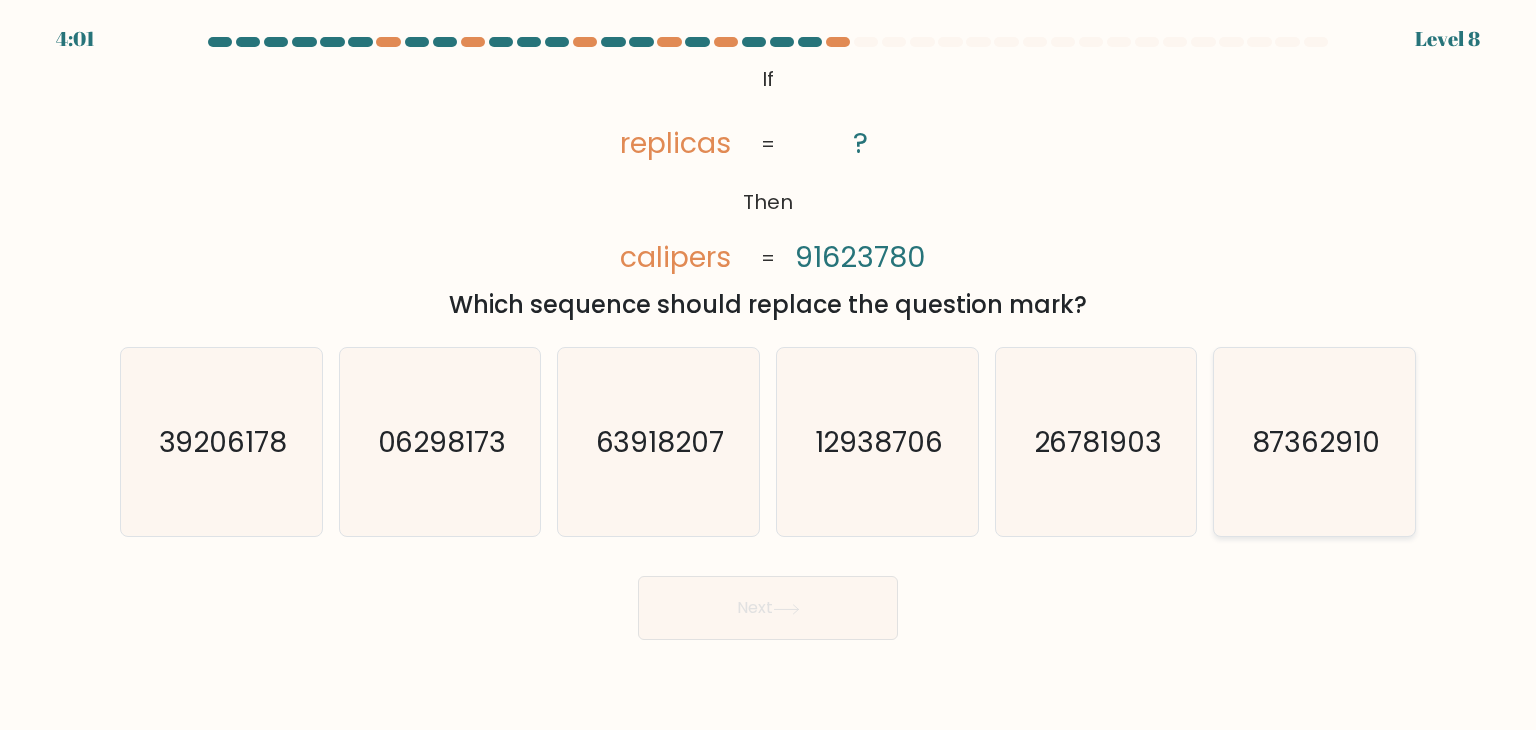 click on "87362910" 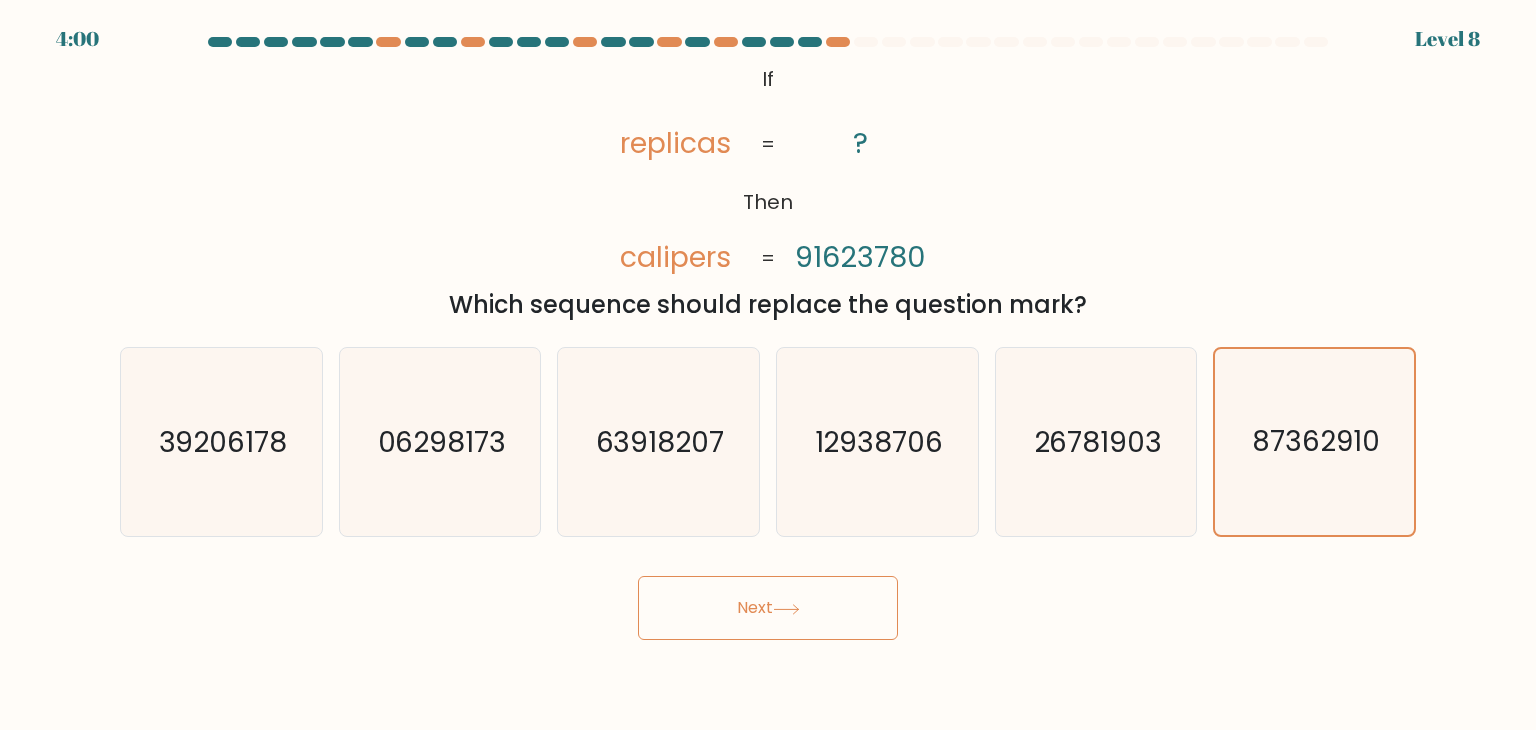 click on "Next" at bounding box center [768, 608] 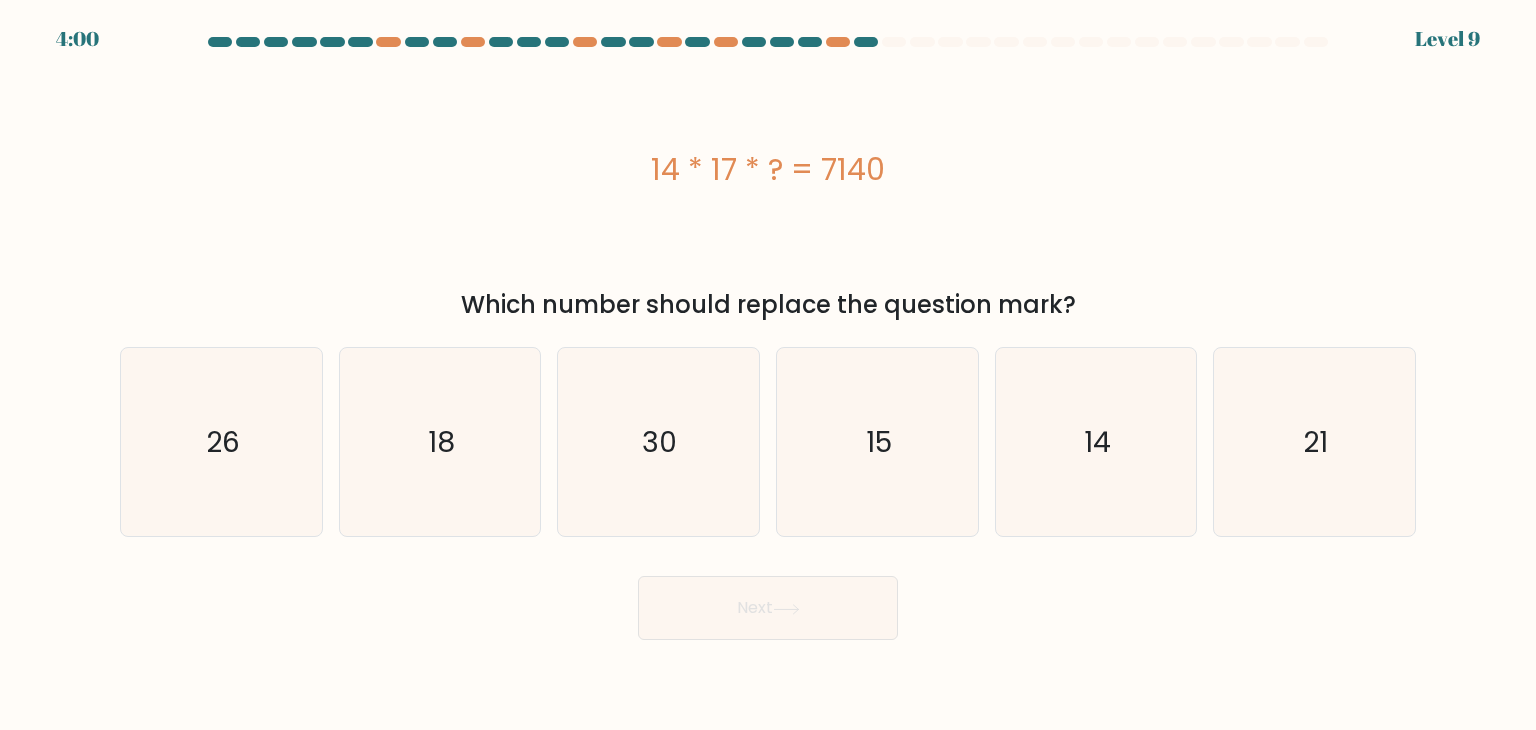 click on "Next" at bounding box center [768, 608] 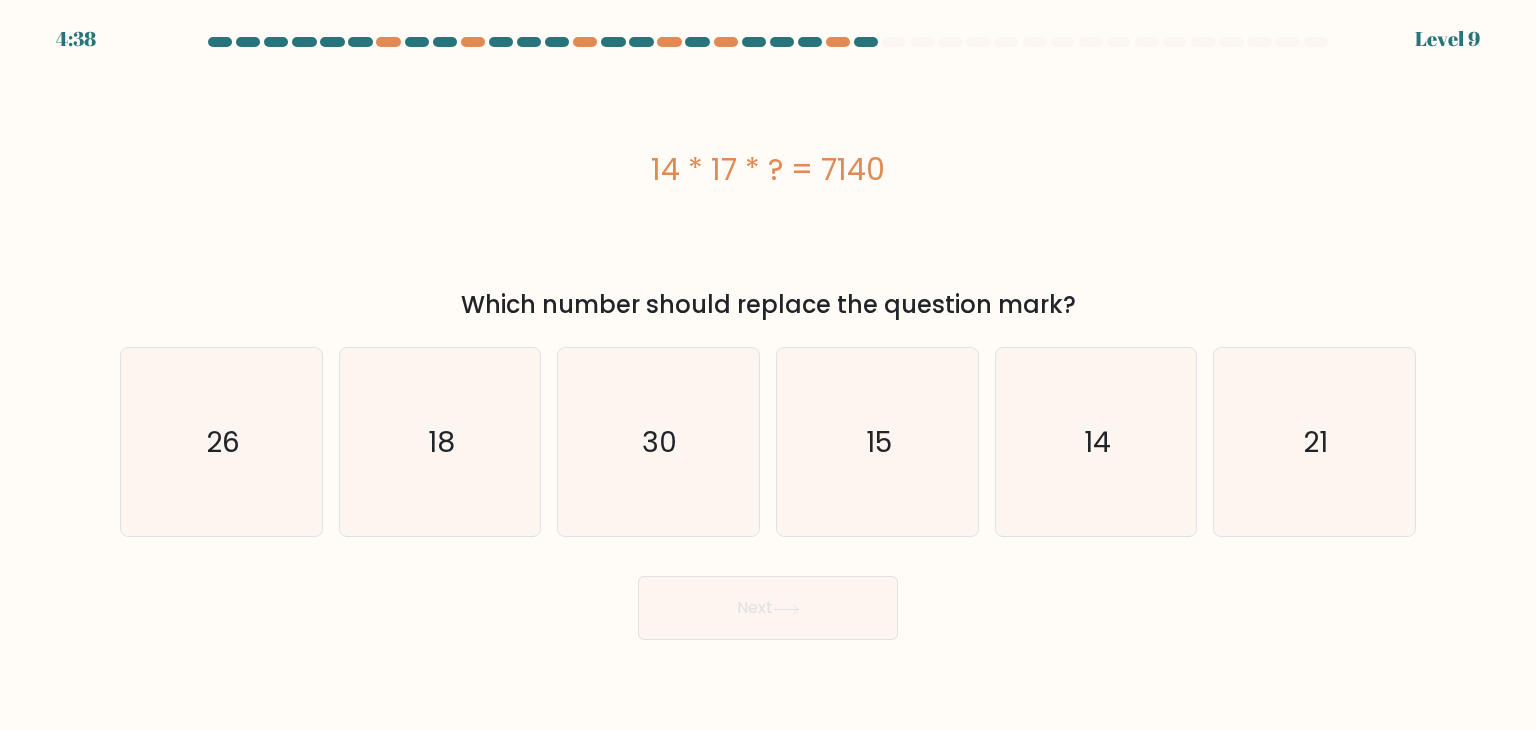 click on "14 * 17 * ? = 7140" at bounding box center [768, 169] 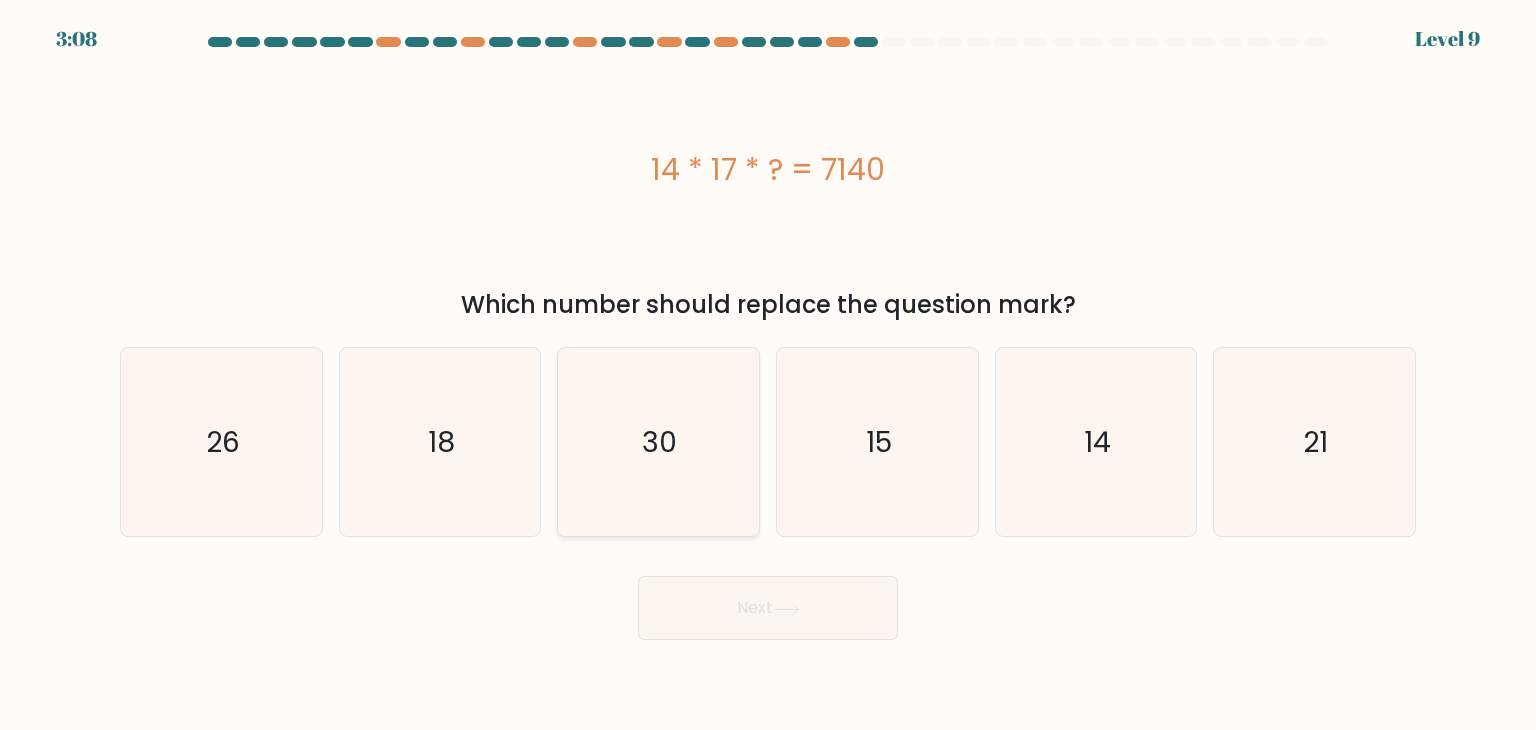 click on "30" 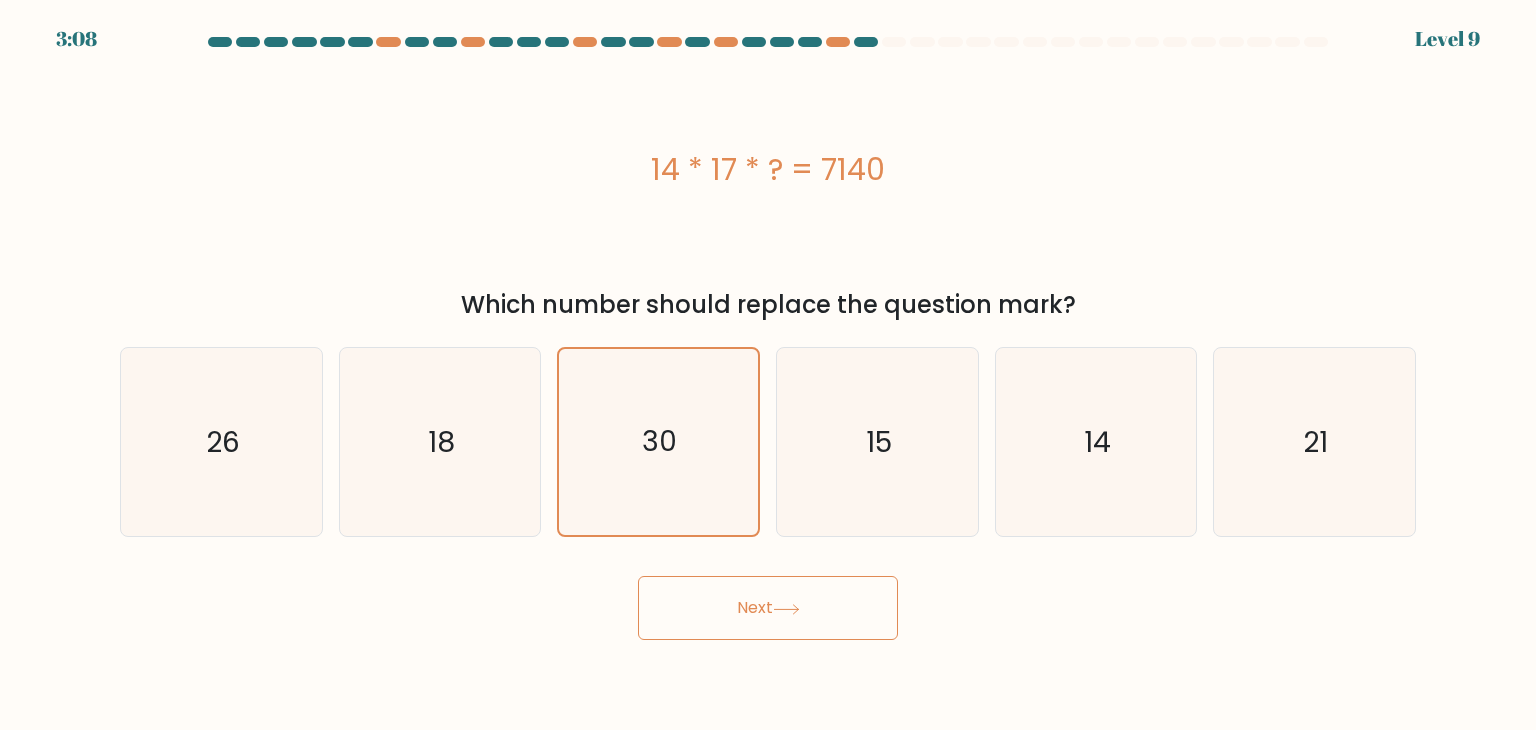 click on "Next" at bounding box center [768, 608] 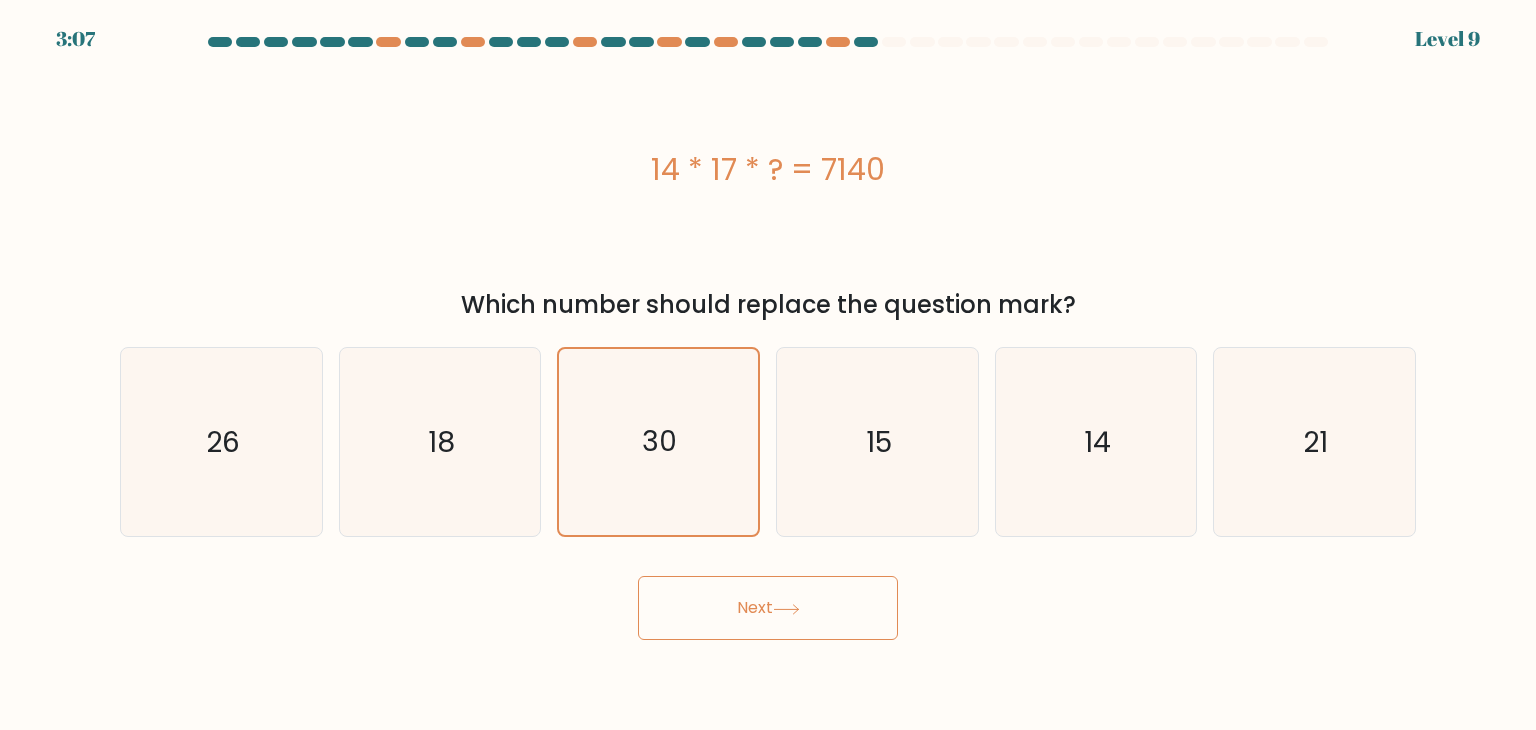 click on "Next" at bounding box center [768, 608] 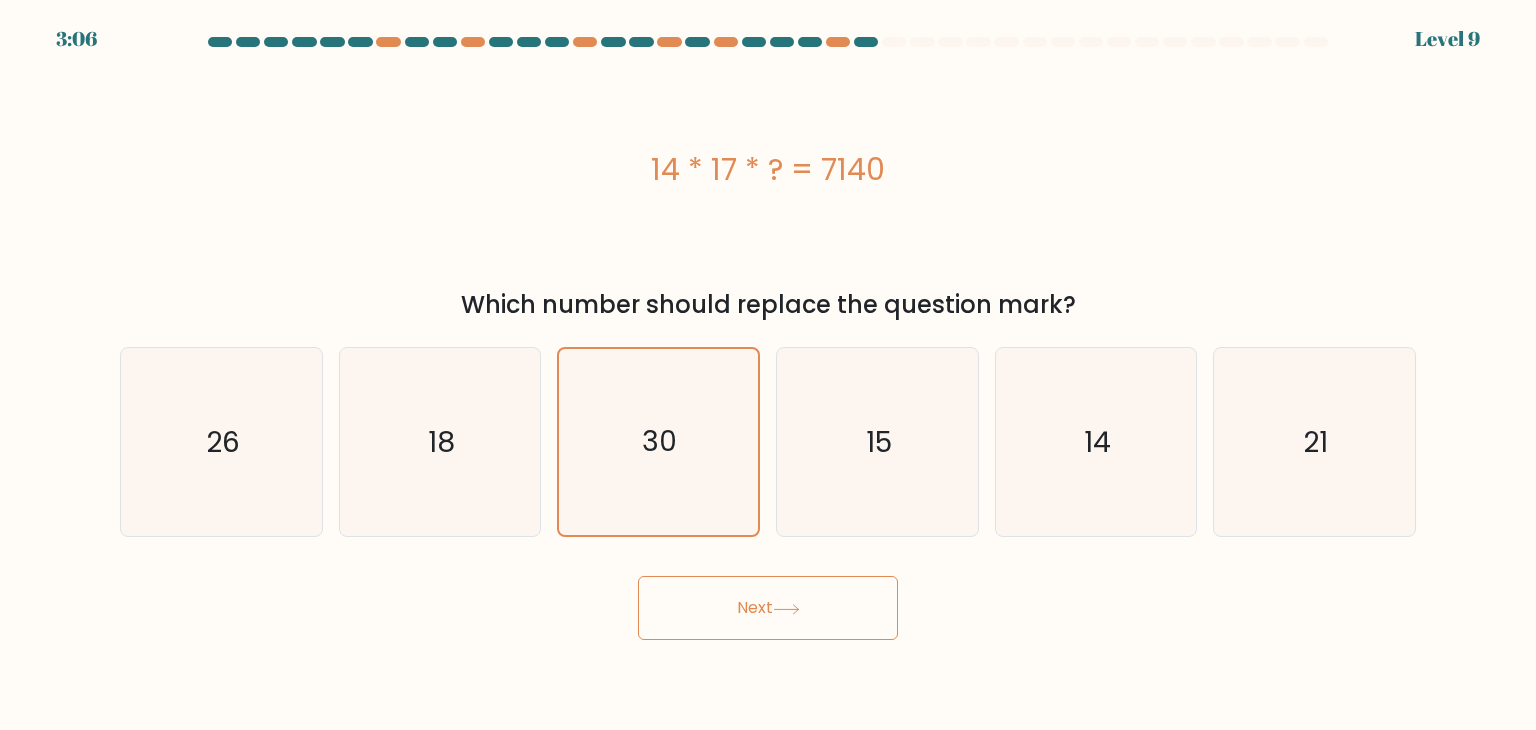 click on "Next" at bounding box center (768, 608) 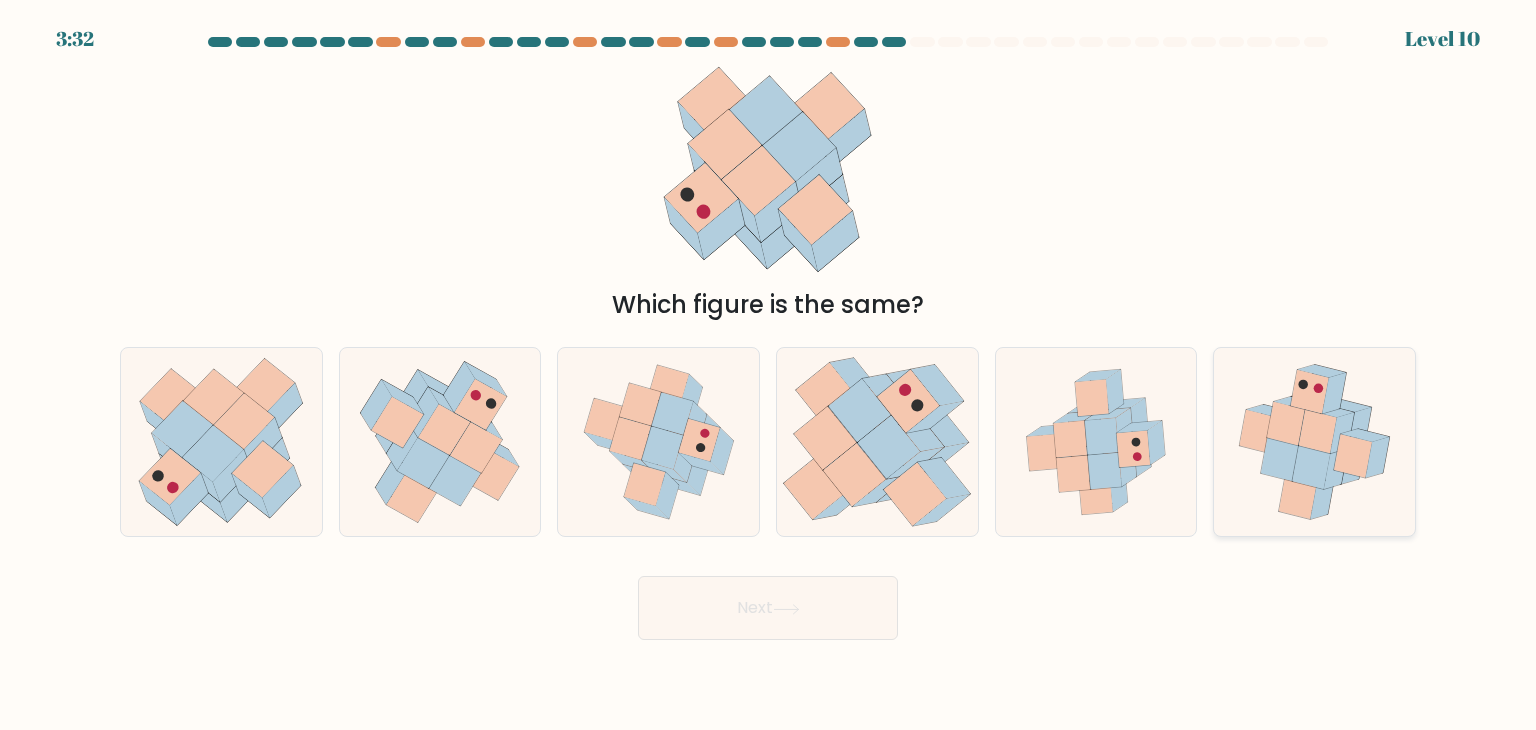 click 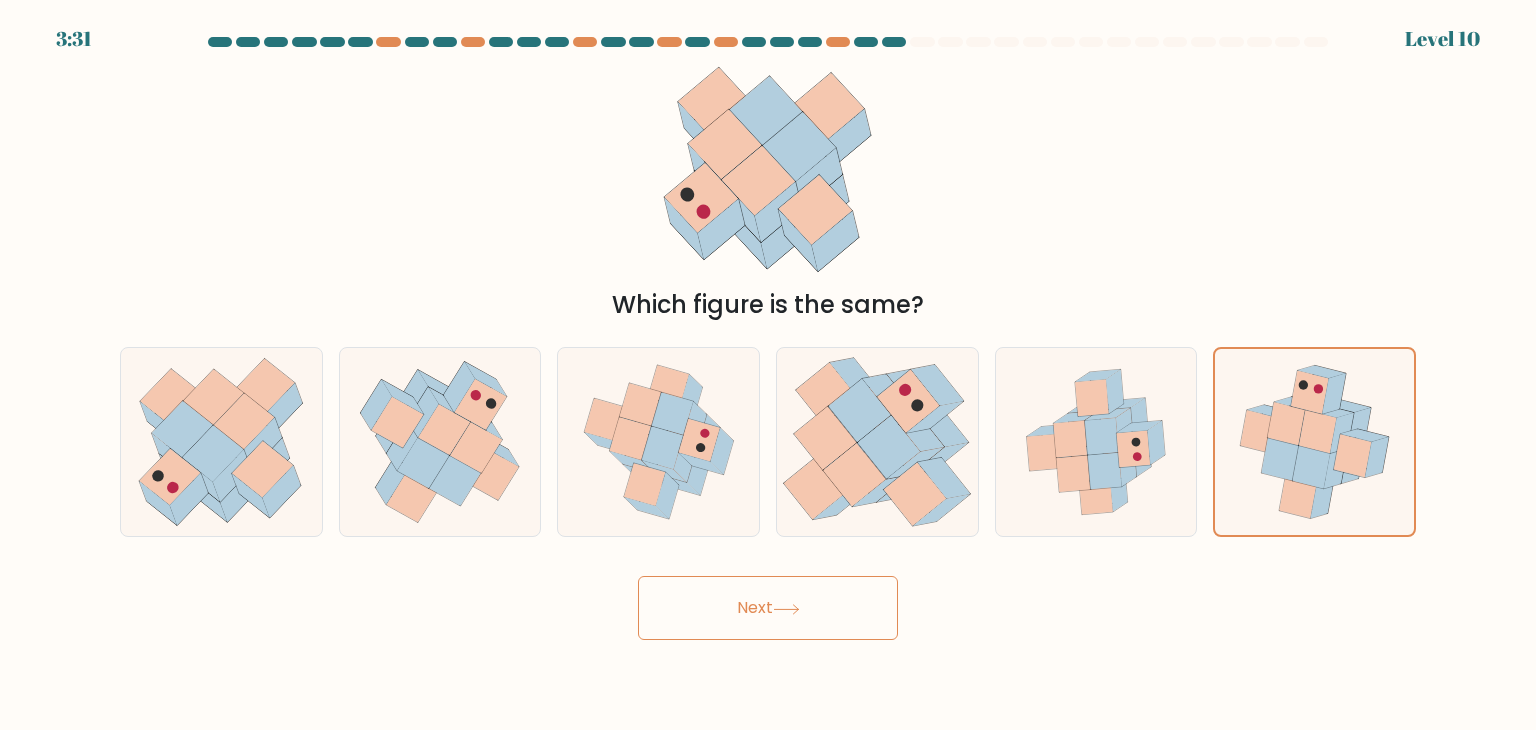 click on "Next" at bounding box center [768, 608] 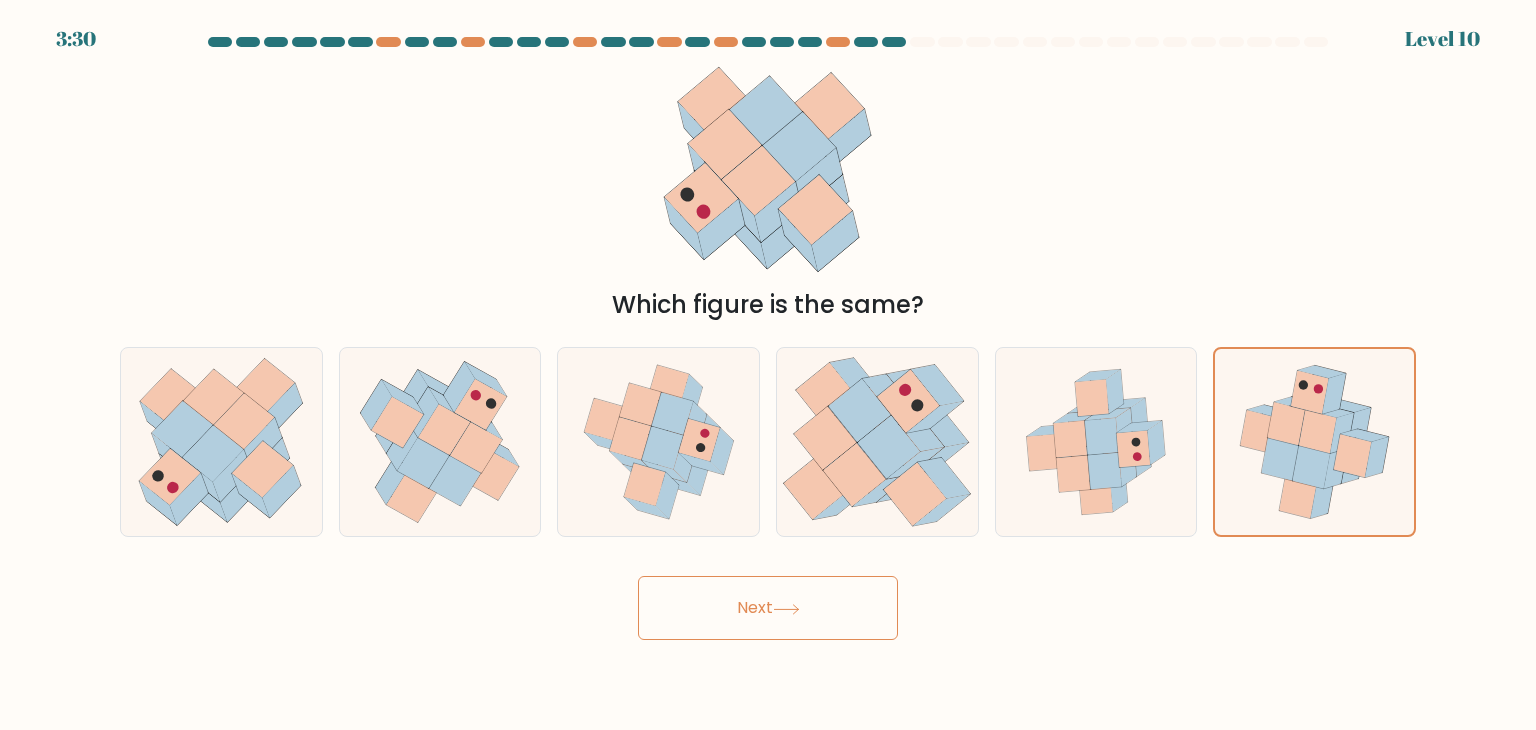 click on "Next" at bounding box center [768, 608] 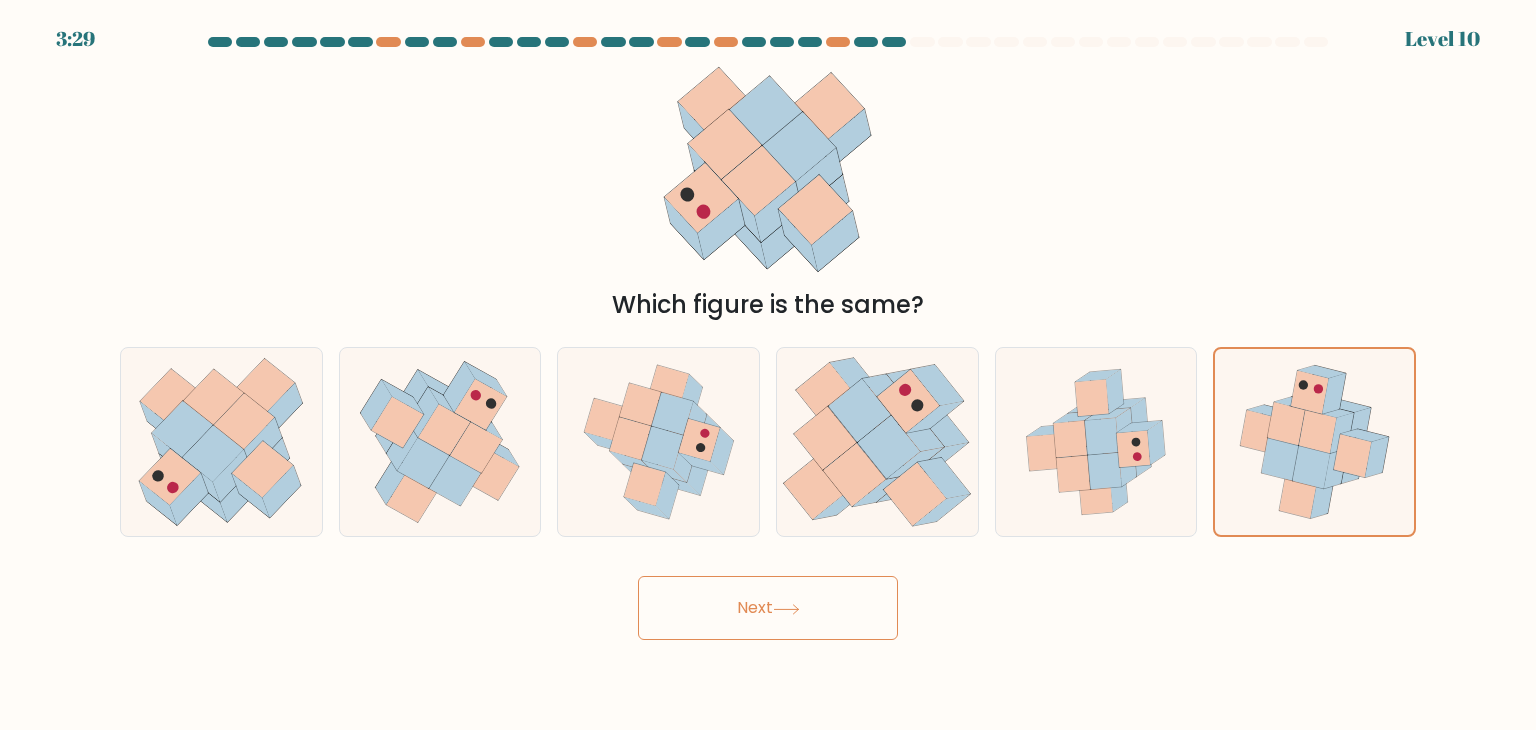 click on "Next" at bounding box center (768, 608) 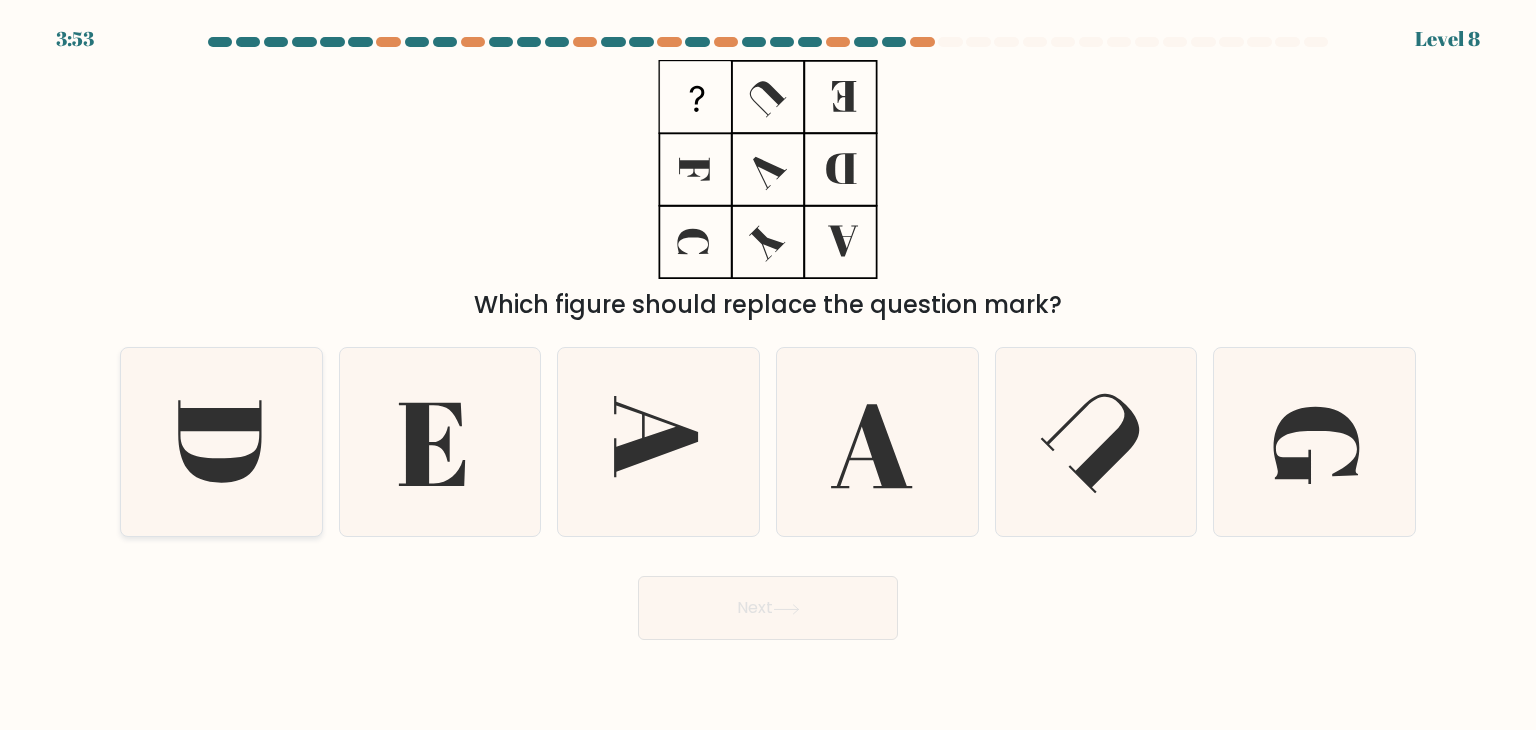 click 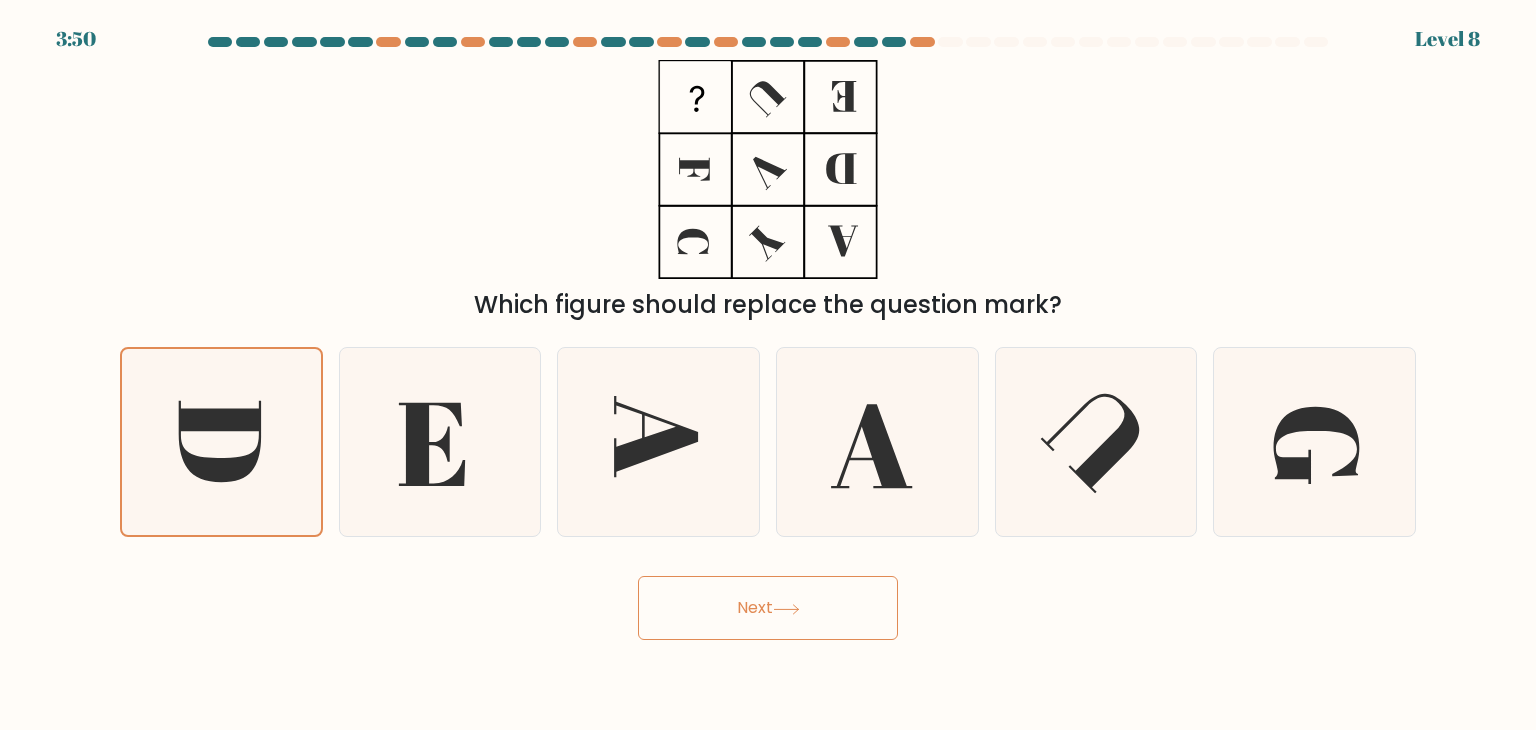 click on "Next" at bounding box center [768, 608] 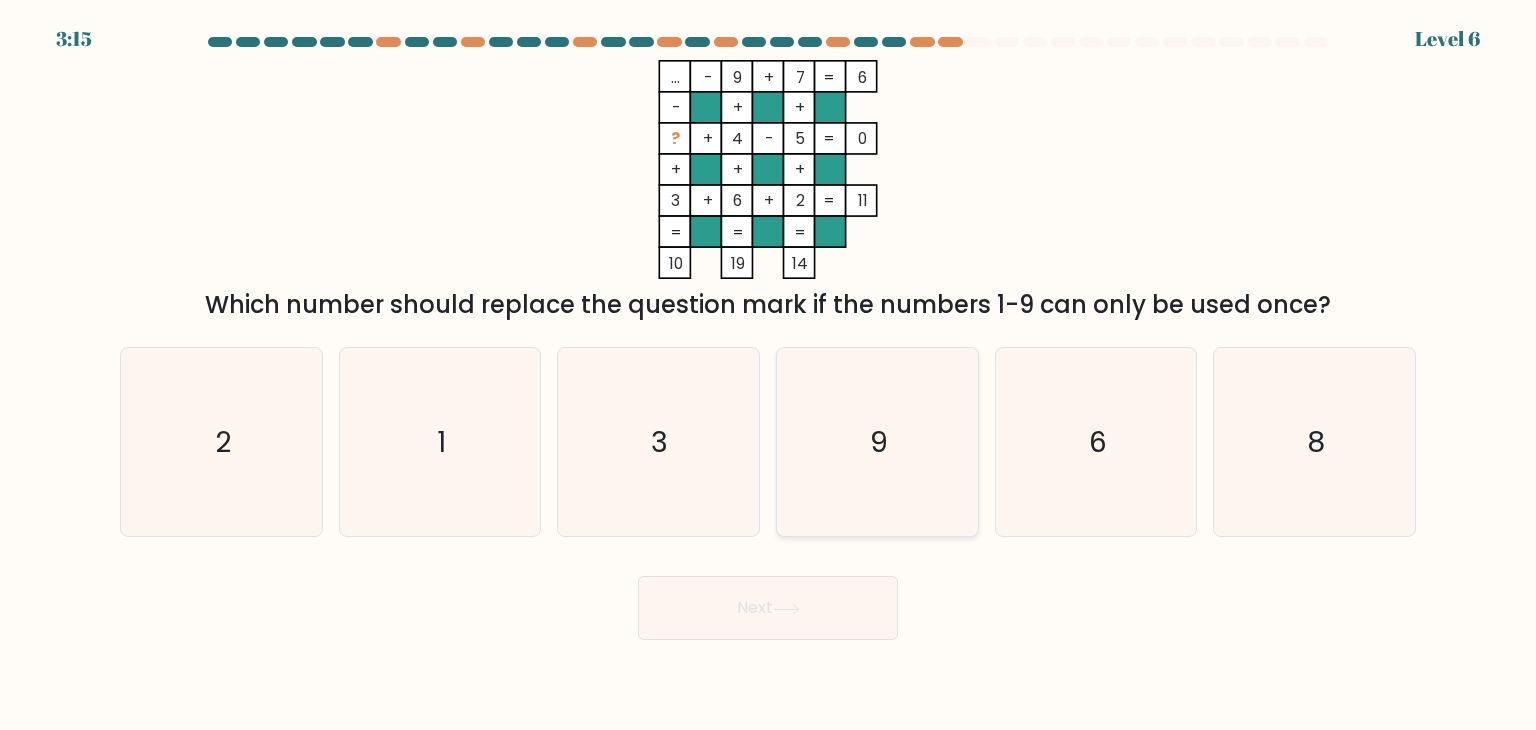 click on "9" 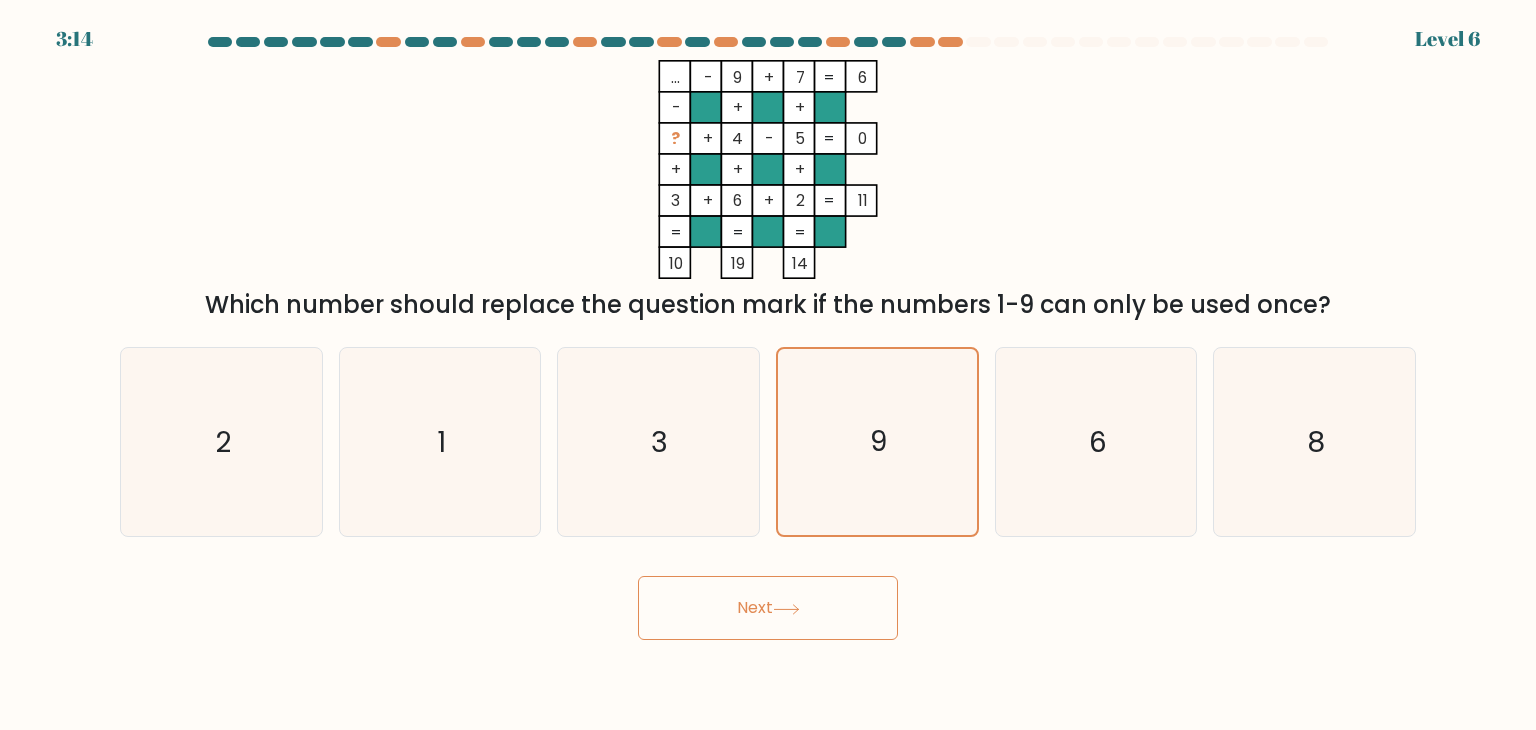 click on "Next" at bounding box center [768, 608] 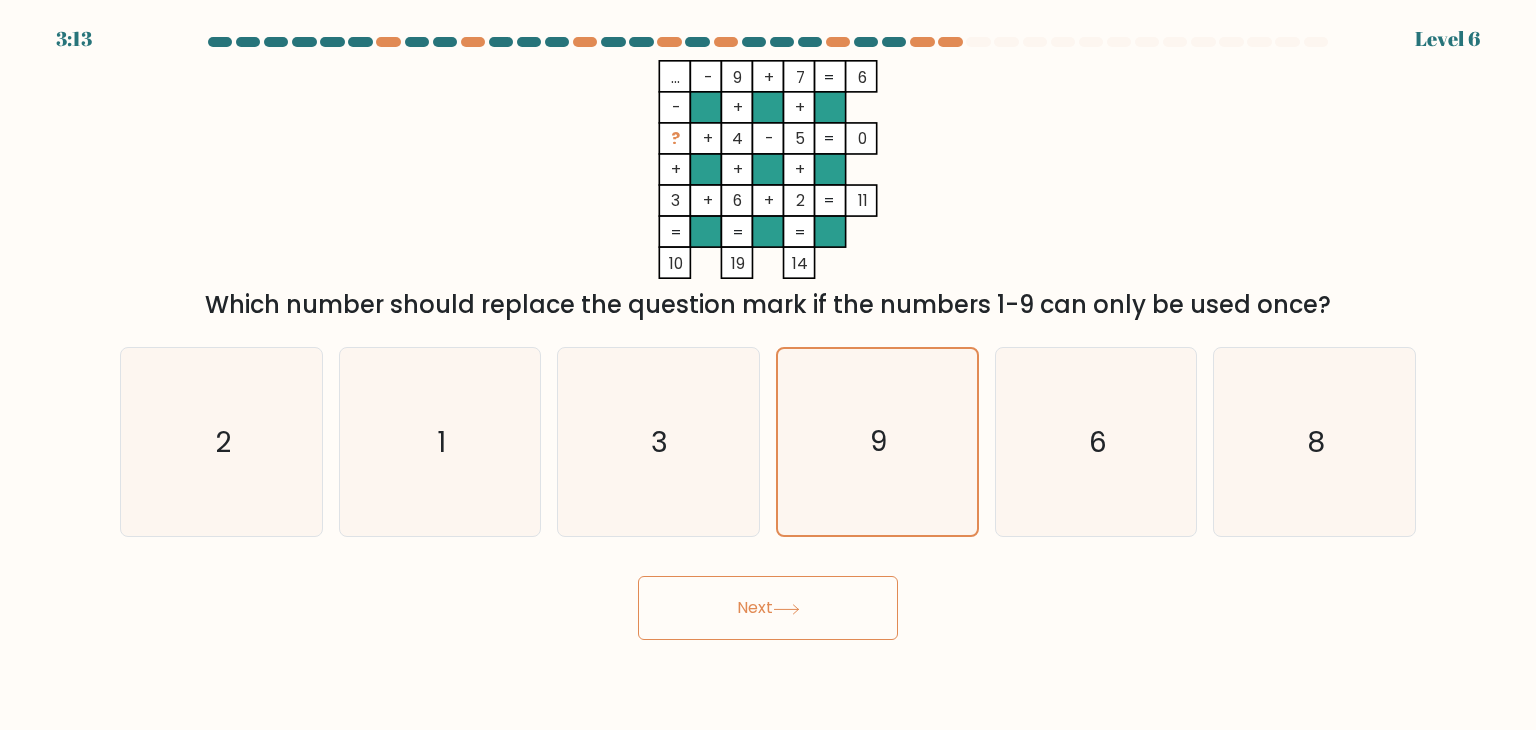 click on "Next" at bounding box center [768, 608] 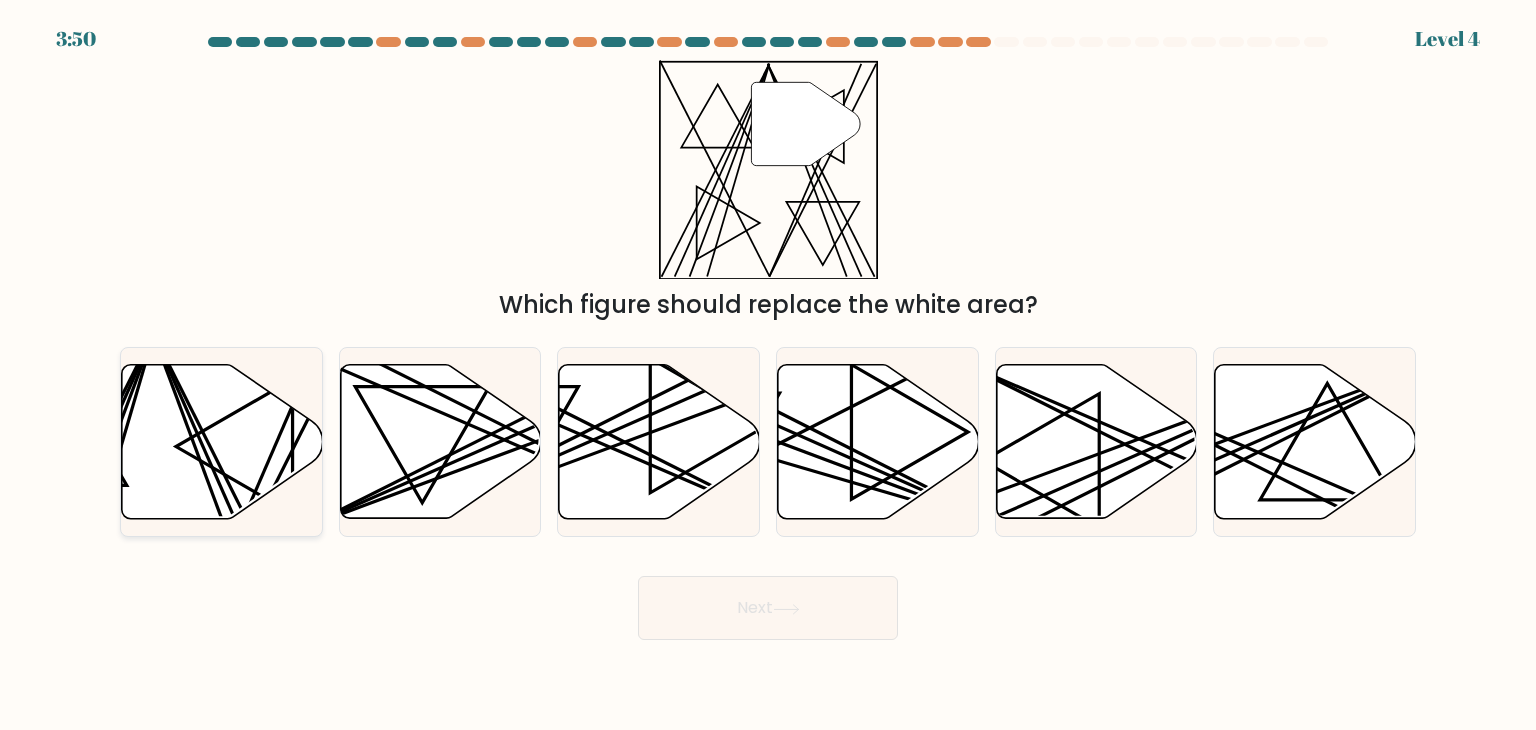 click 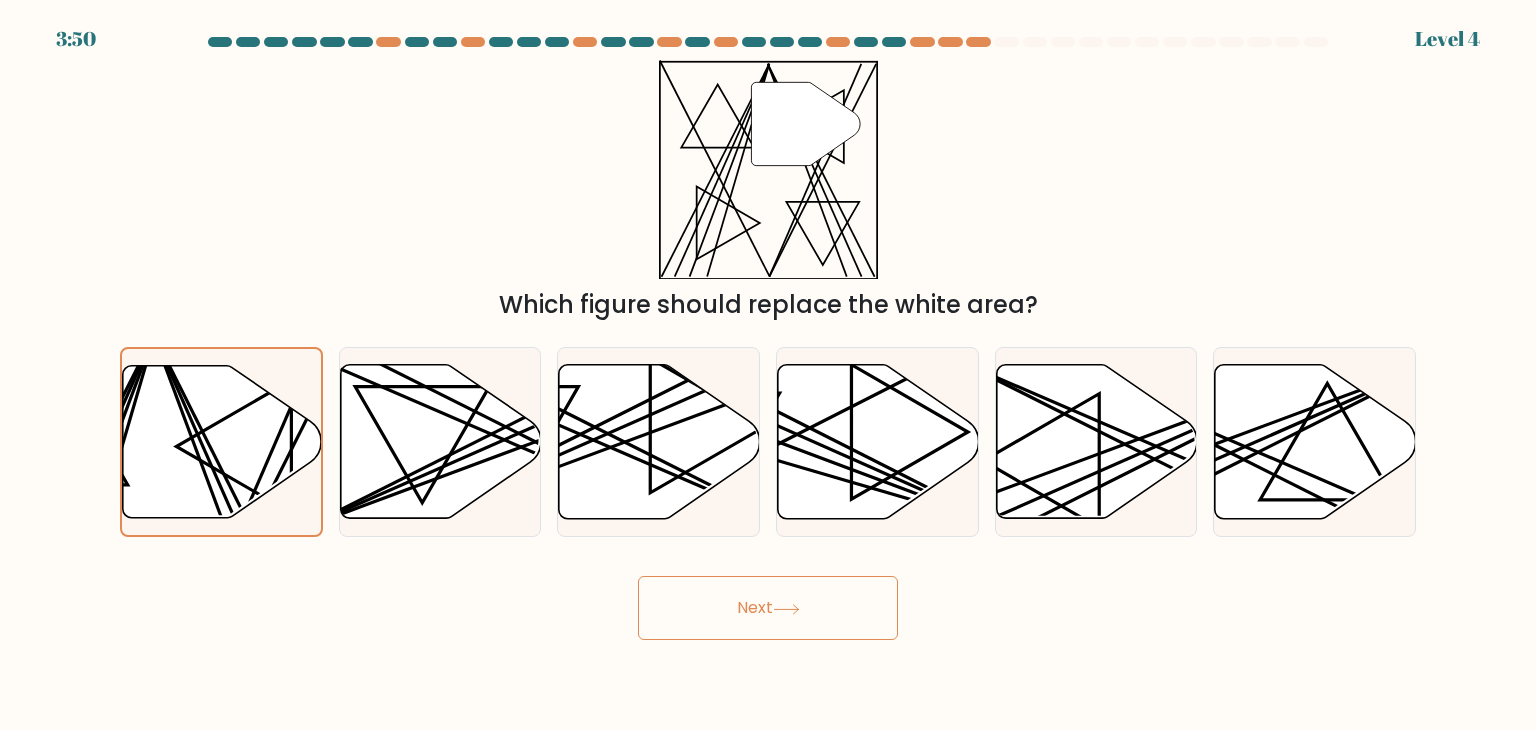 click on "Next" at bounding box center [768, 608] 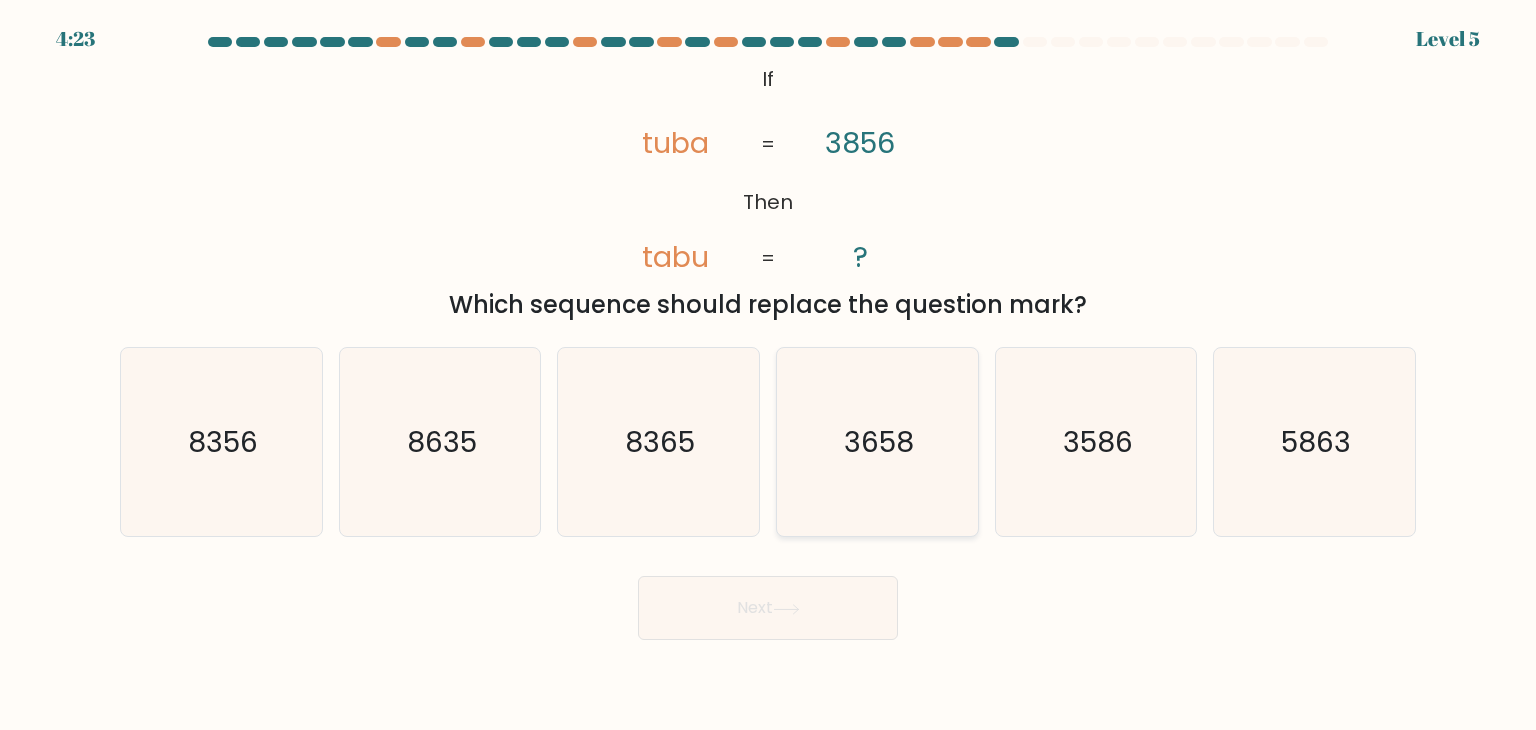 click on "3658" 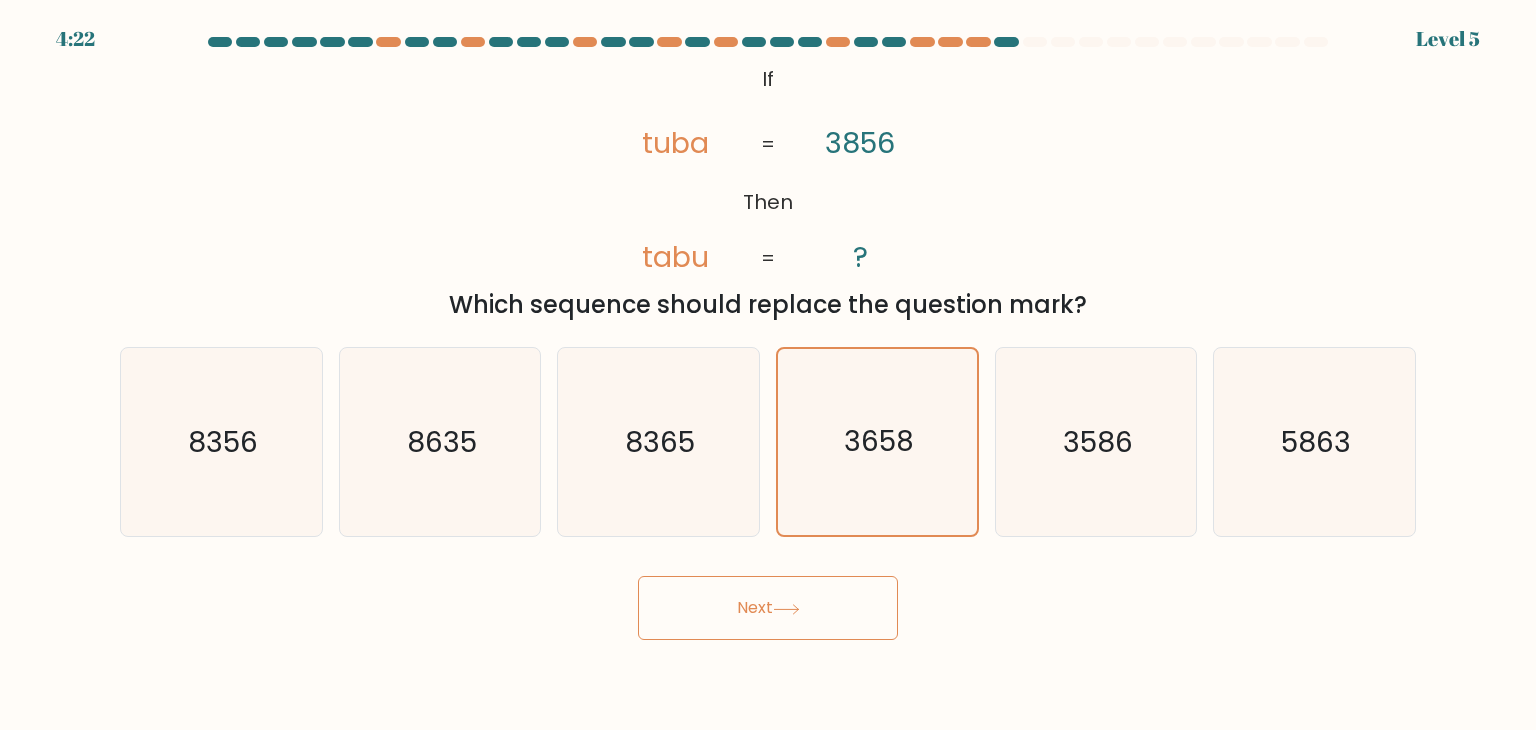 click on "Next" at bounding box center (768, 608) 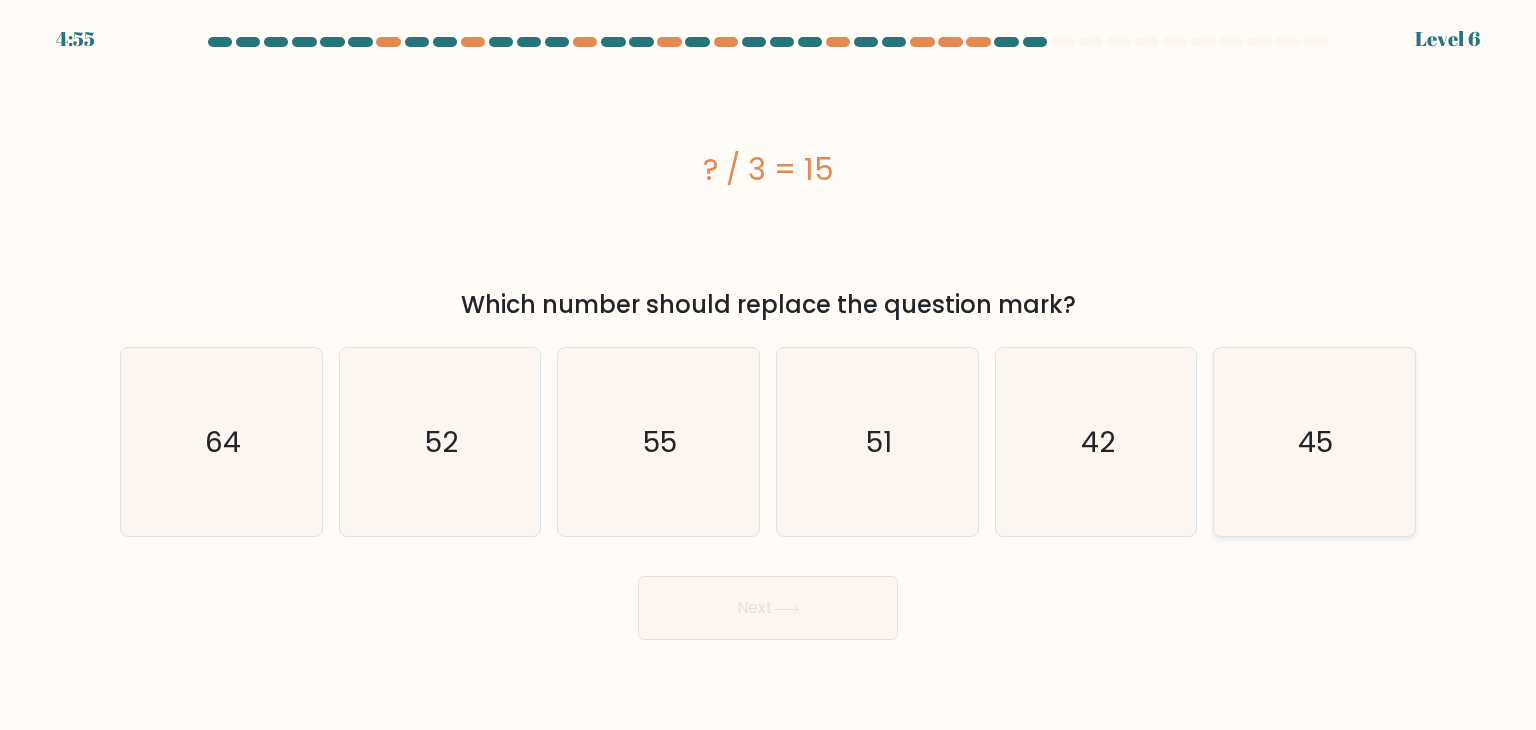 click on "45" 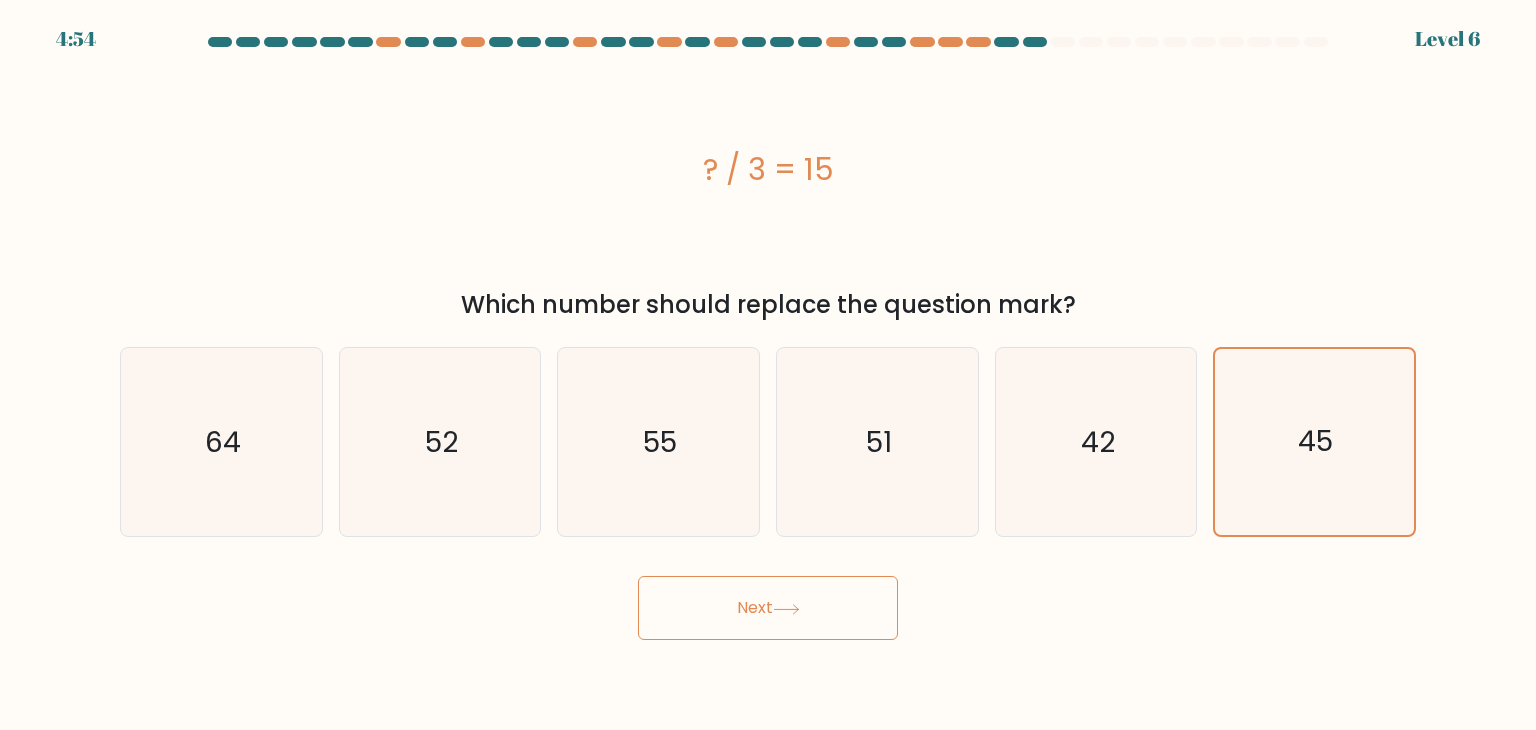 click on "Next" at bounding box center [768, 608] 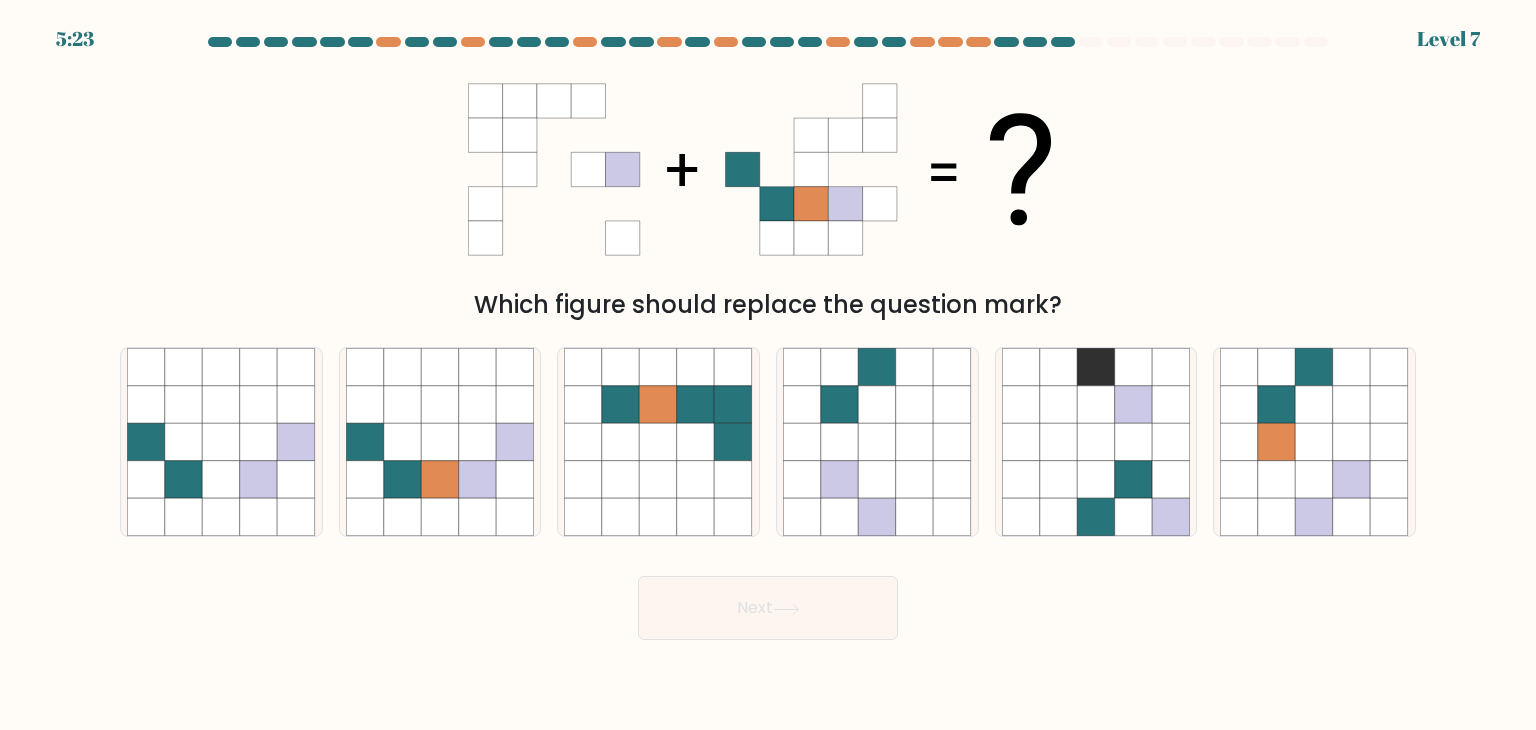 click 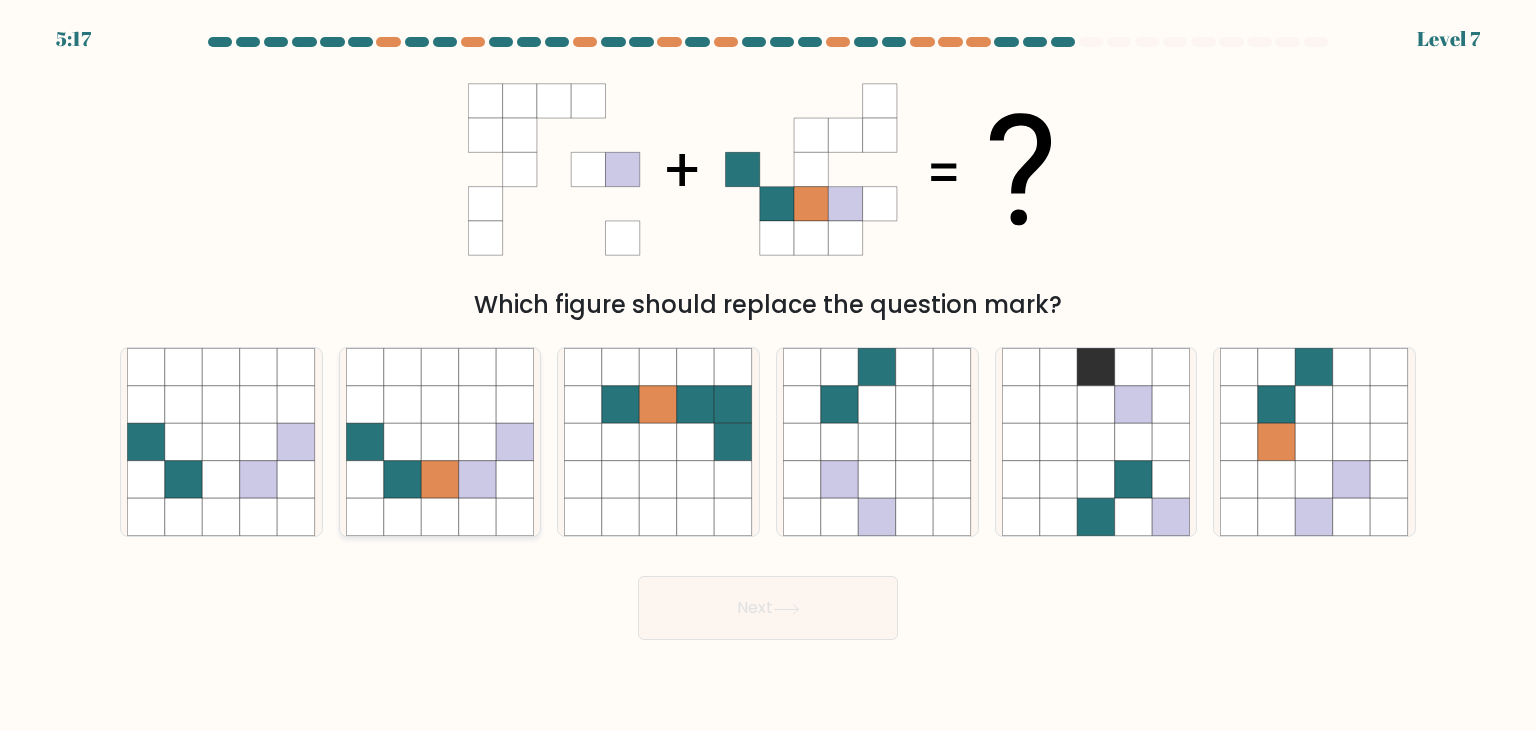 click 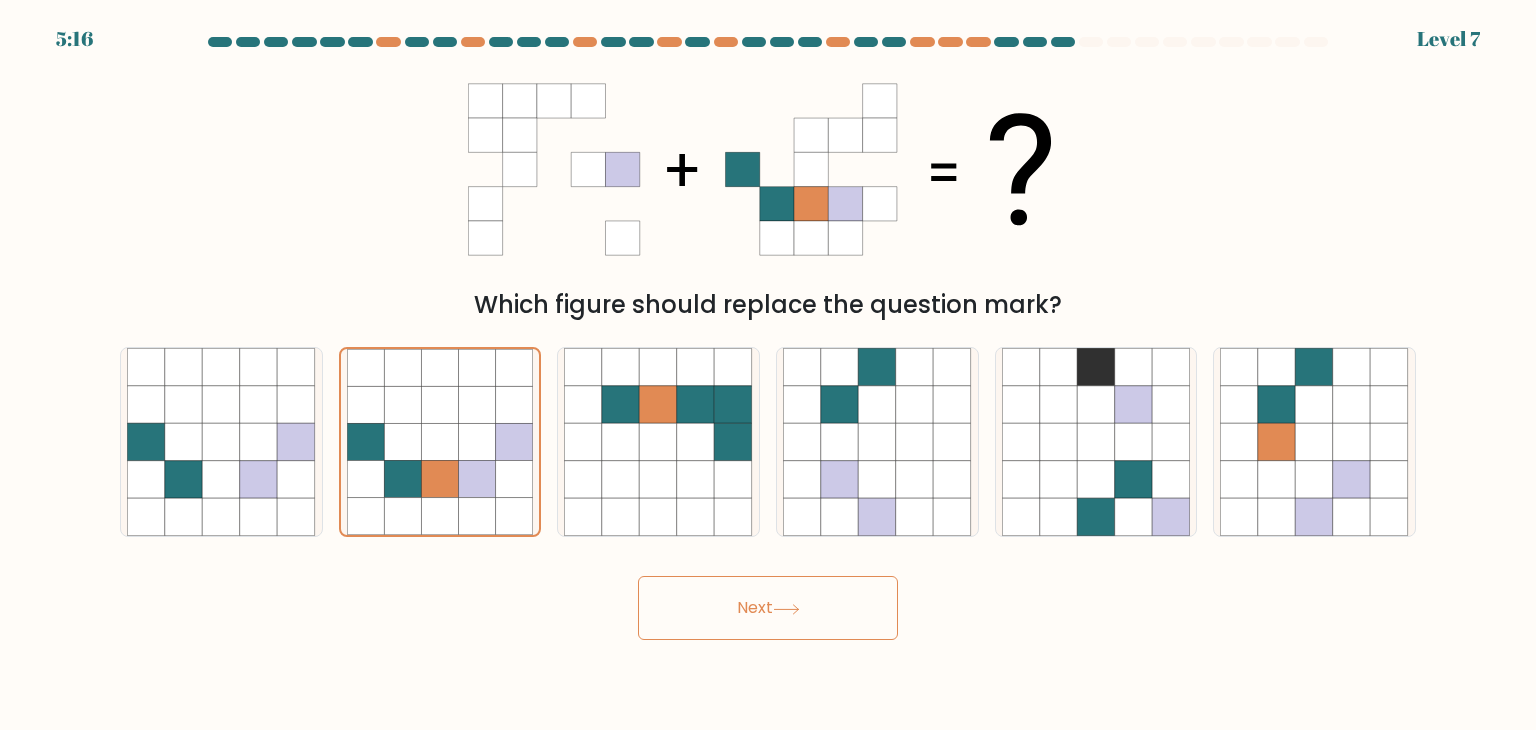 click on "Next" at bounding box center [768, 608] 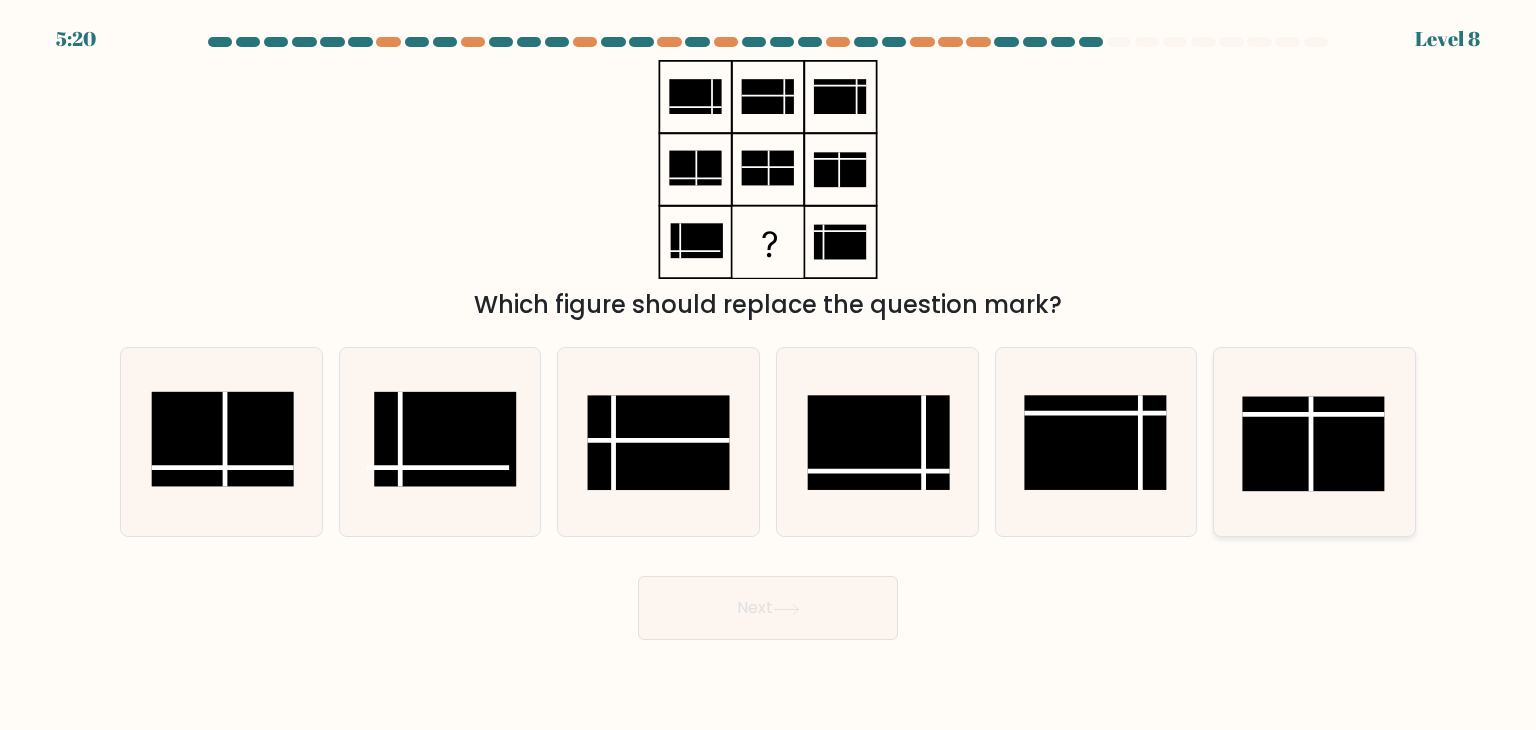 click 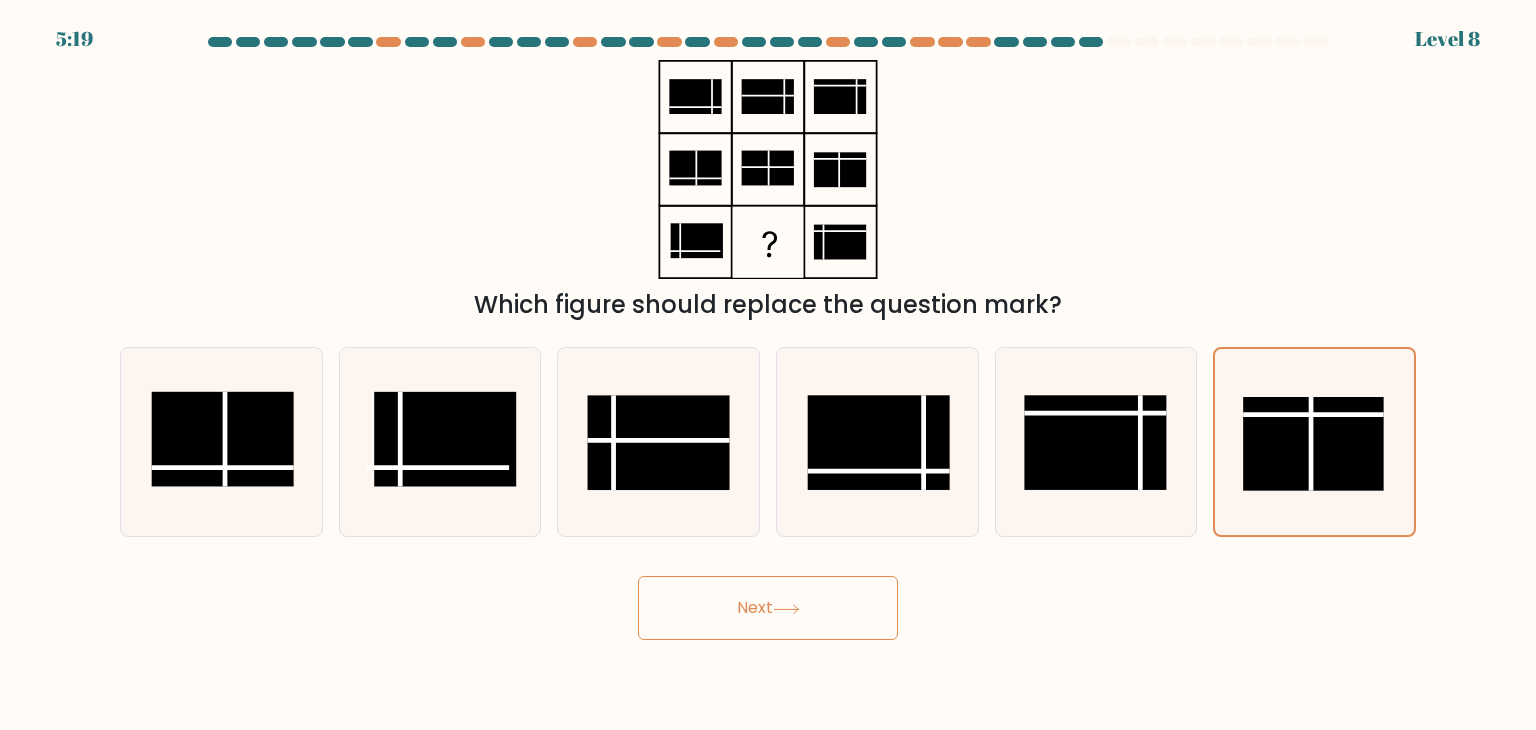 click on "Next" at bounding box center (768, 608) 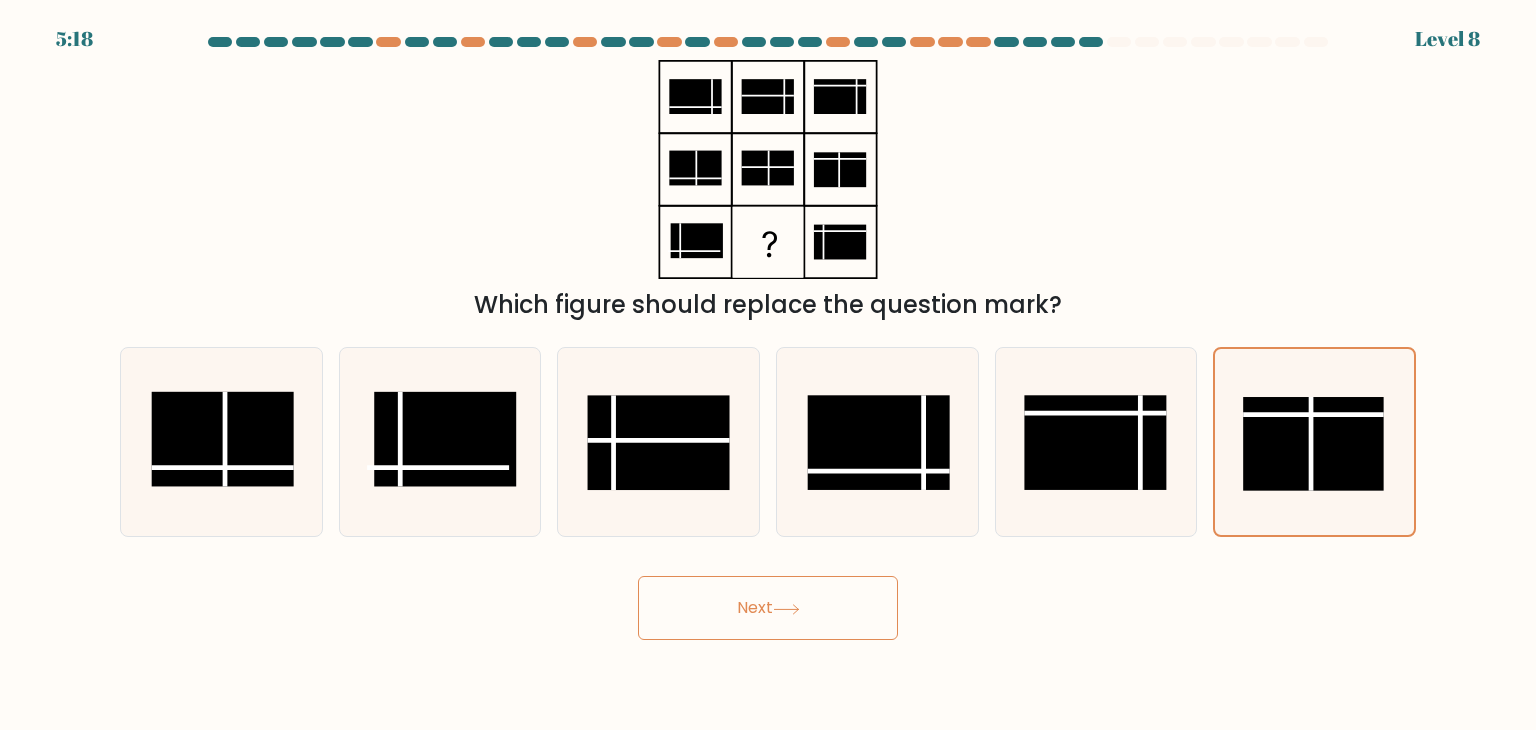 click on "Next" at bounding box center [768, 608] 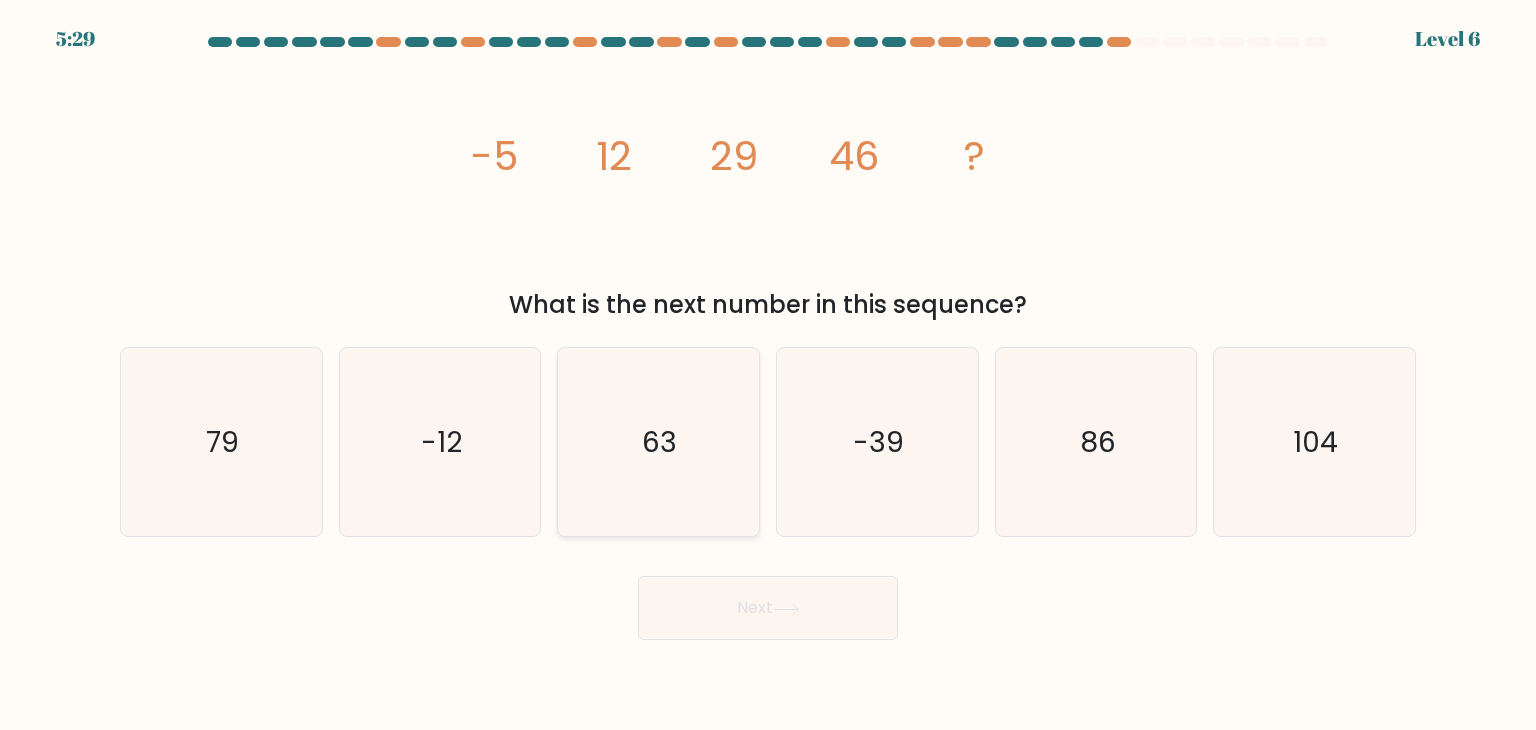 click on "63" 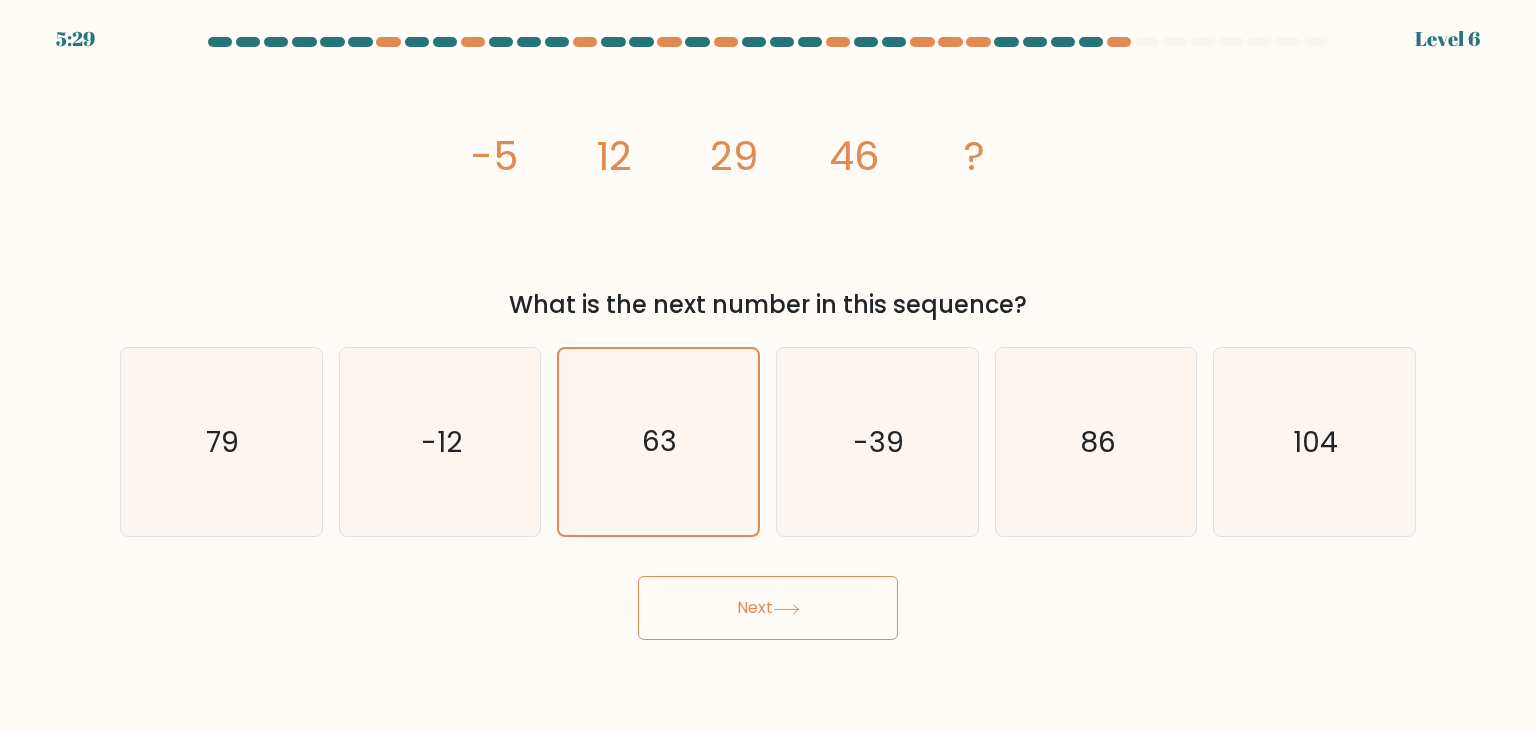click on "Next" at bounding box center [768, 608] 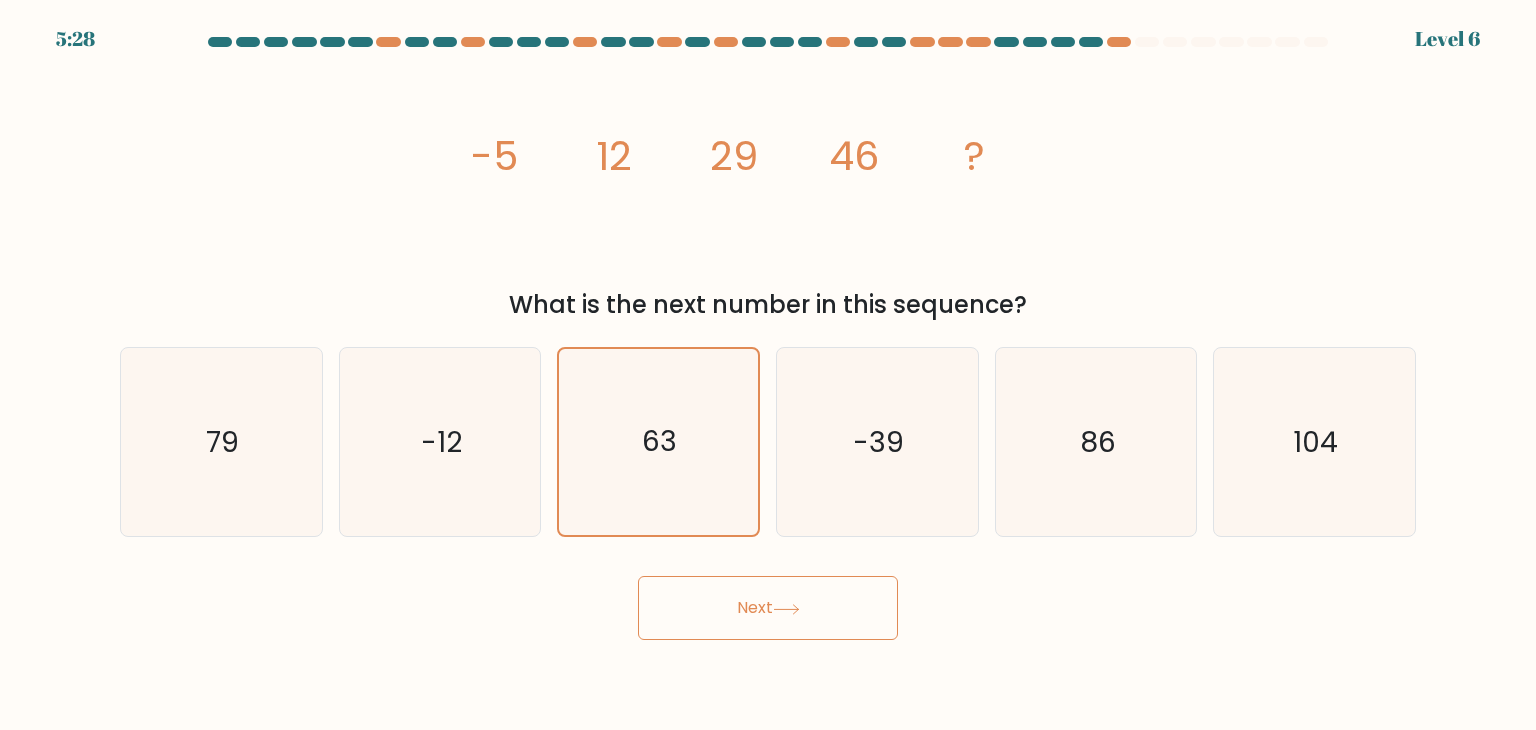 click on "Next" at bounding box center [768, 608] 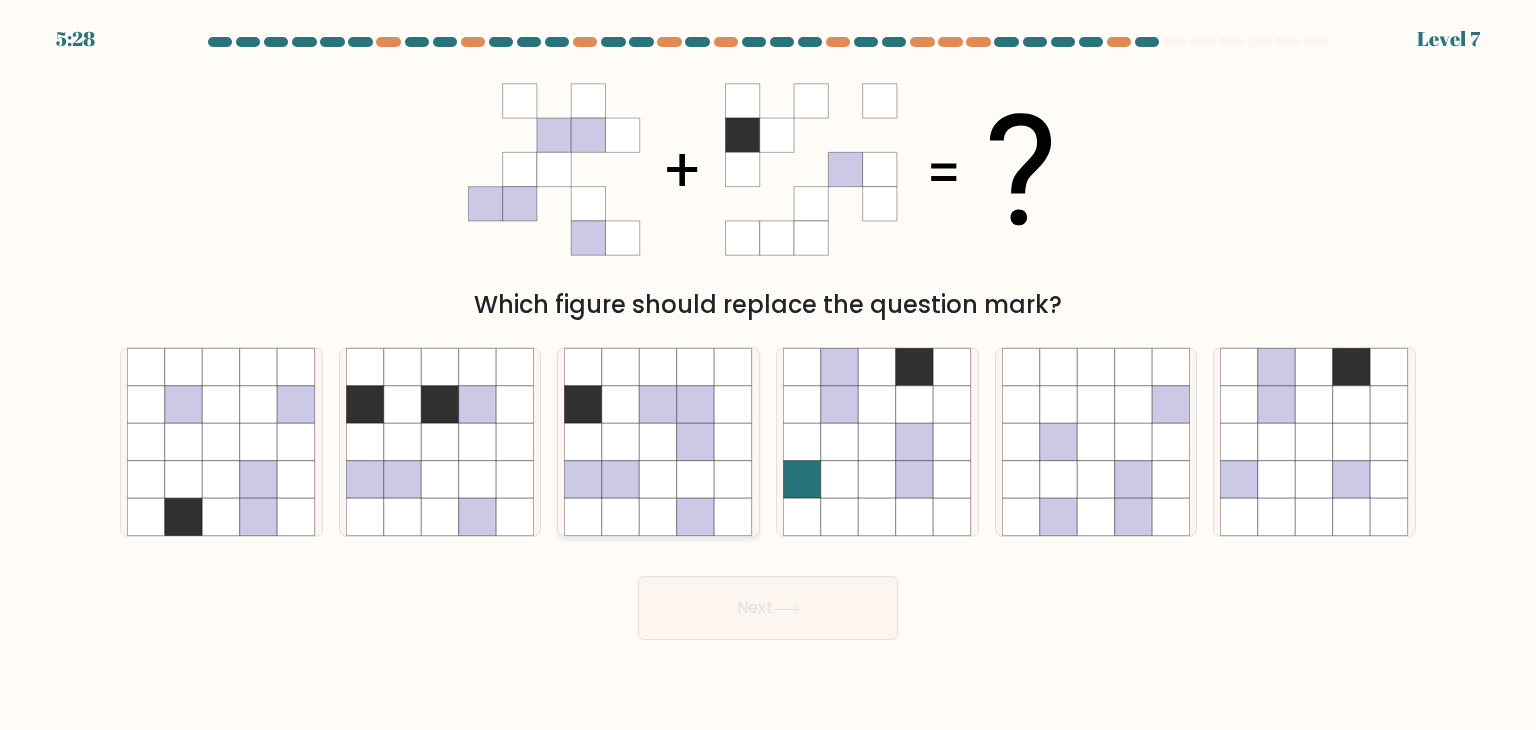click 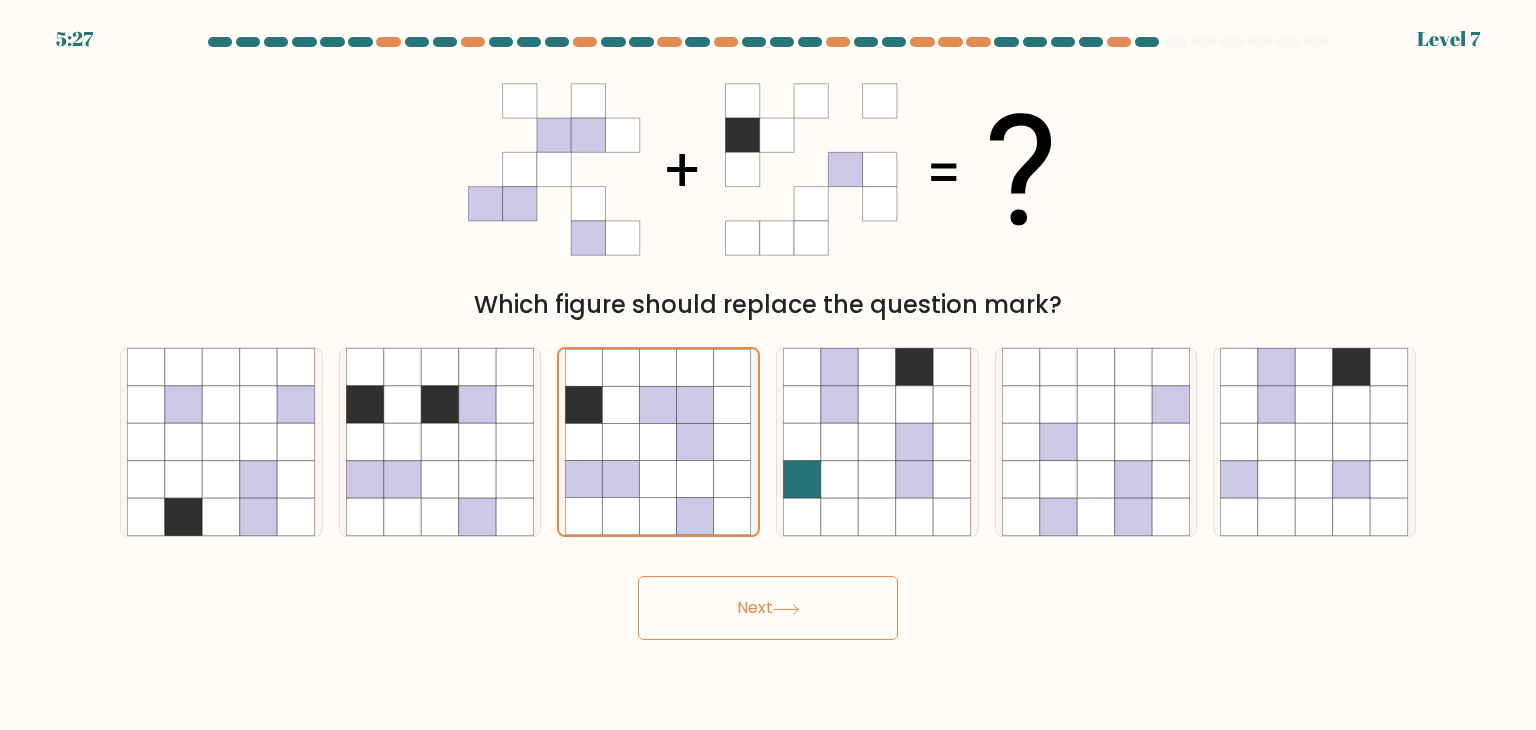 click on "Next" at bounding box center [768, 608] 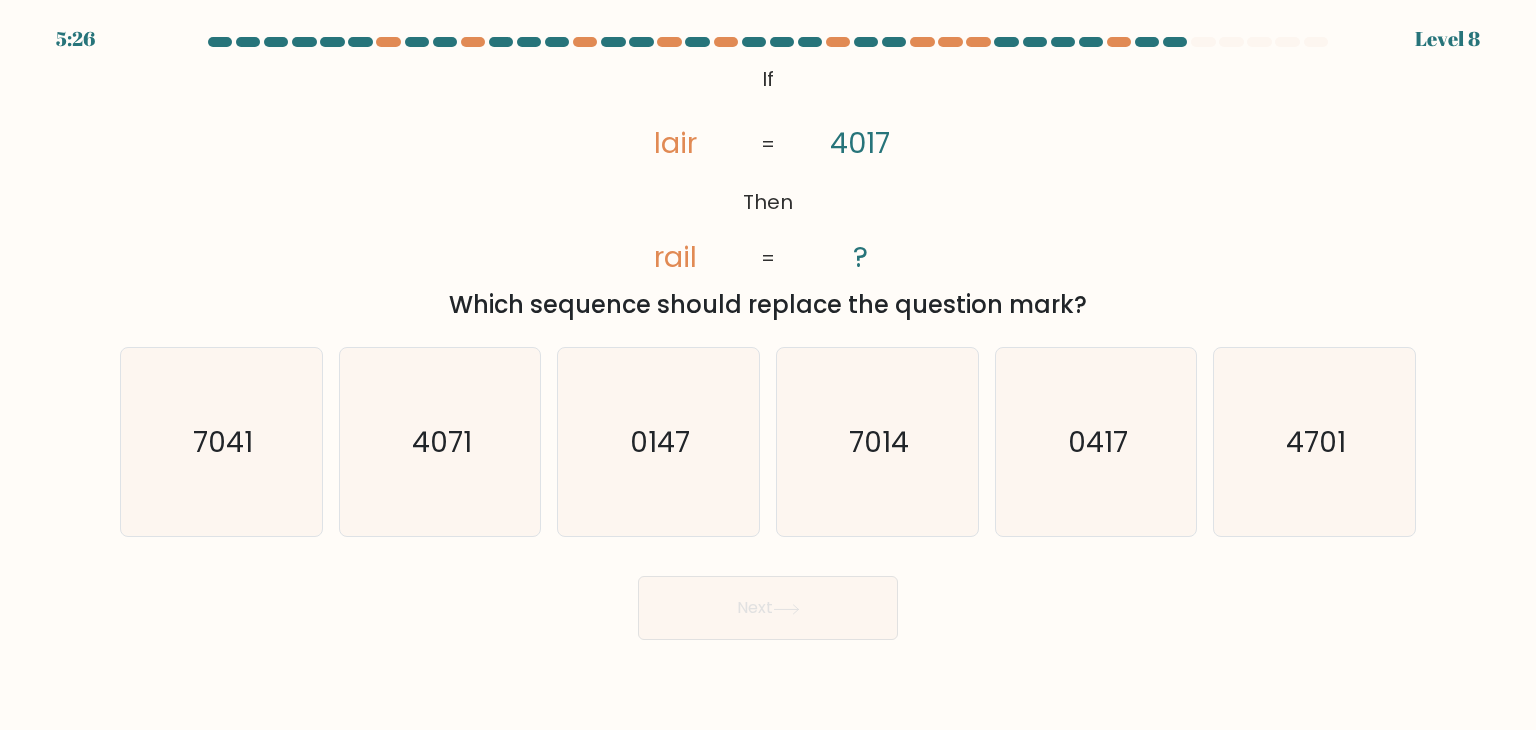 click on "Next" at bounding box center [768, 608] 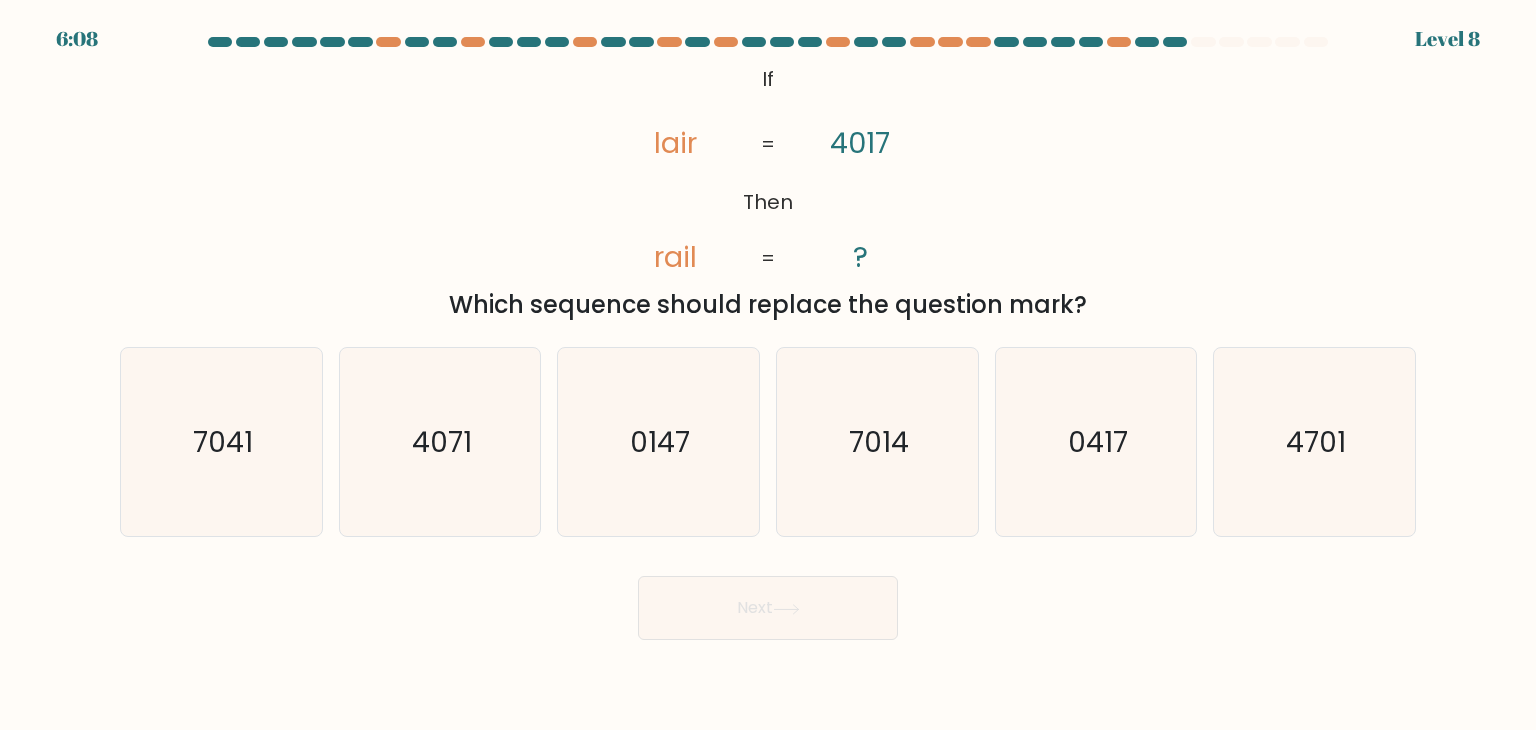 click on "Next" at bounding box center [768, 600] 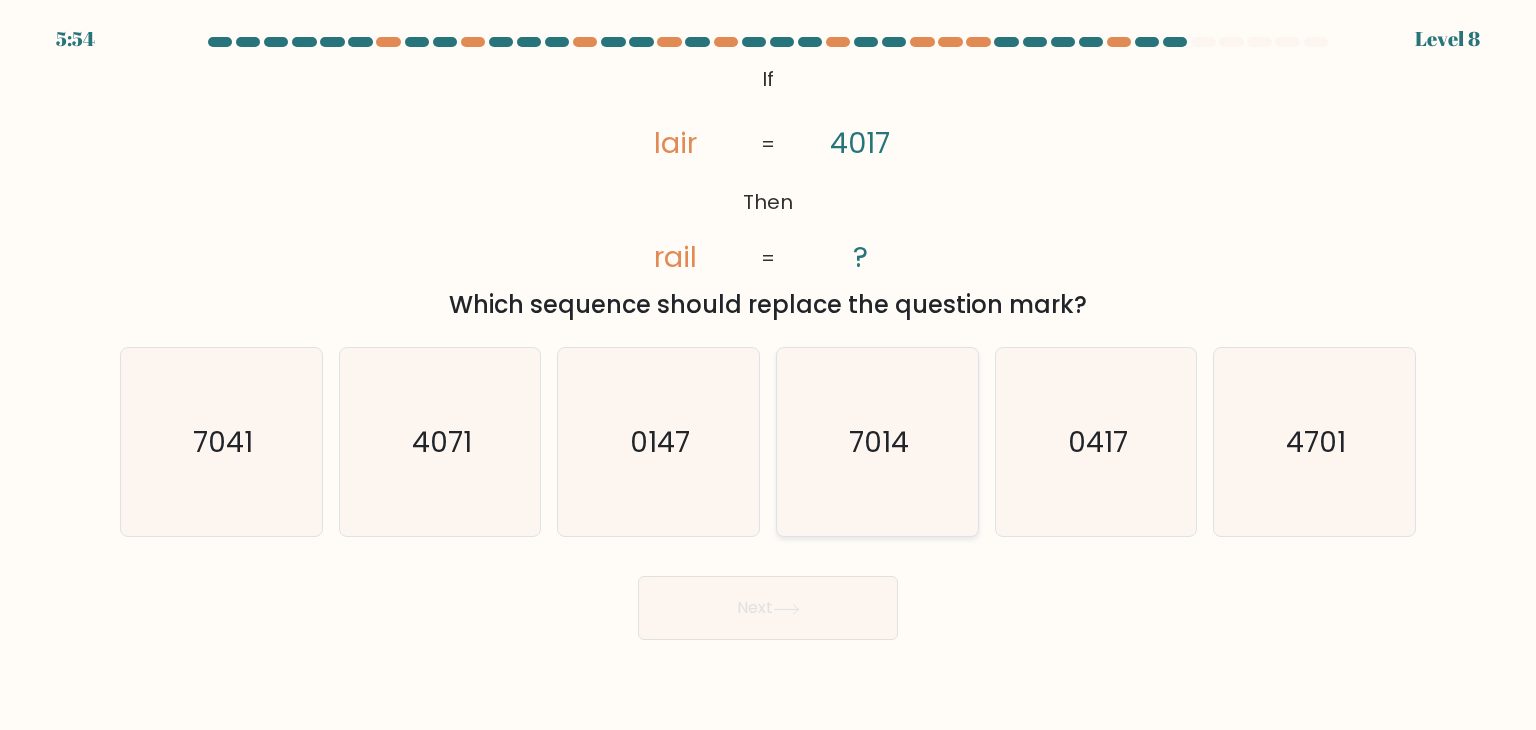 click on "7014" 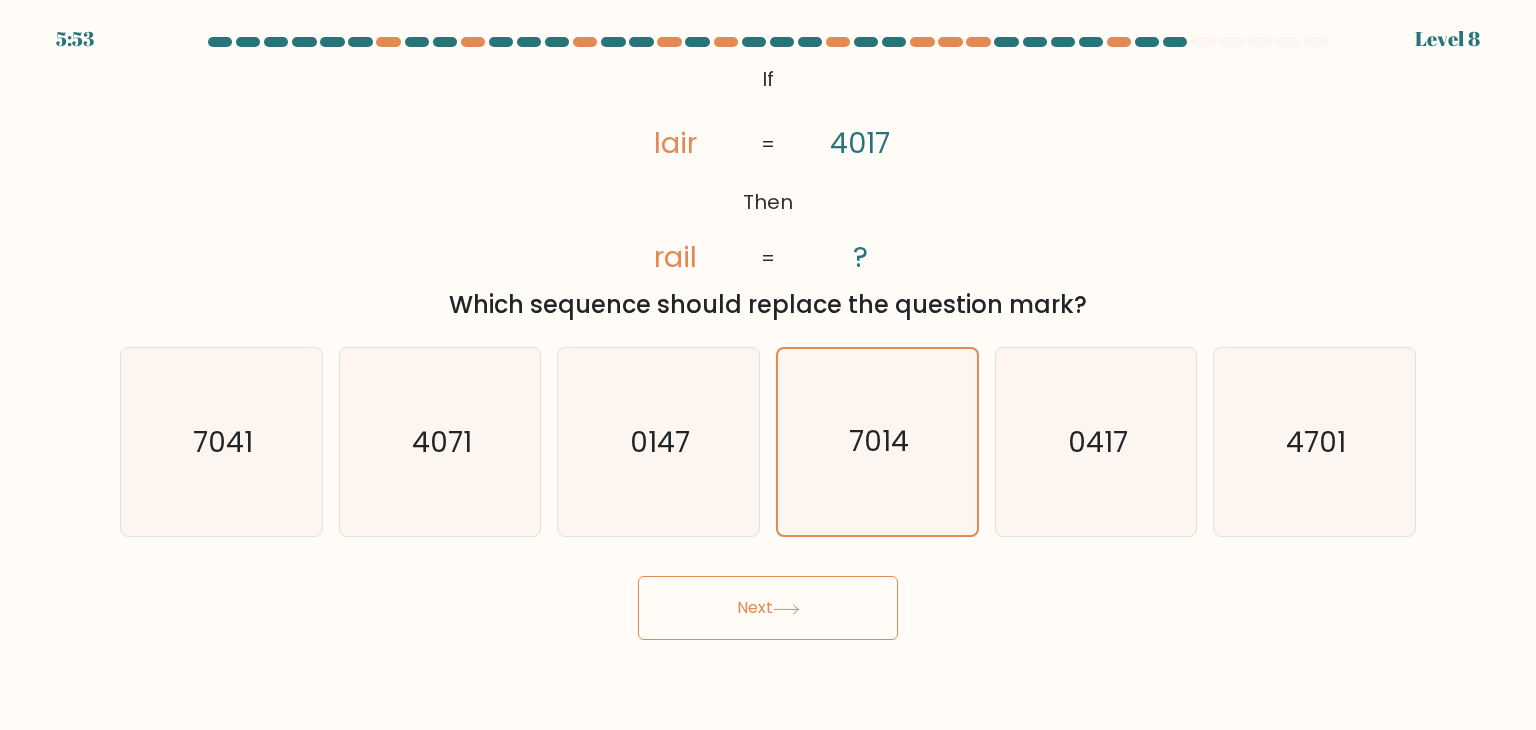 click on "Next" at bounding box center (768, 608) 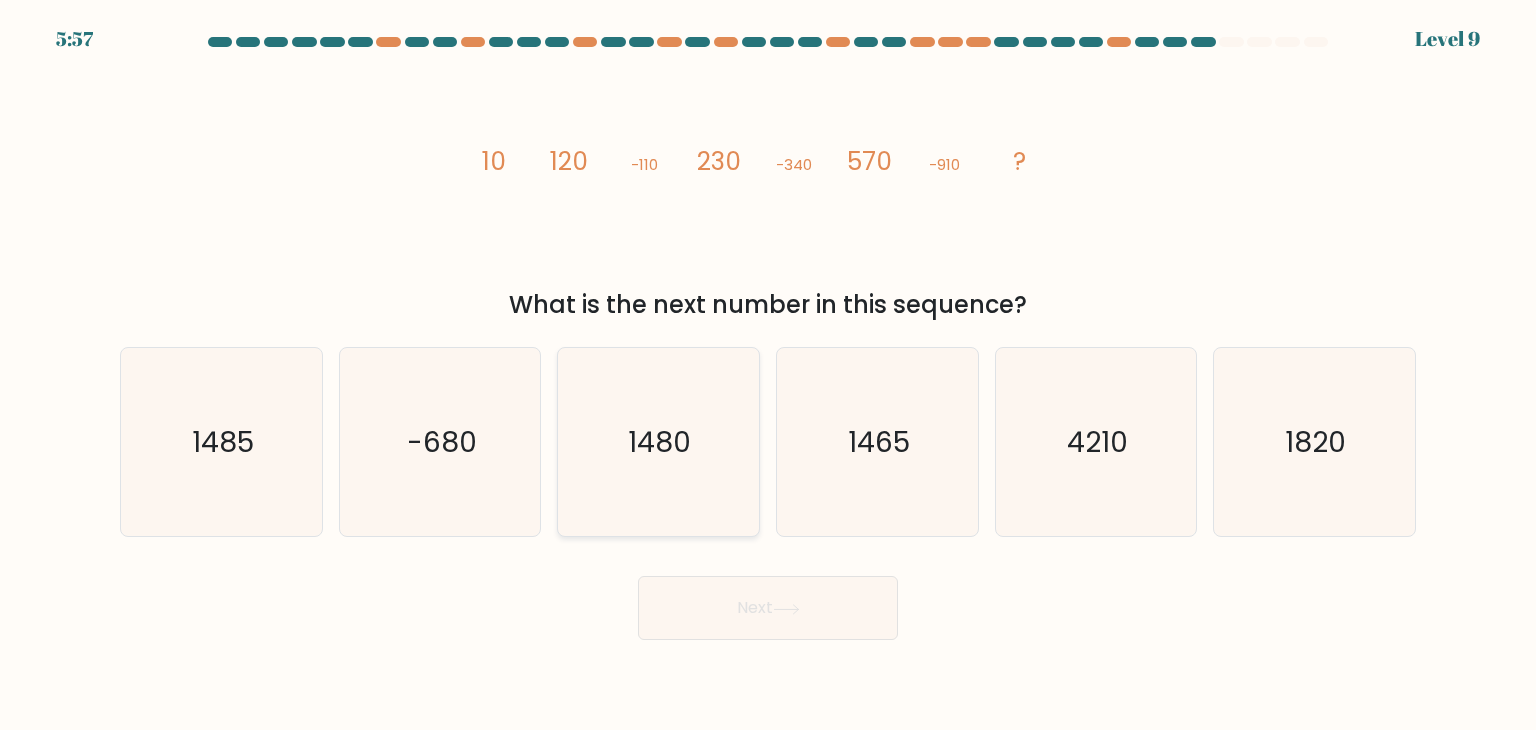 click on "1480" 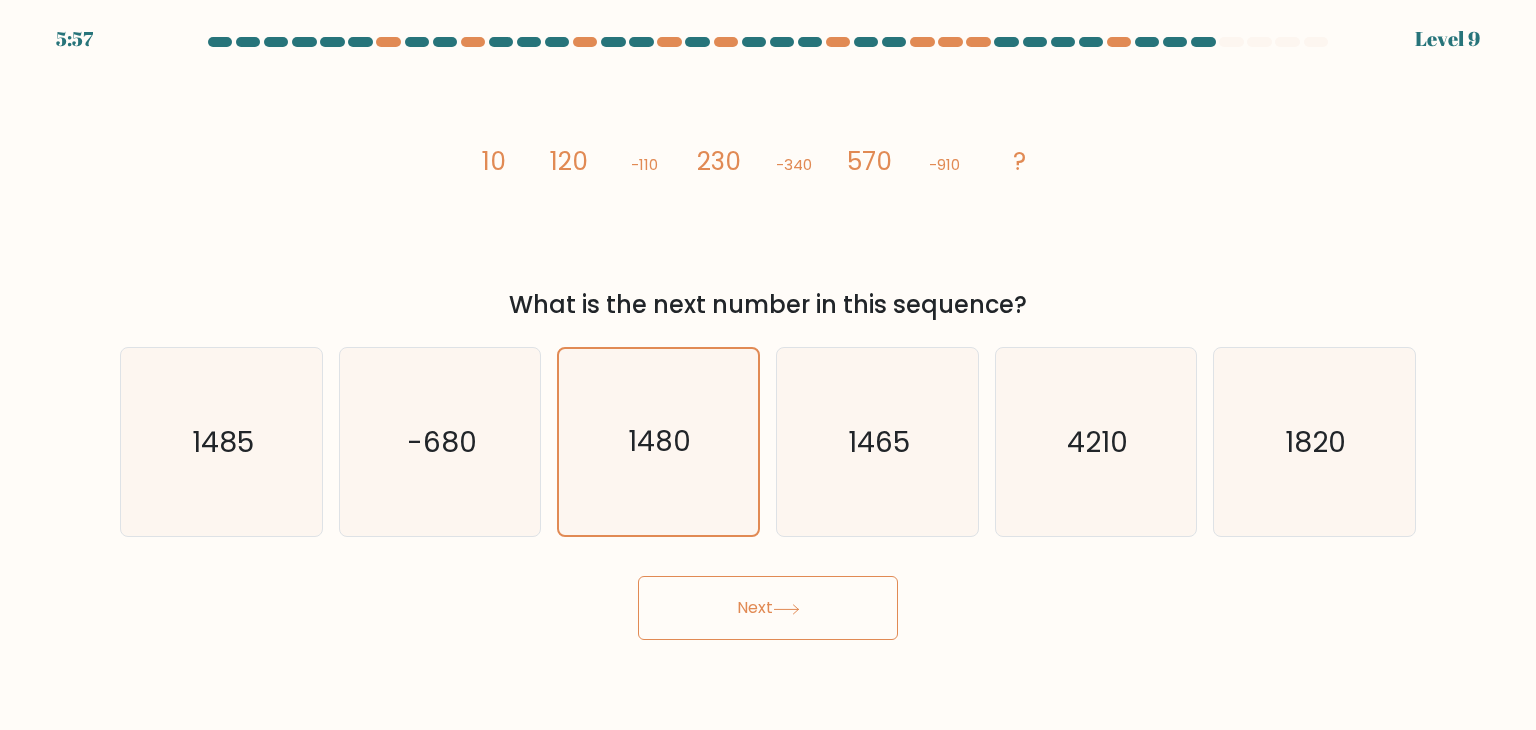 click on "Next" at bounding box center (768, 608) 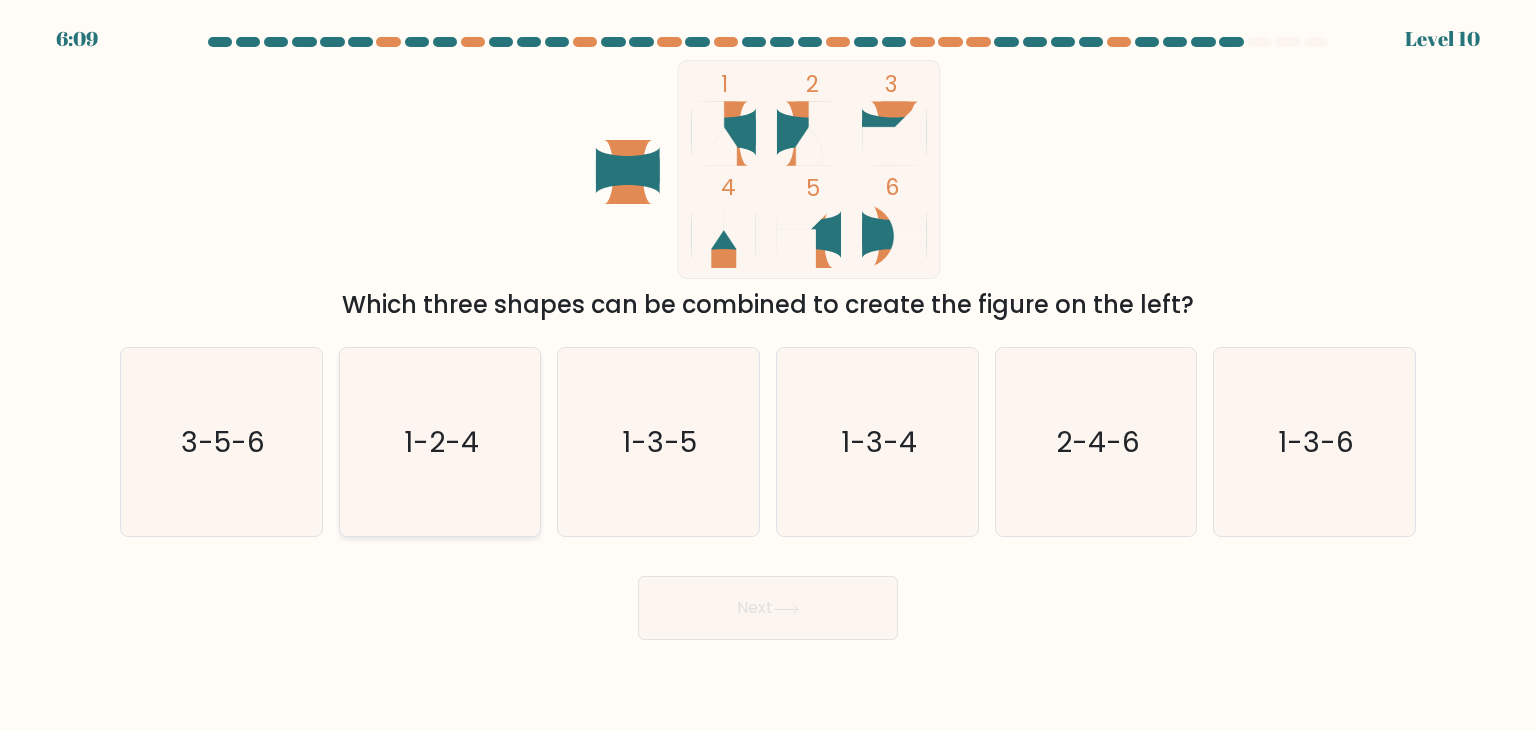 click on "1-2-4" 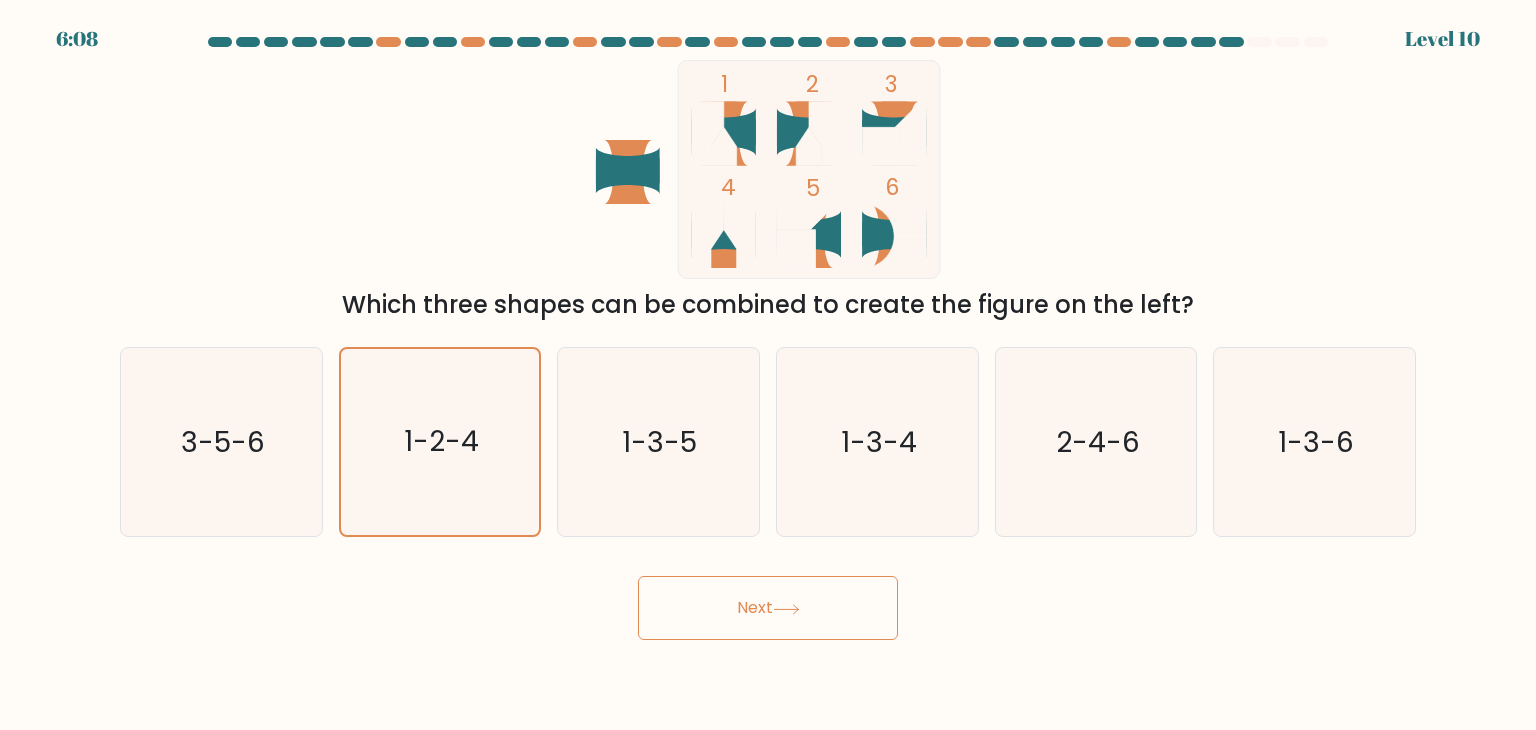 click on "Next" at bounding box center (768, 608) 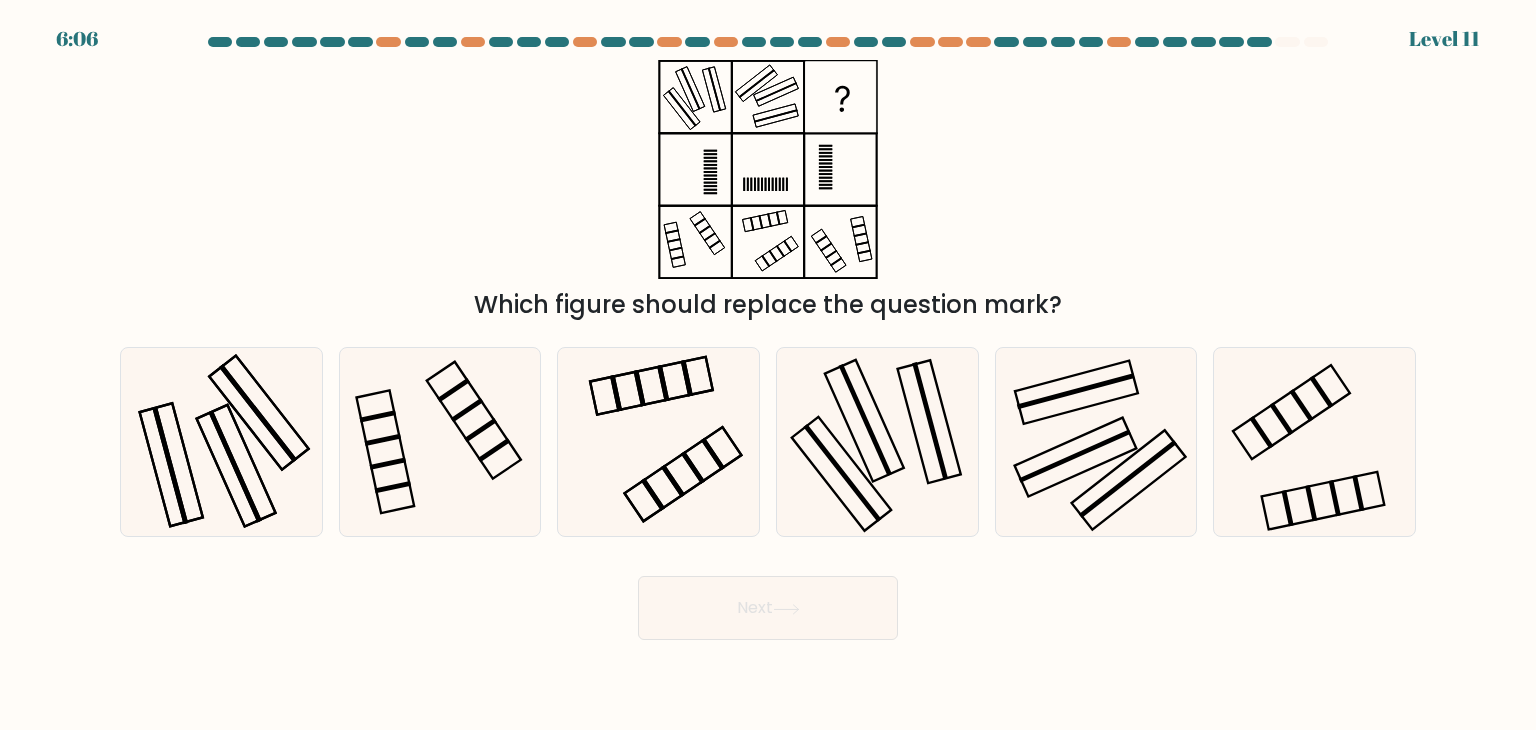 click on "Next" at bounding box center [768, 608] 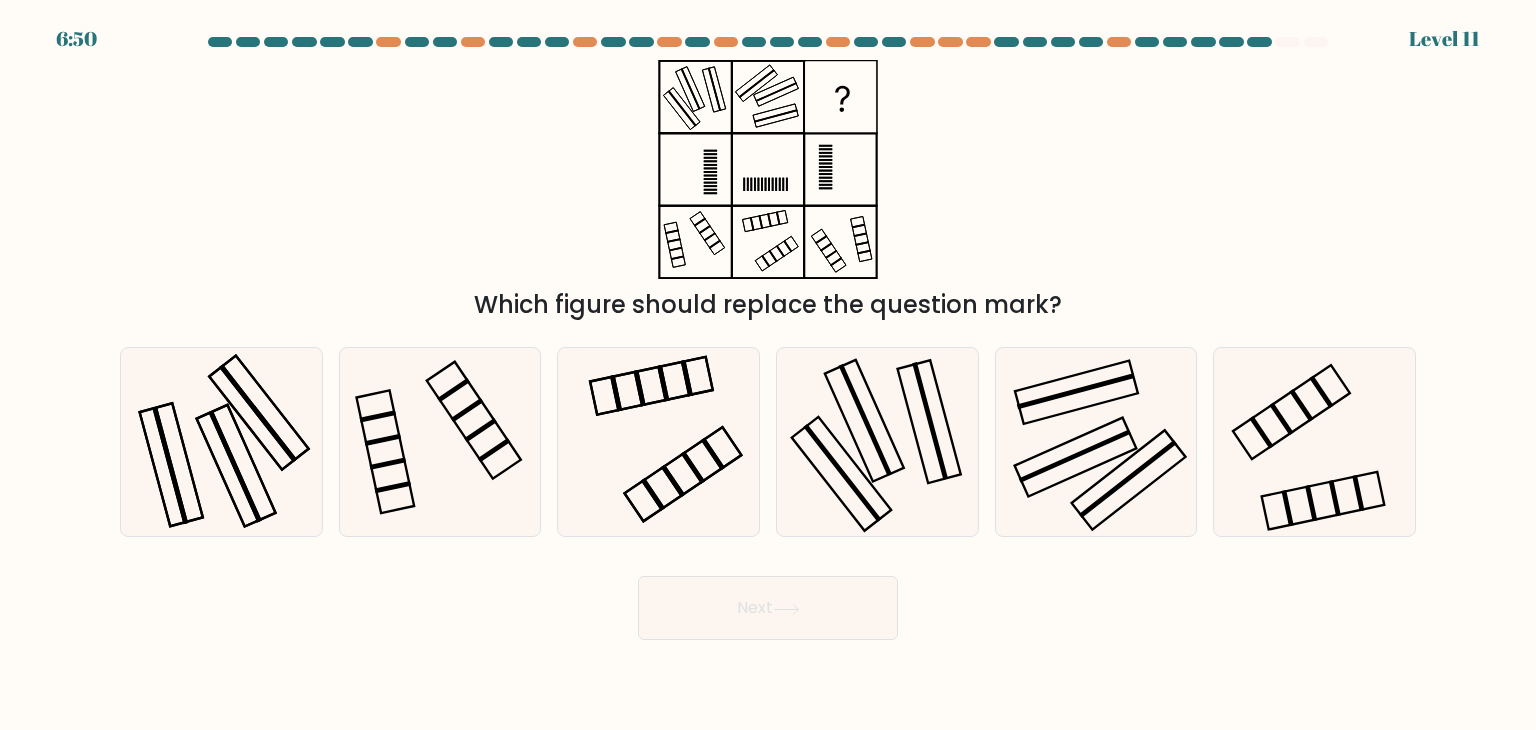 click on "Which figure should replace the question mark?" at bounding box center (768, 191) 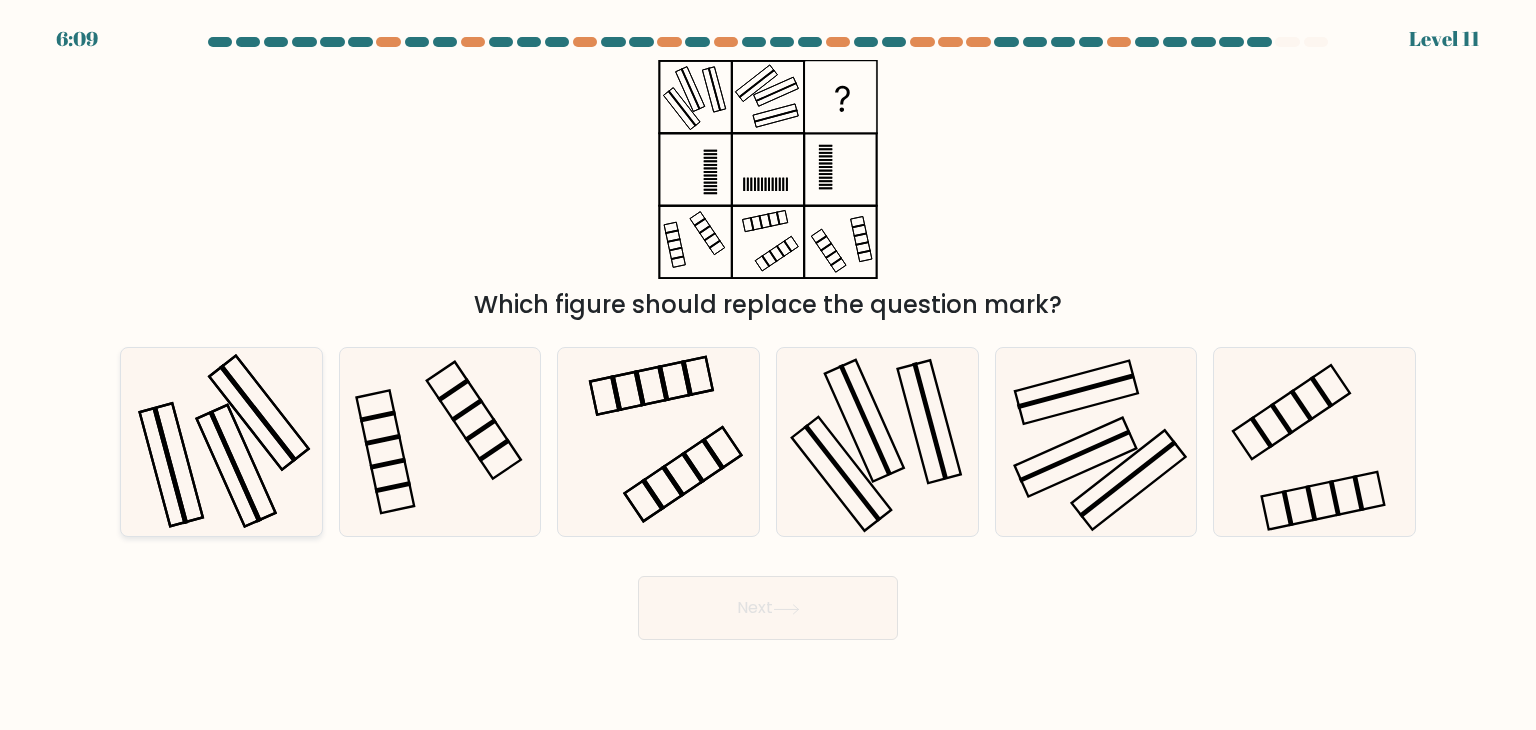 click 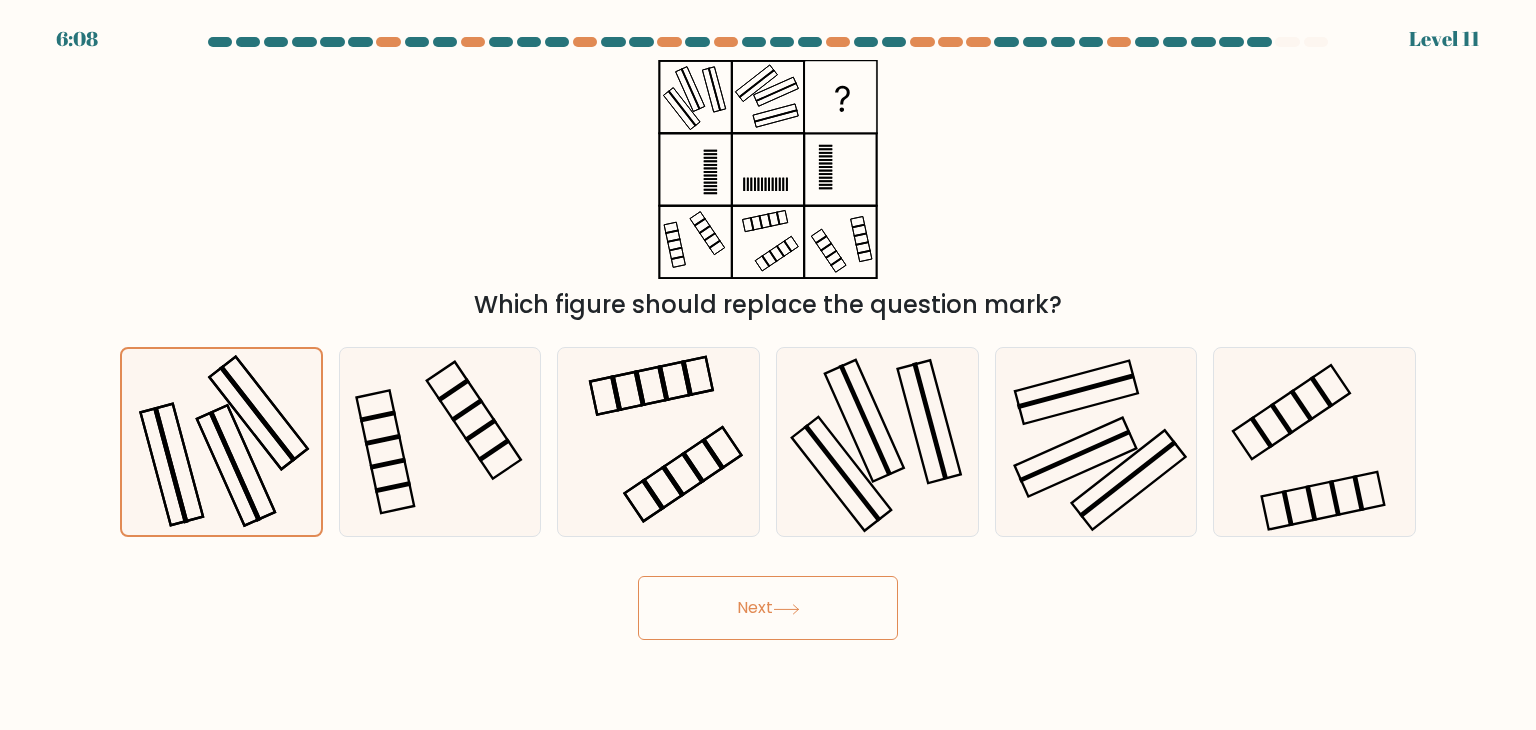 click on "Next" at bounding box center [768, 608] 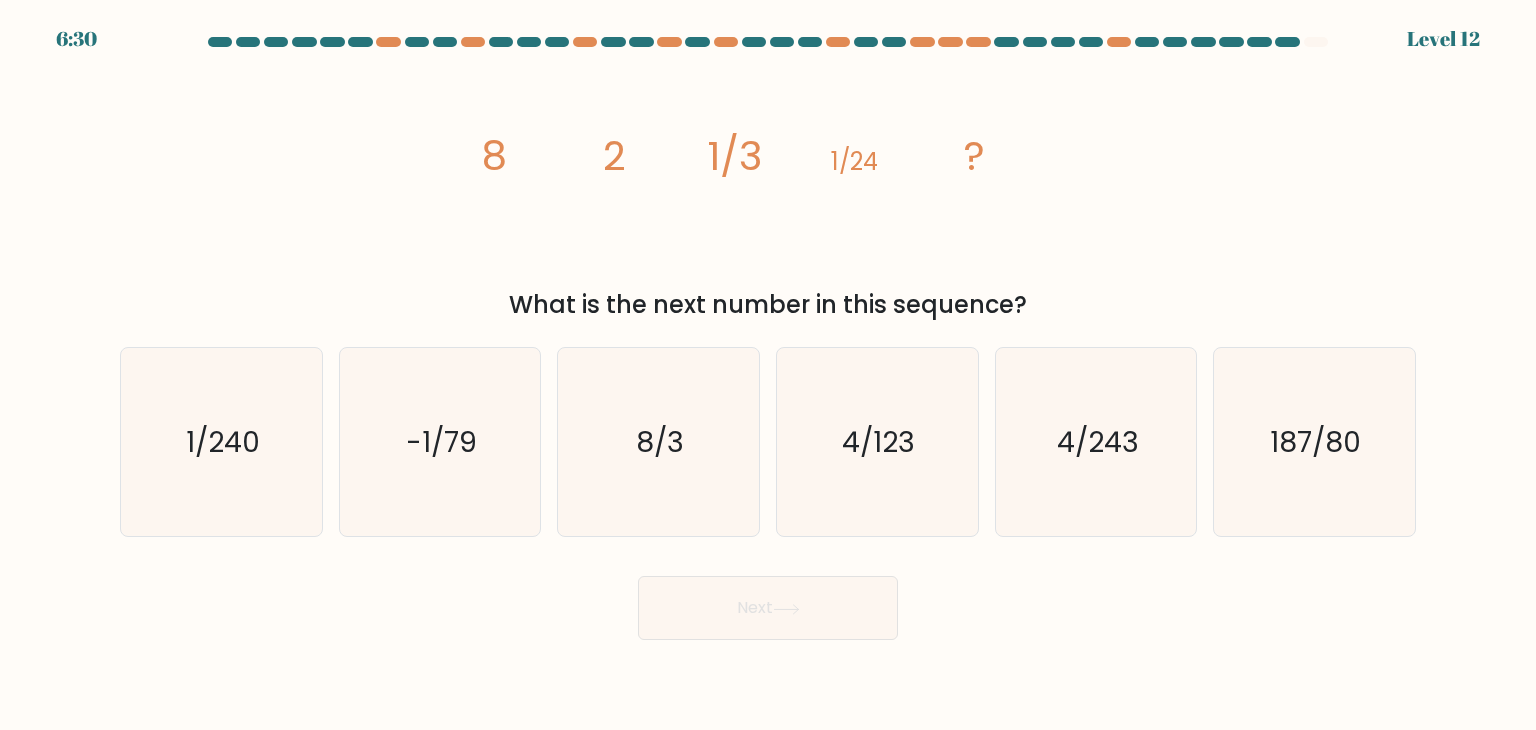 click at bounding box center (768, 338) 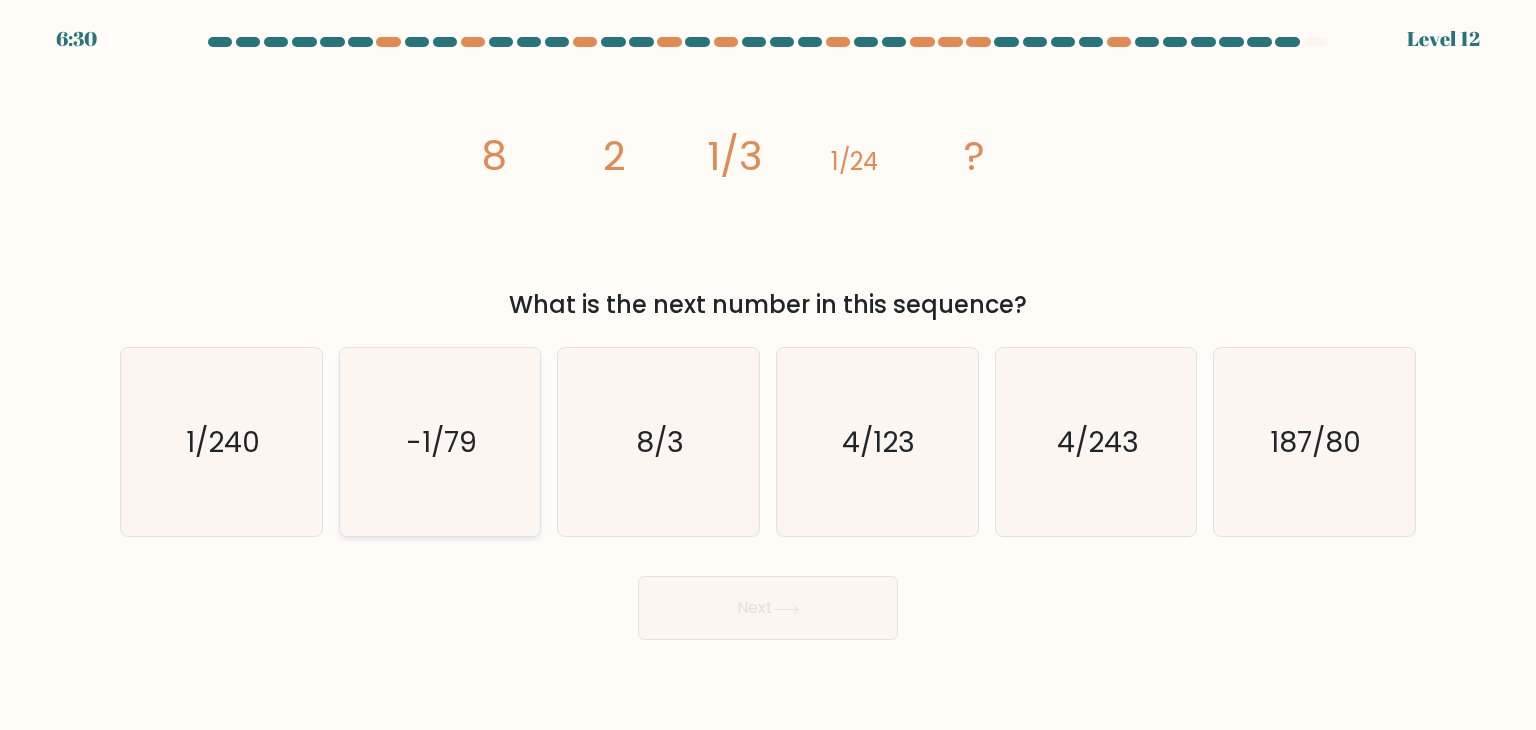 click on "-1/79" 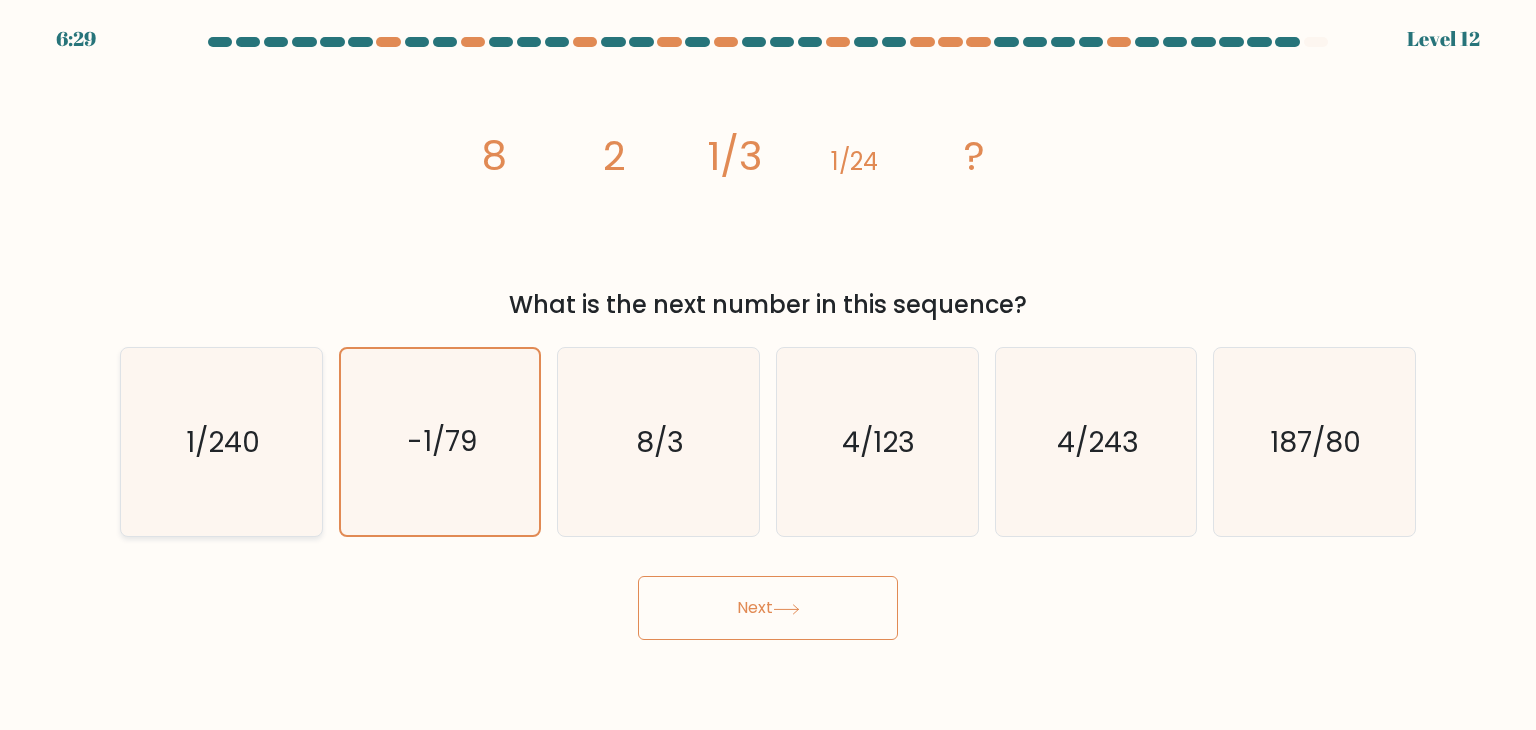 click on "1/240" 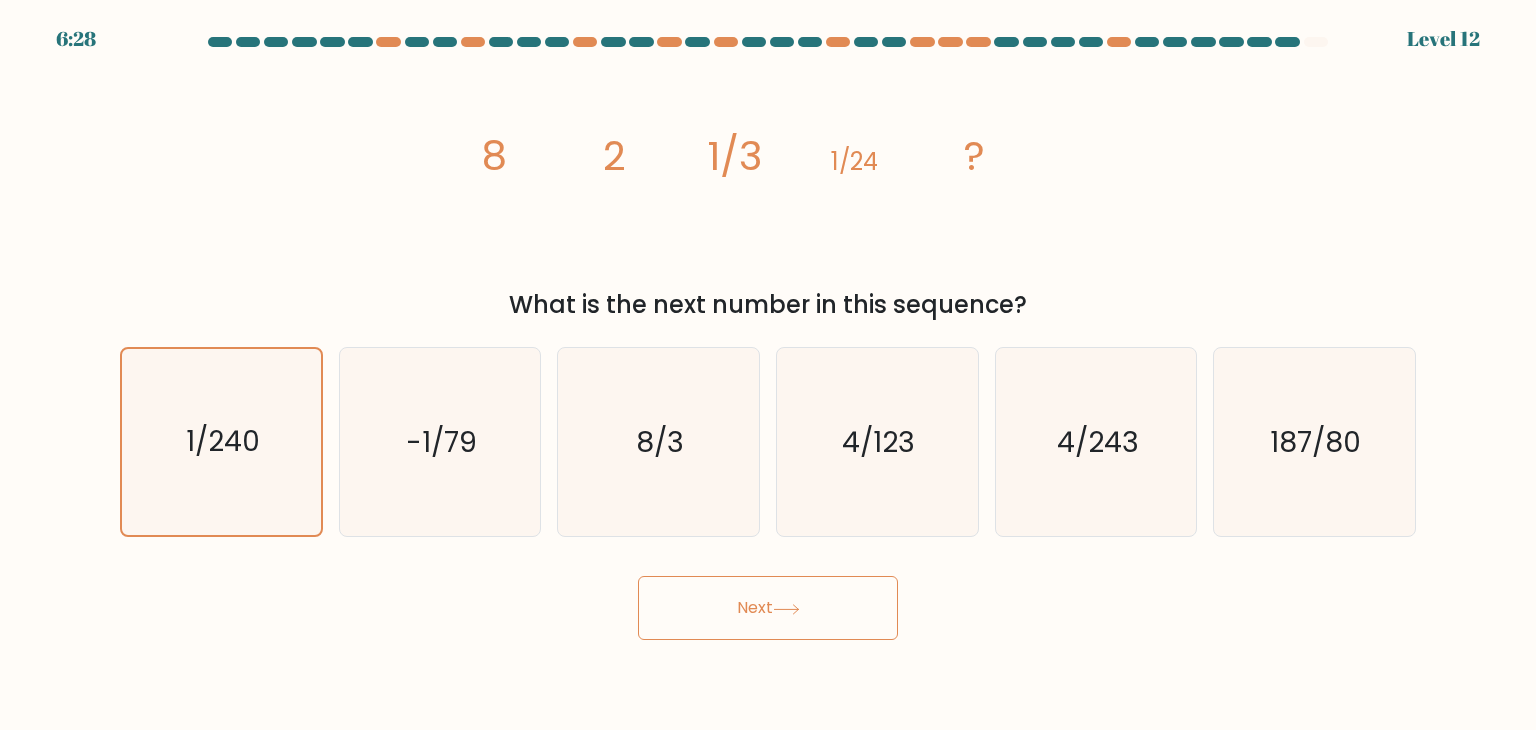 click on "Next" at bounding box center [768, 608] 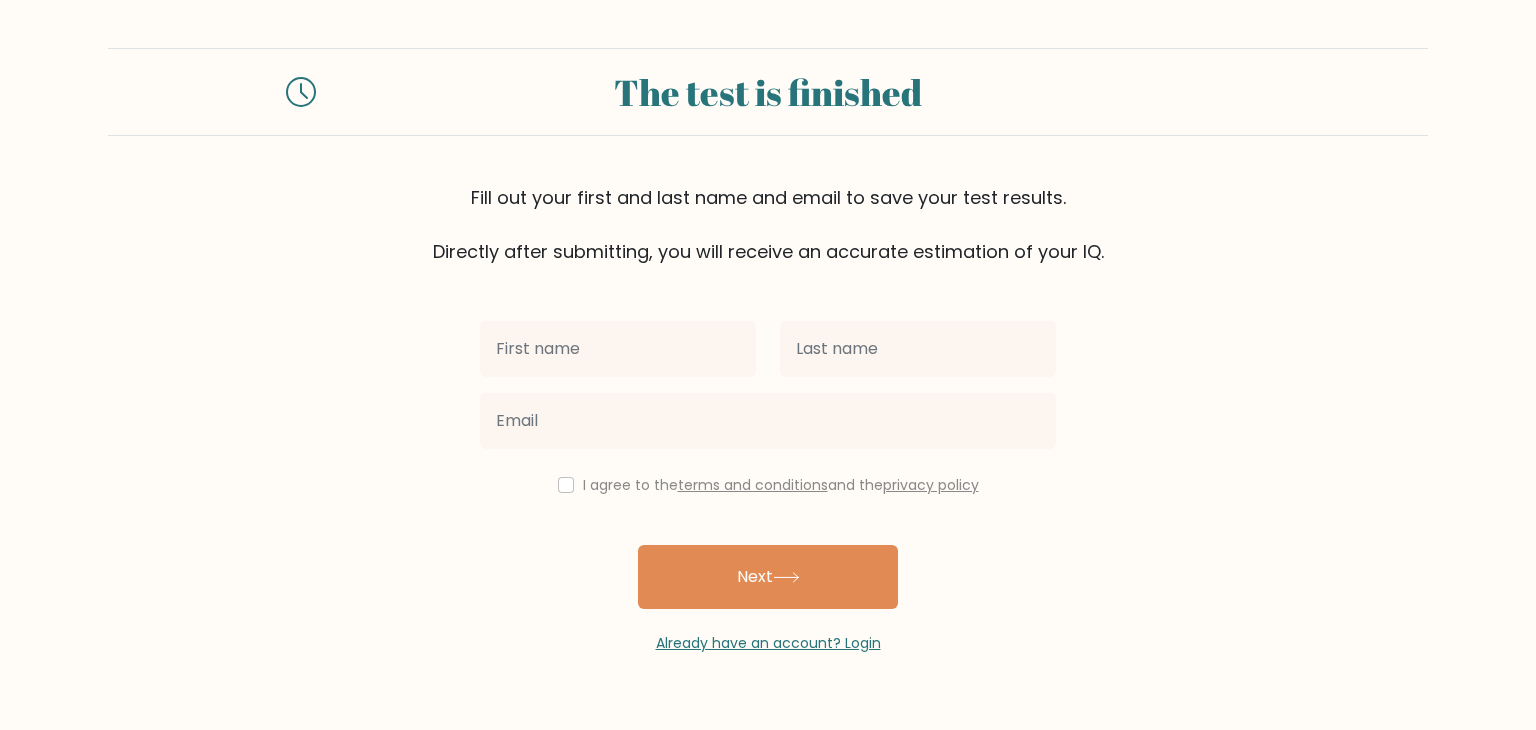 scroll, scrollTop: 0, scrollLeft: 0, axis: both 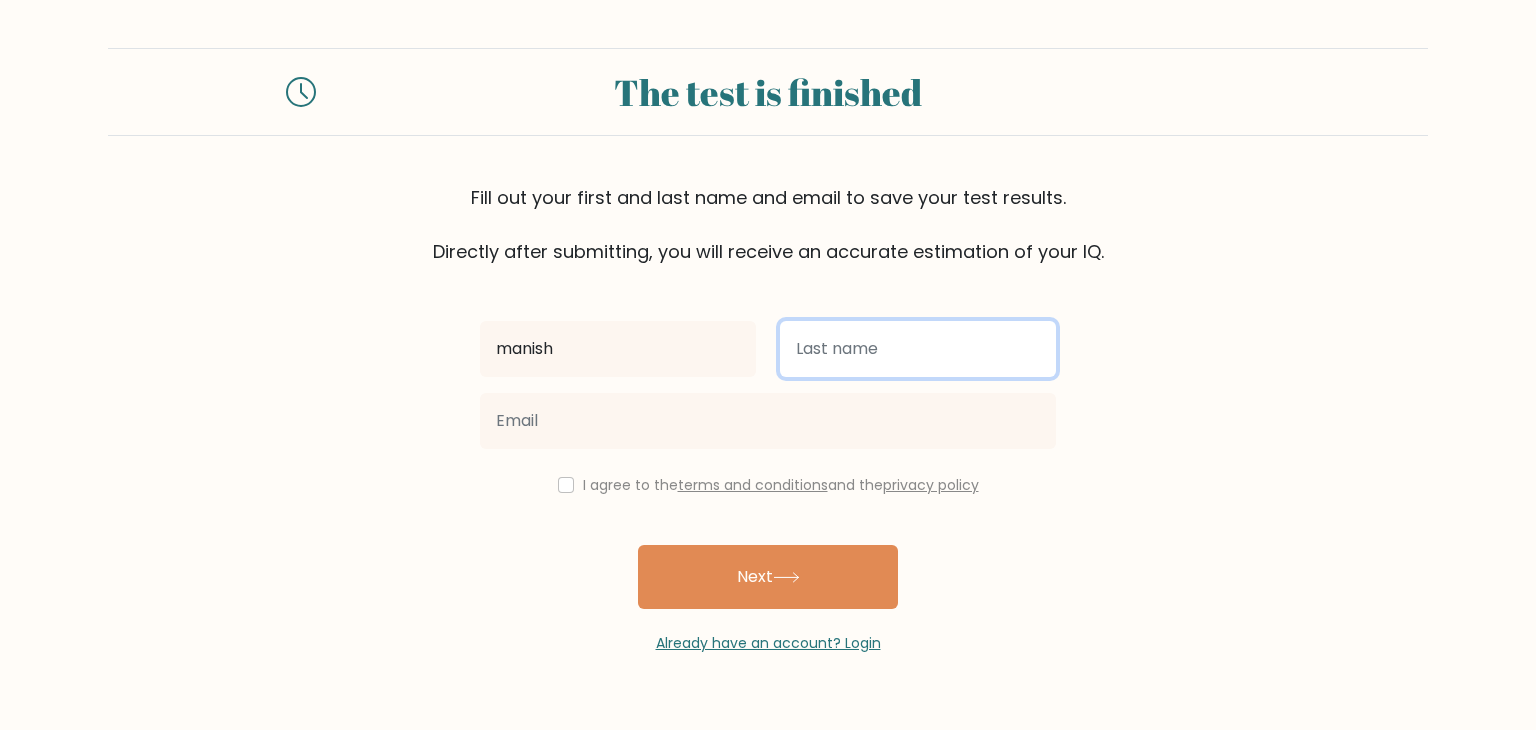 click at bounding box center (918, 349) 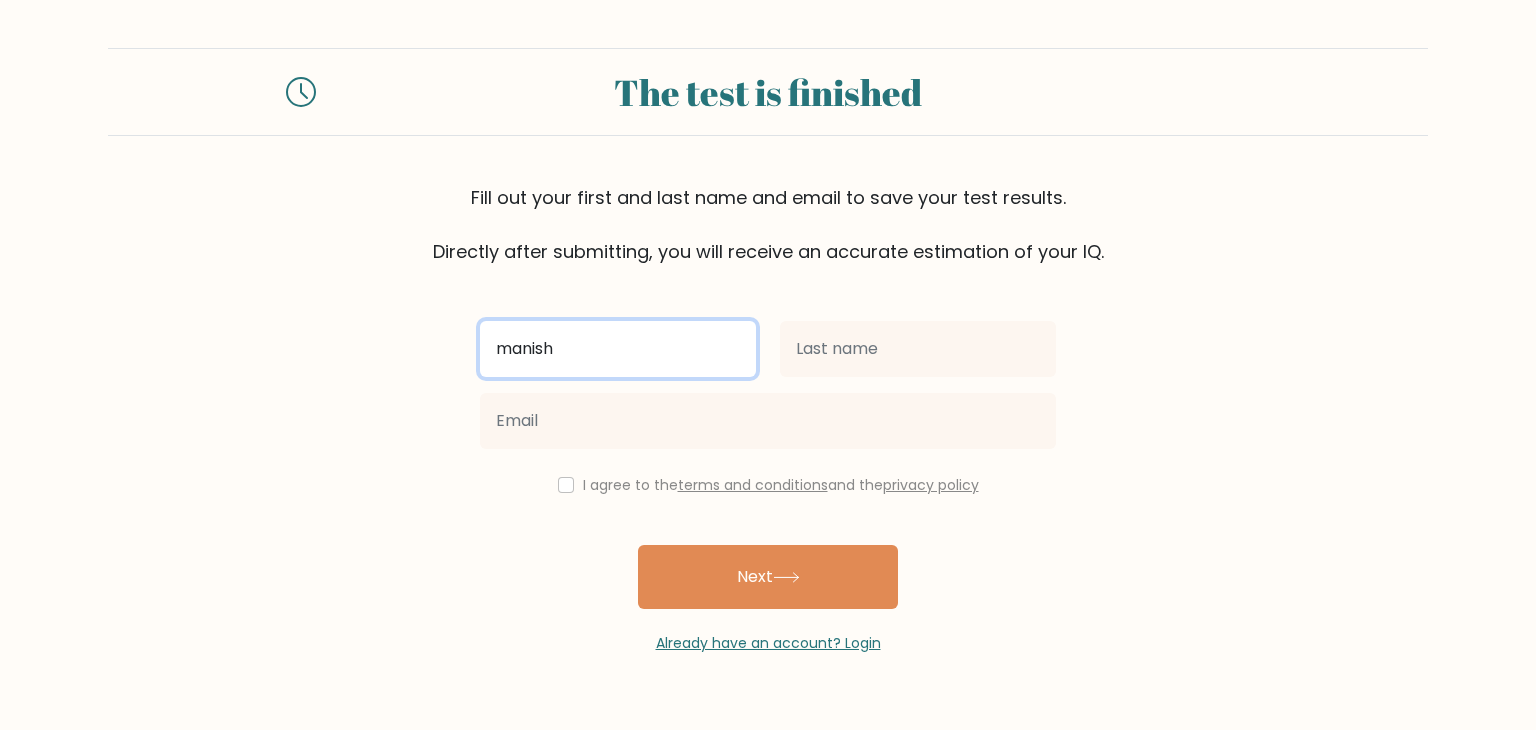 click on "manish" at bounding box center (618, 349) 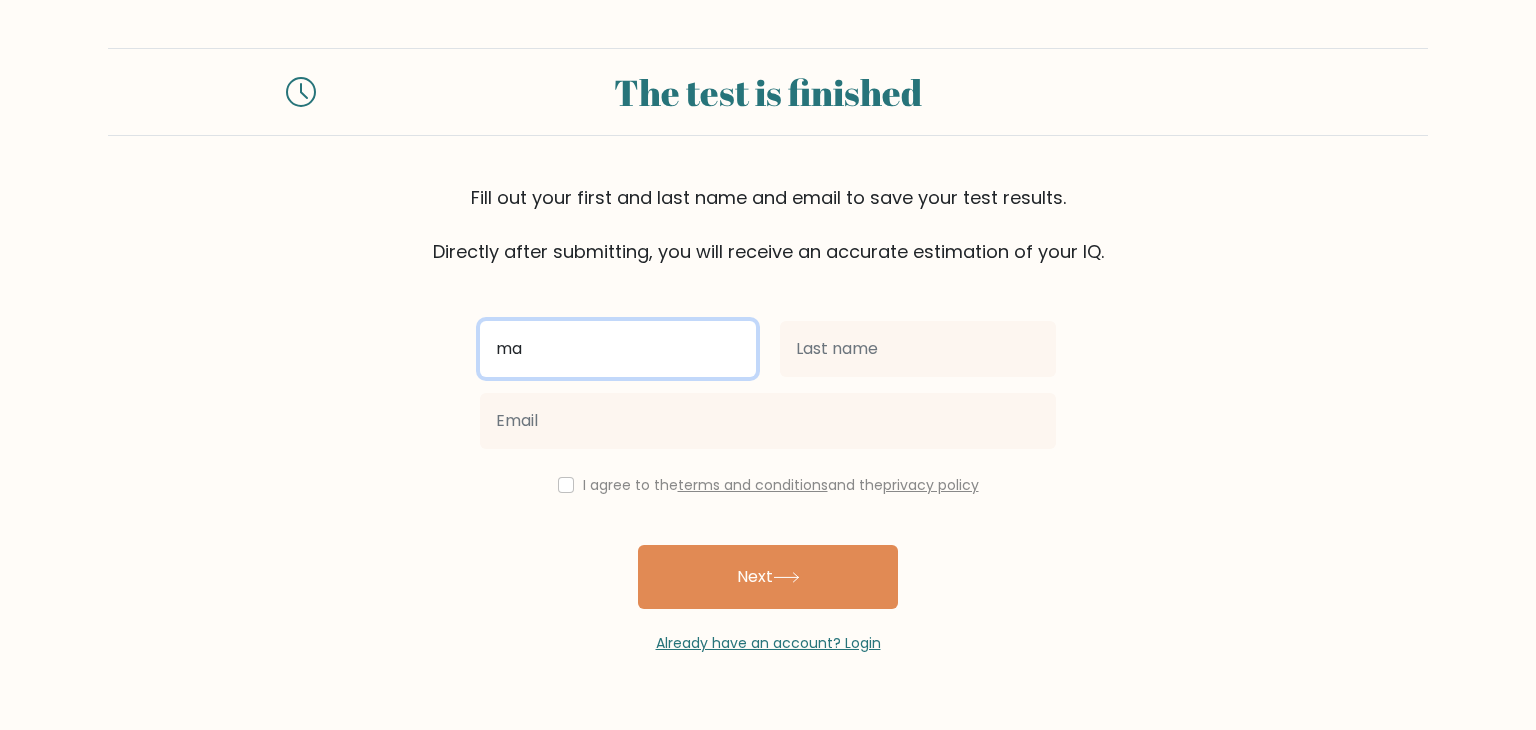 type on "m" 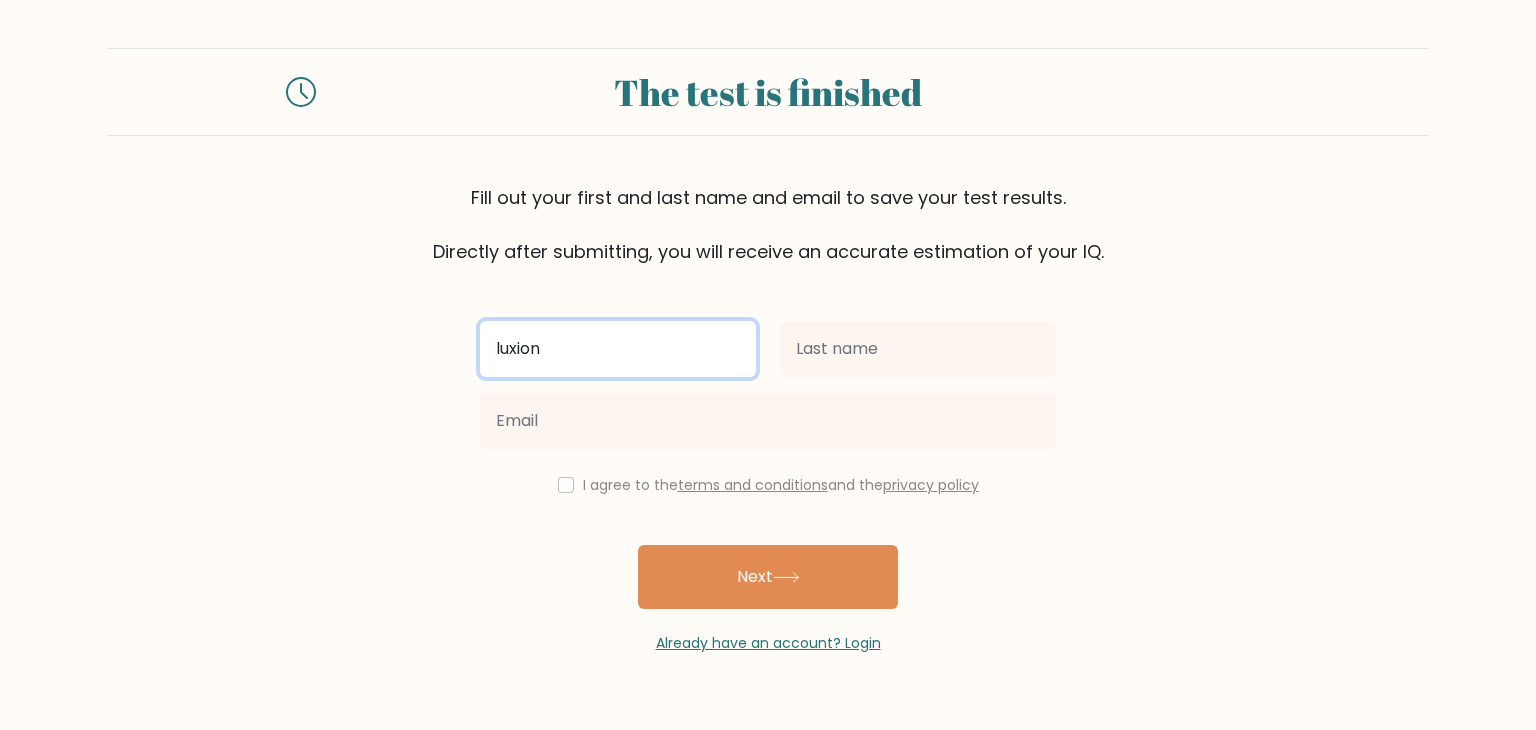 type on "luxion" 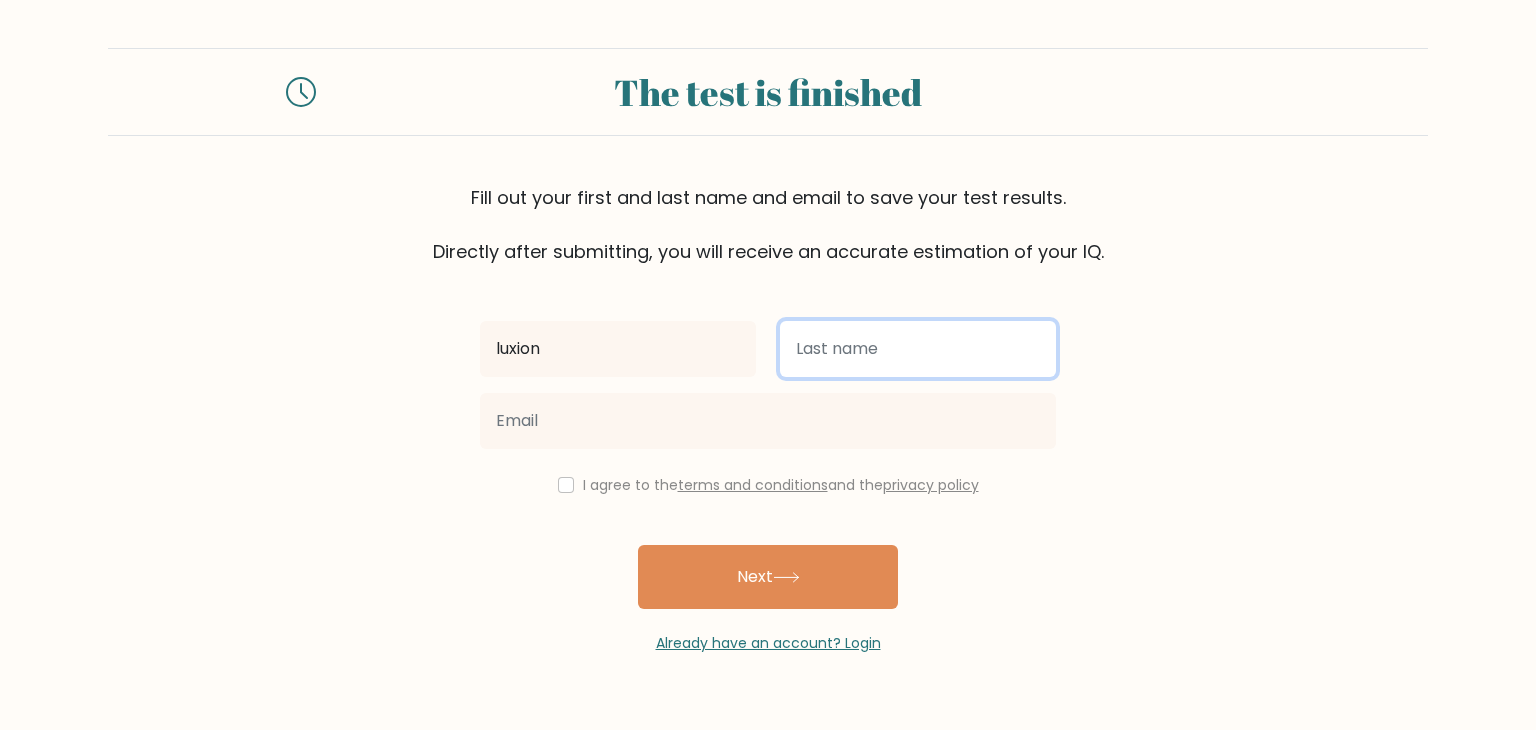 click at bounding box center (918, 349) 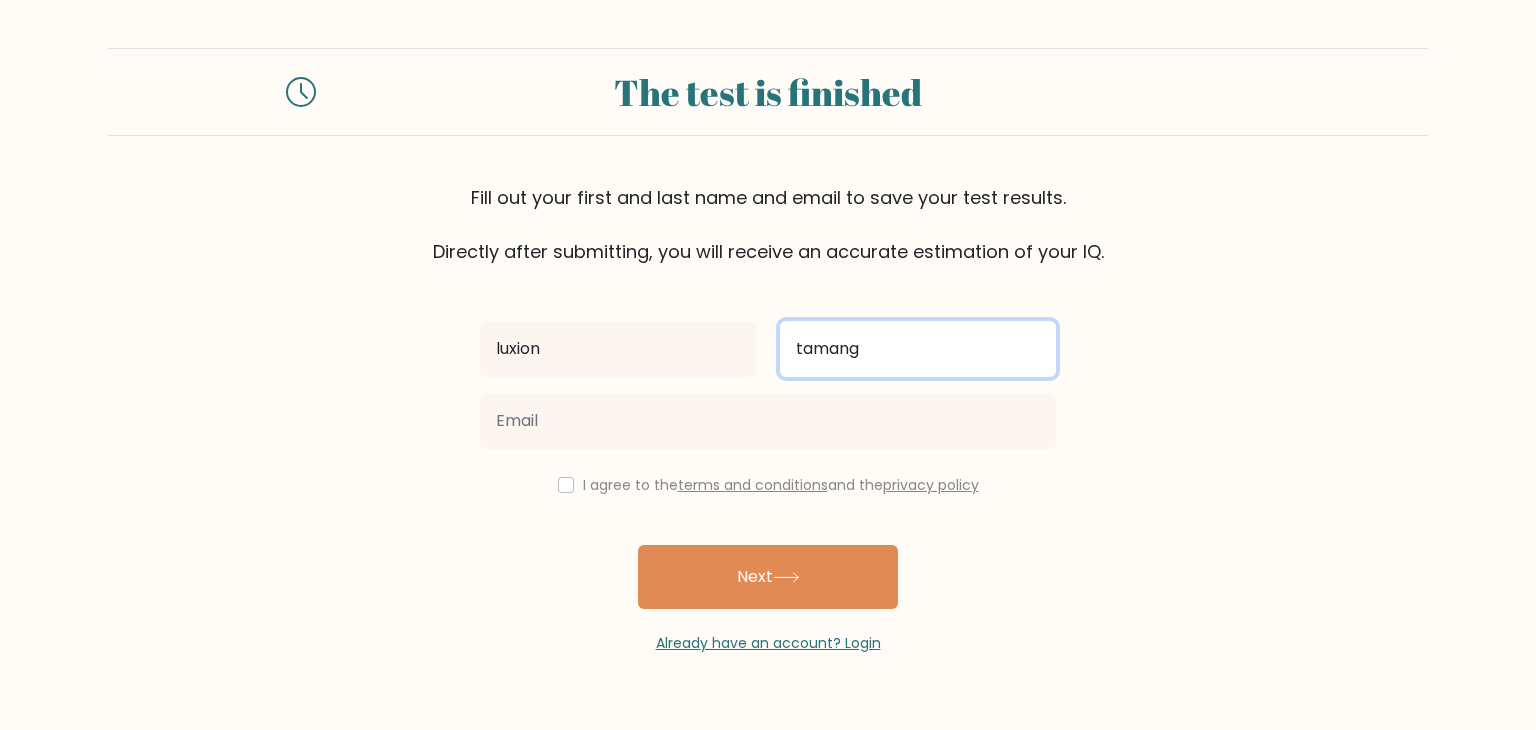 type on "tamang" 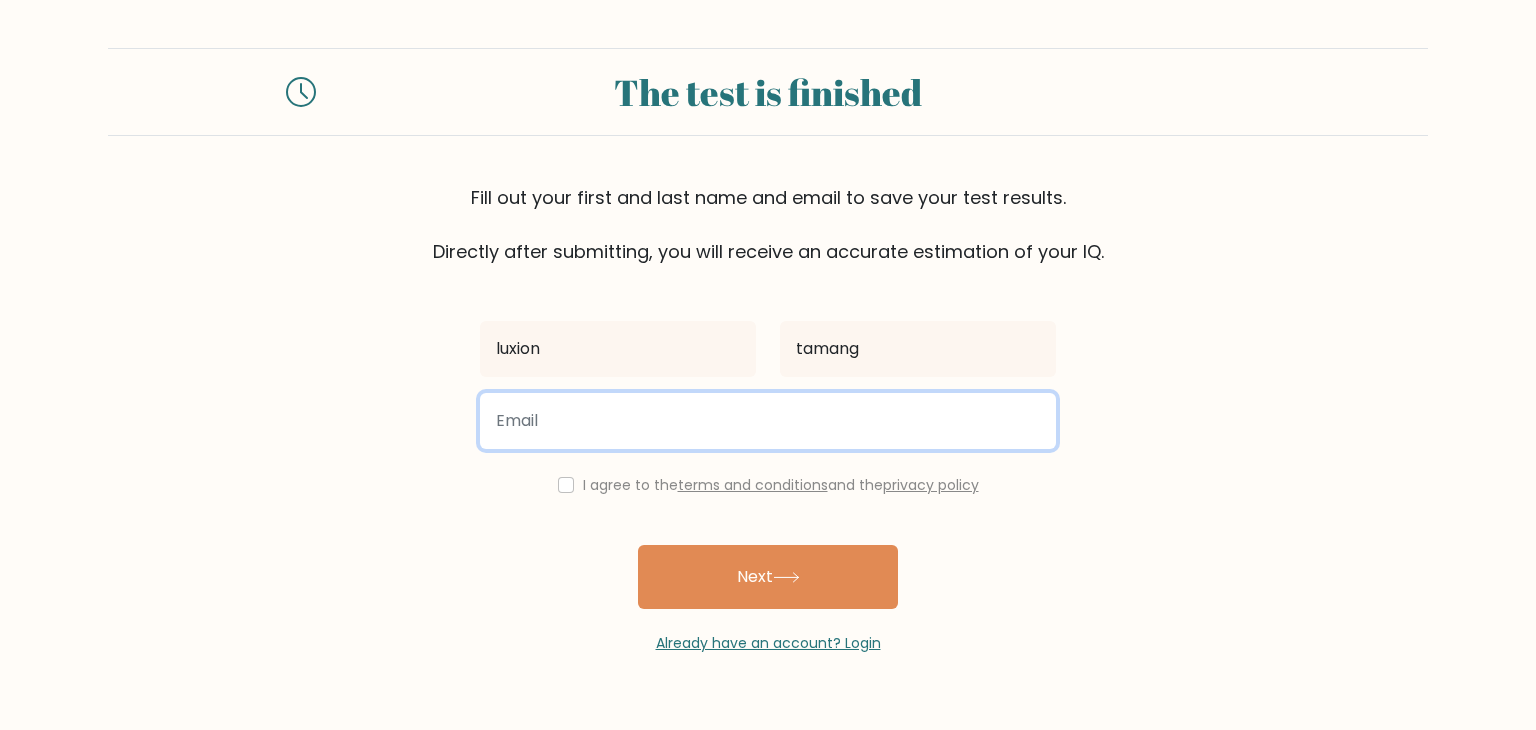 click at bounding box center [768, 421] 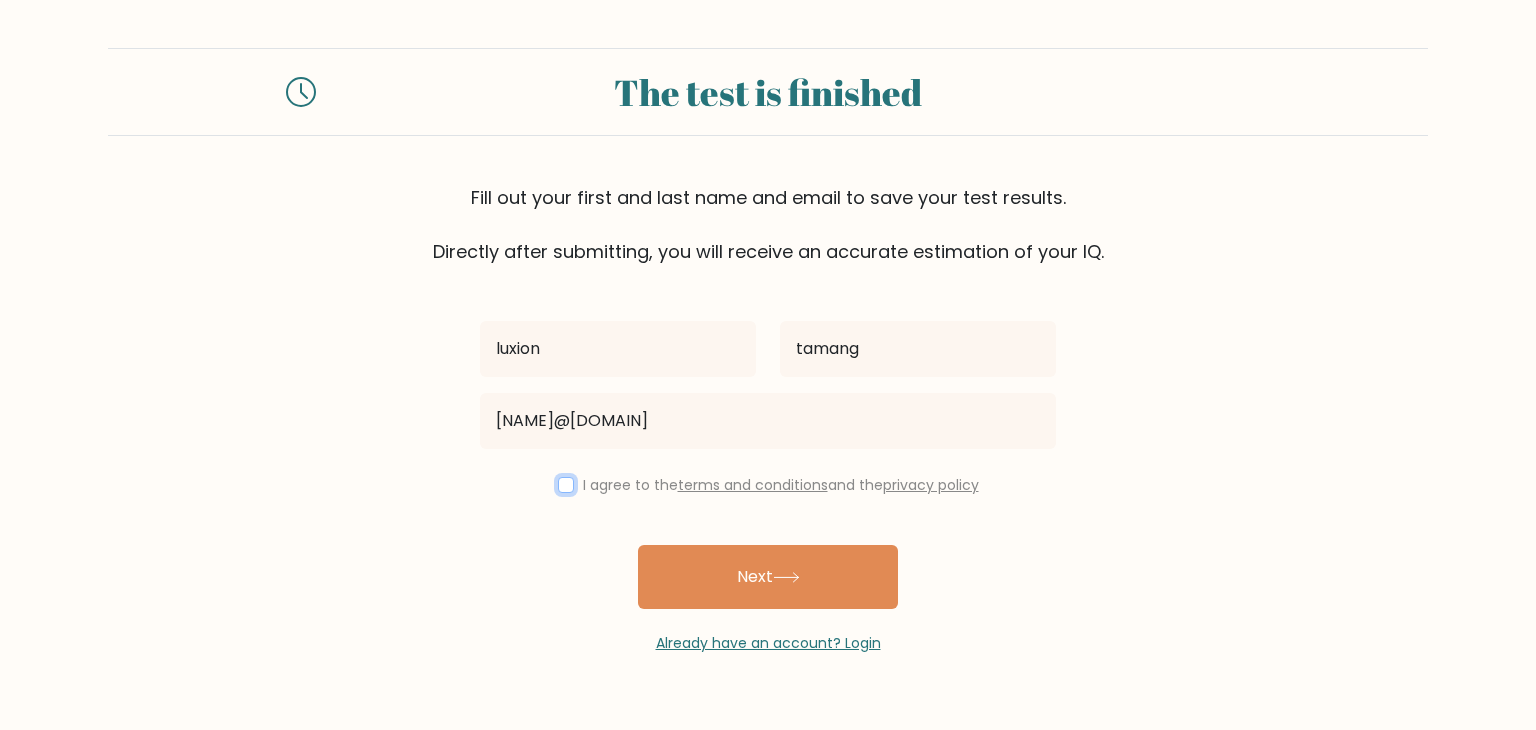 click at bounding box center [566, 485] 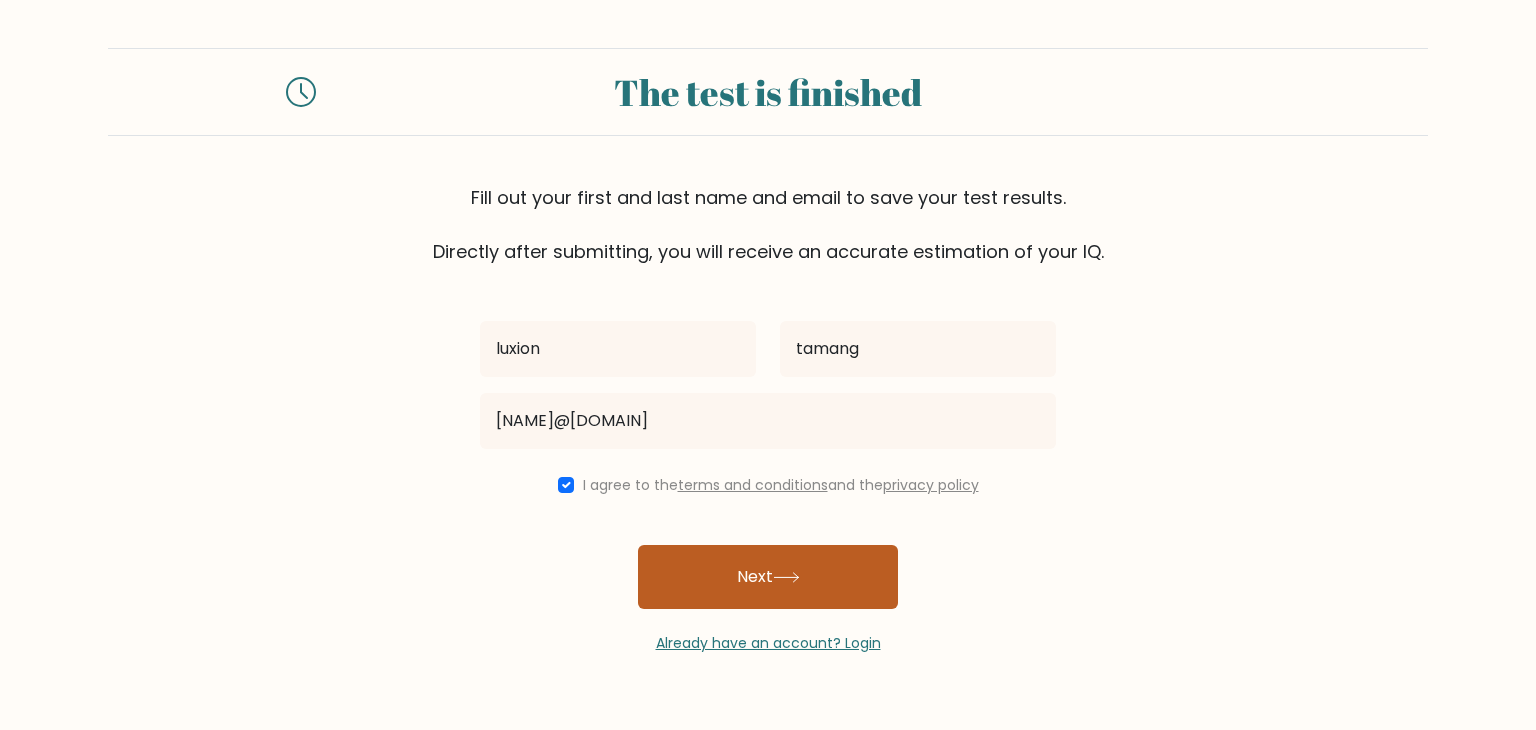 click on "Next" at bounding box center [768, 577] 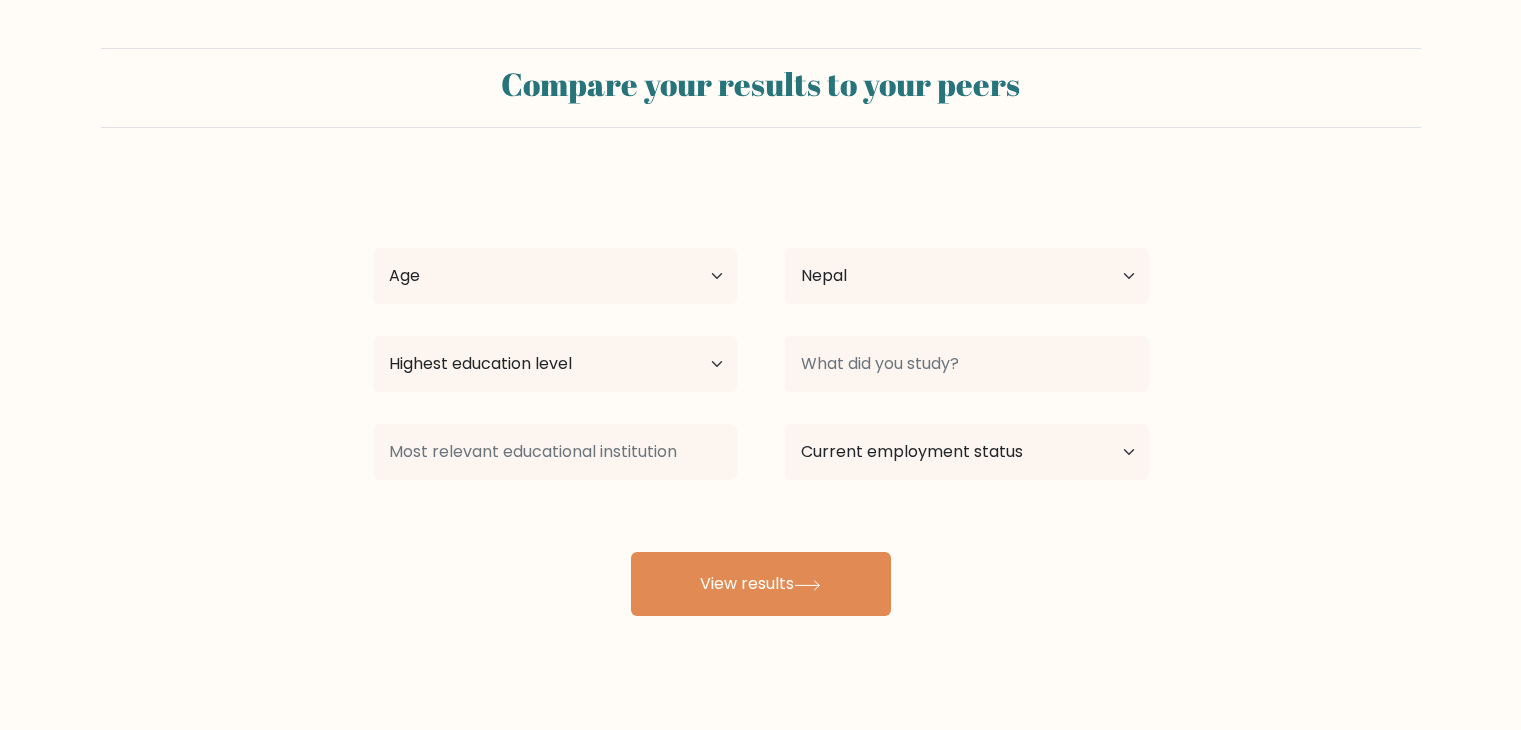 select on "NP" 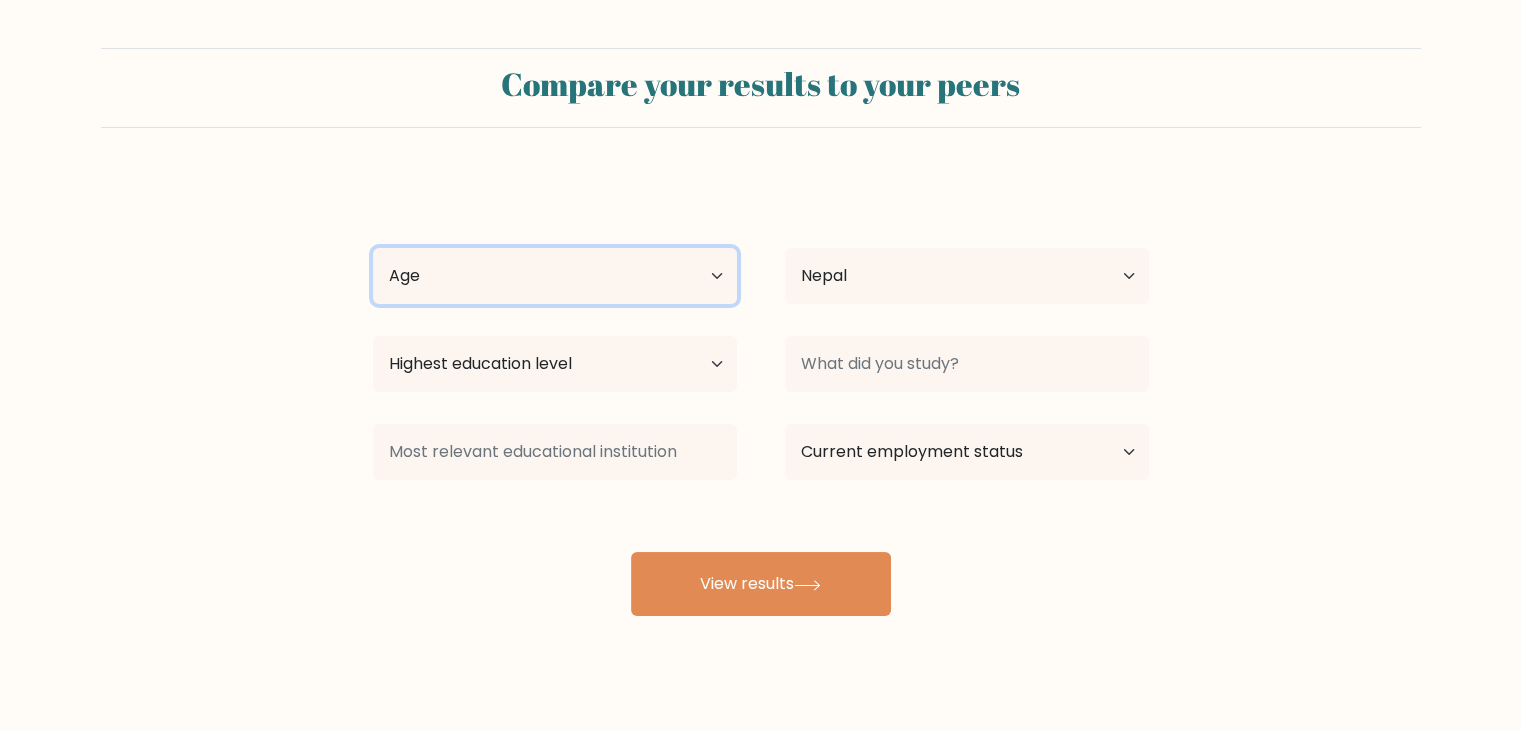 click on "Age
Under 18 years old
18-24 years old
25-34 years old
35-44 years old
45-54 years old
55-64 years old
65 years old and above" at bounding box center (555, 276) 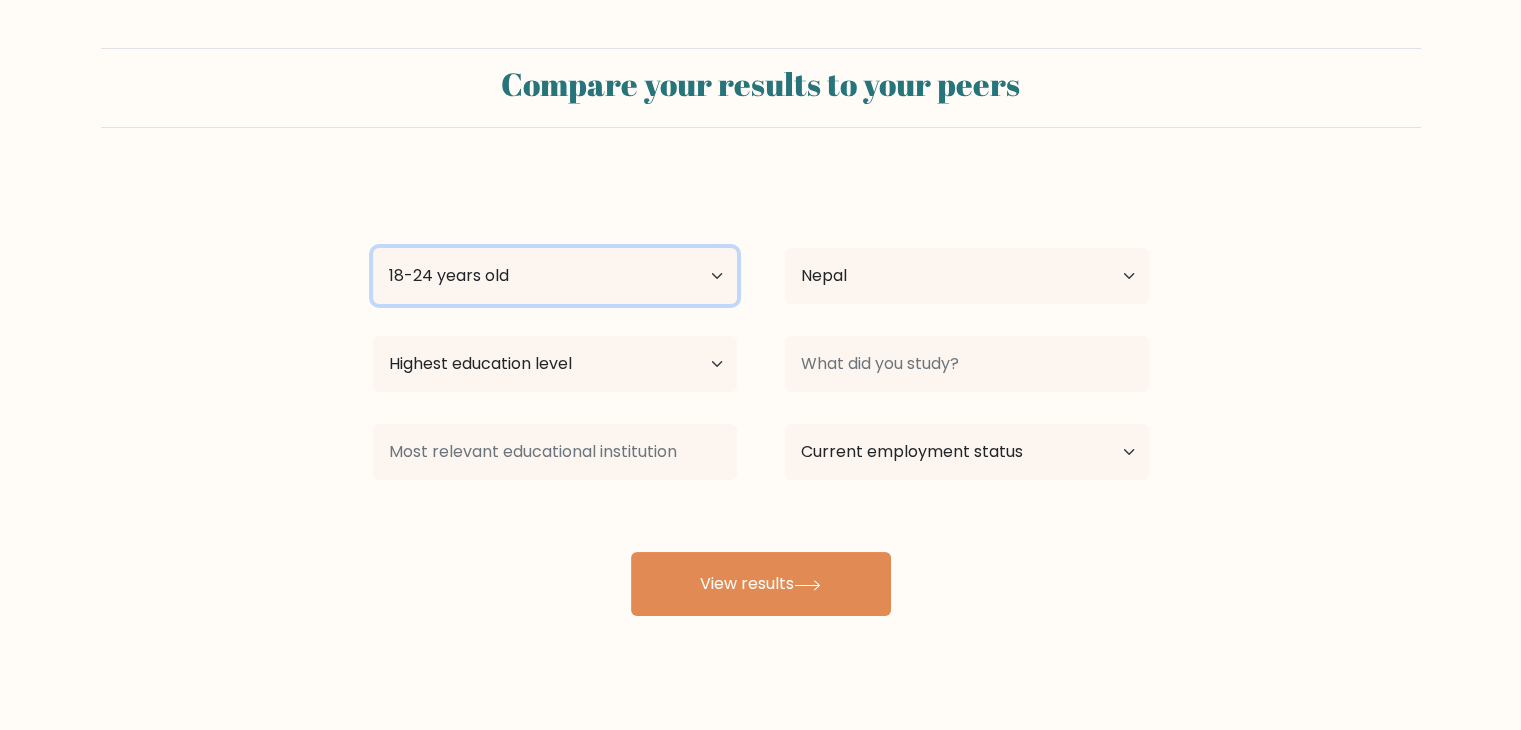 click on "Age
Under 18 years old
18-24 years old
25-34 years old
35-44 years old
45-54 years old
55-64 years old
65 years old and above" at bounding box center (555, 276) 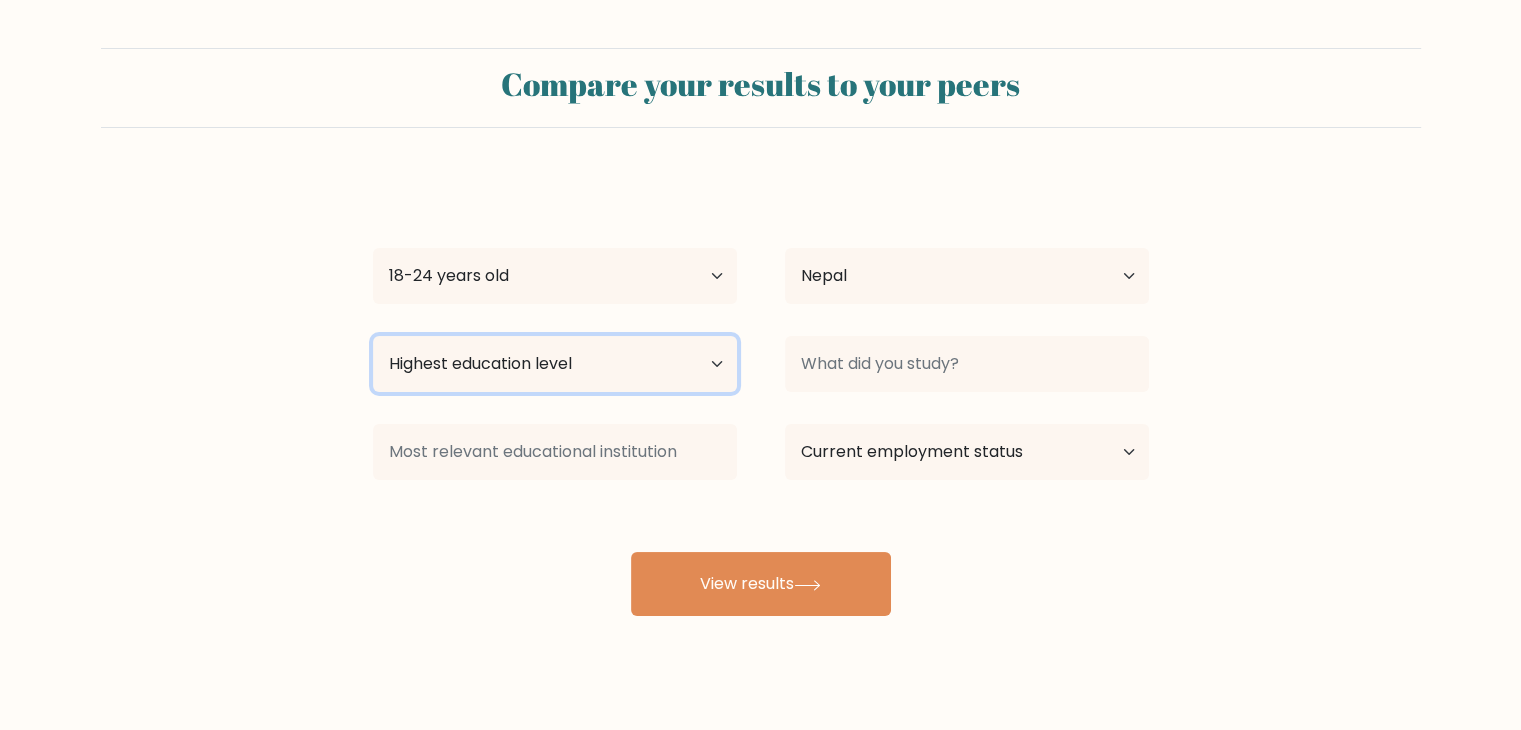click on "Highest education level
No schooling
Primary
Lower Secondary
Upper Secondary
Occupation Specific
Bachelor's degree
Master's degree
Doctoral degree" at bounding box center [555, 364] 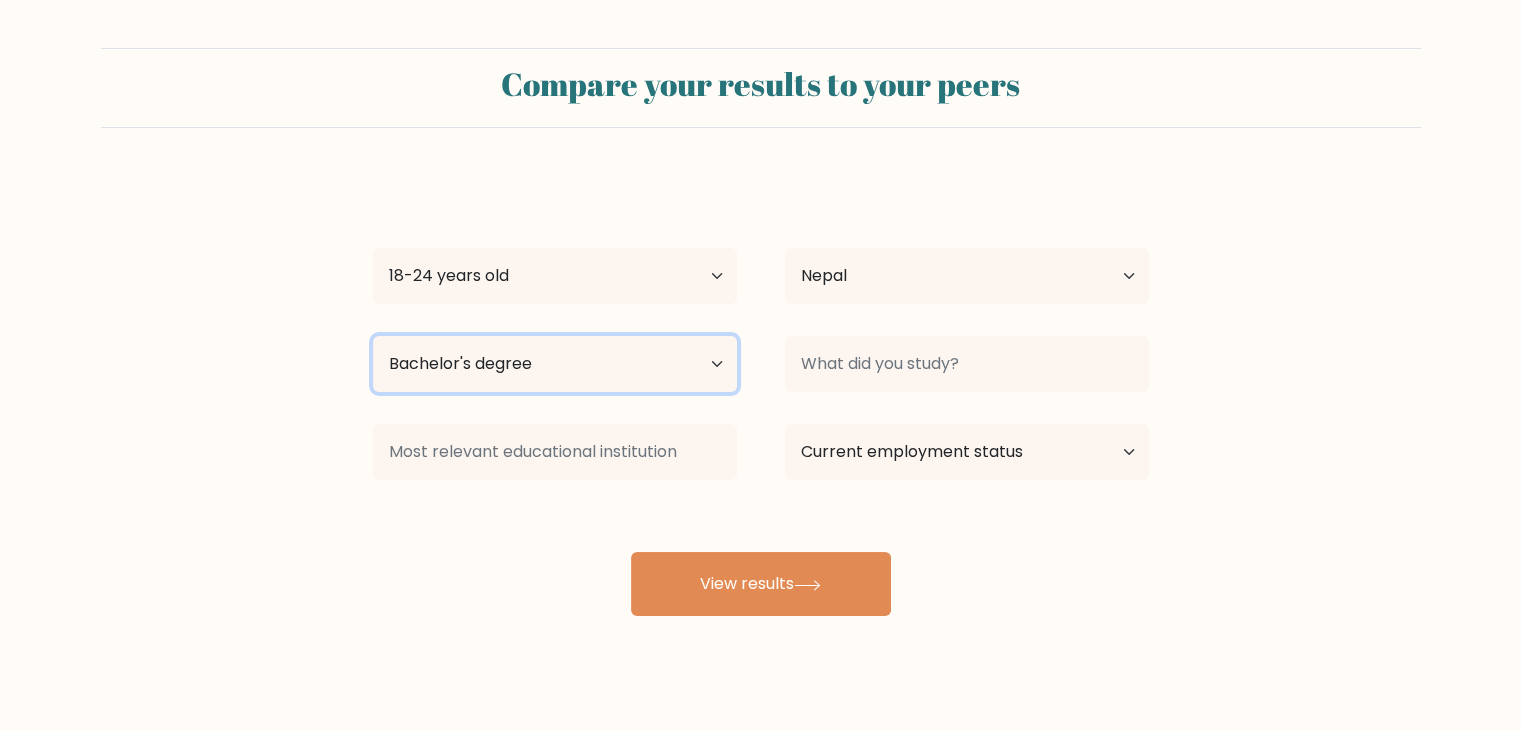 click on "Highest education level
No schooling
Primary
Lower Secondary
Upper Secondary
Occupation Specific
Bachelor's degree
Master's degree
Doctoral degree" at bounding box center (555, 364) 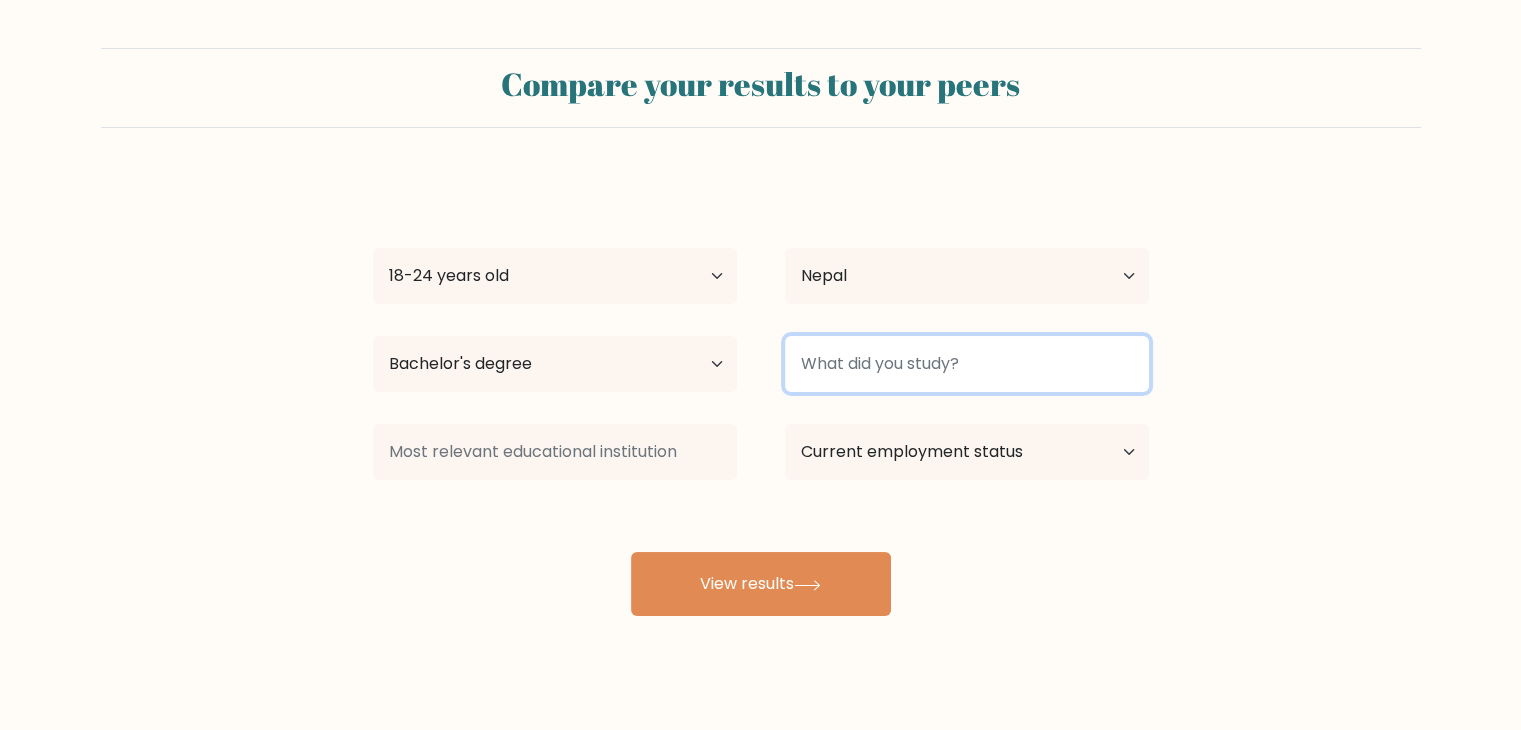 click at bounding box center [967, 364] 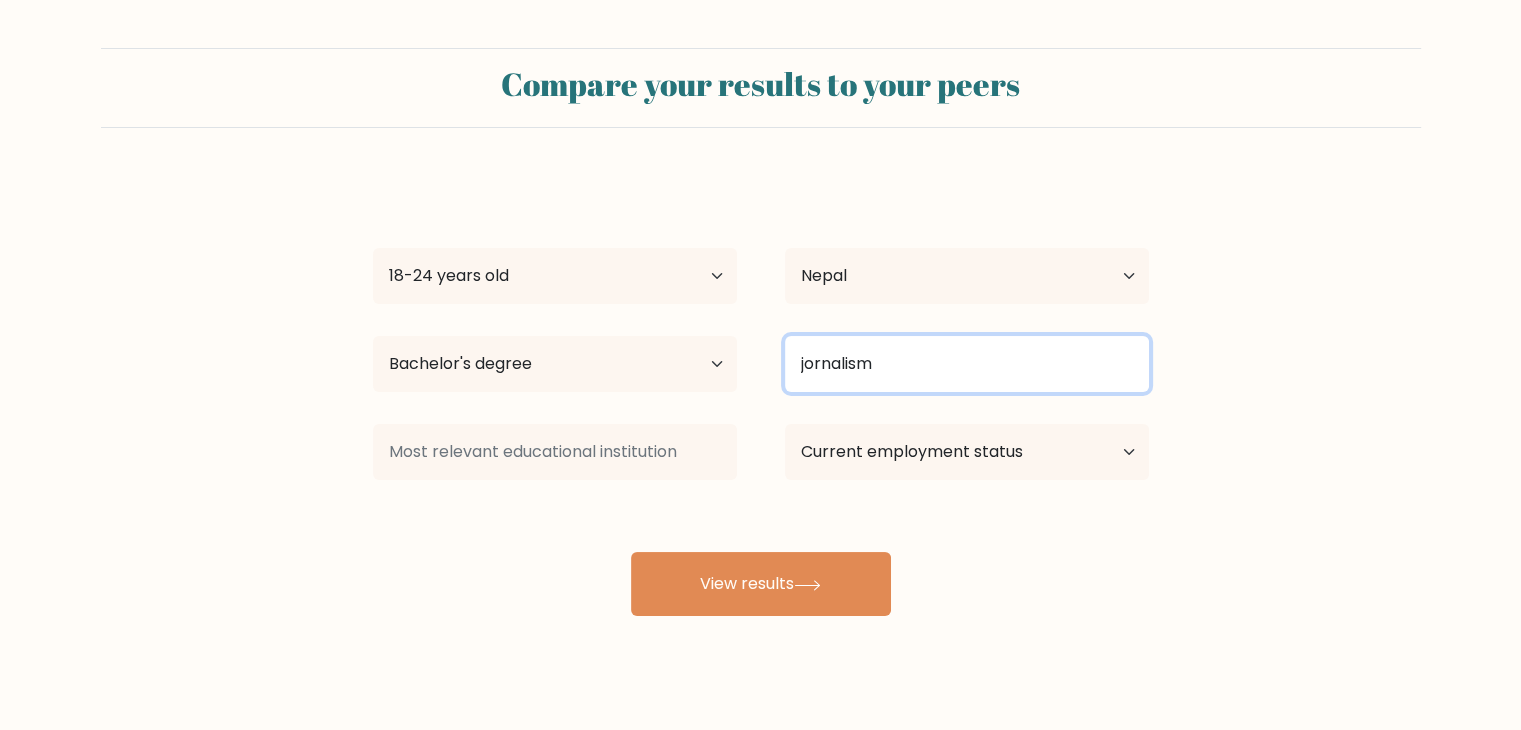 drag, startPoint x: 921, startPoint y: 343, endPoint x: 700, endPoint y: 364, distance: 221.9955 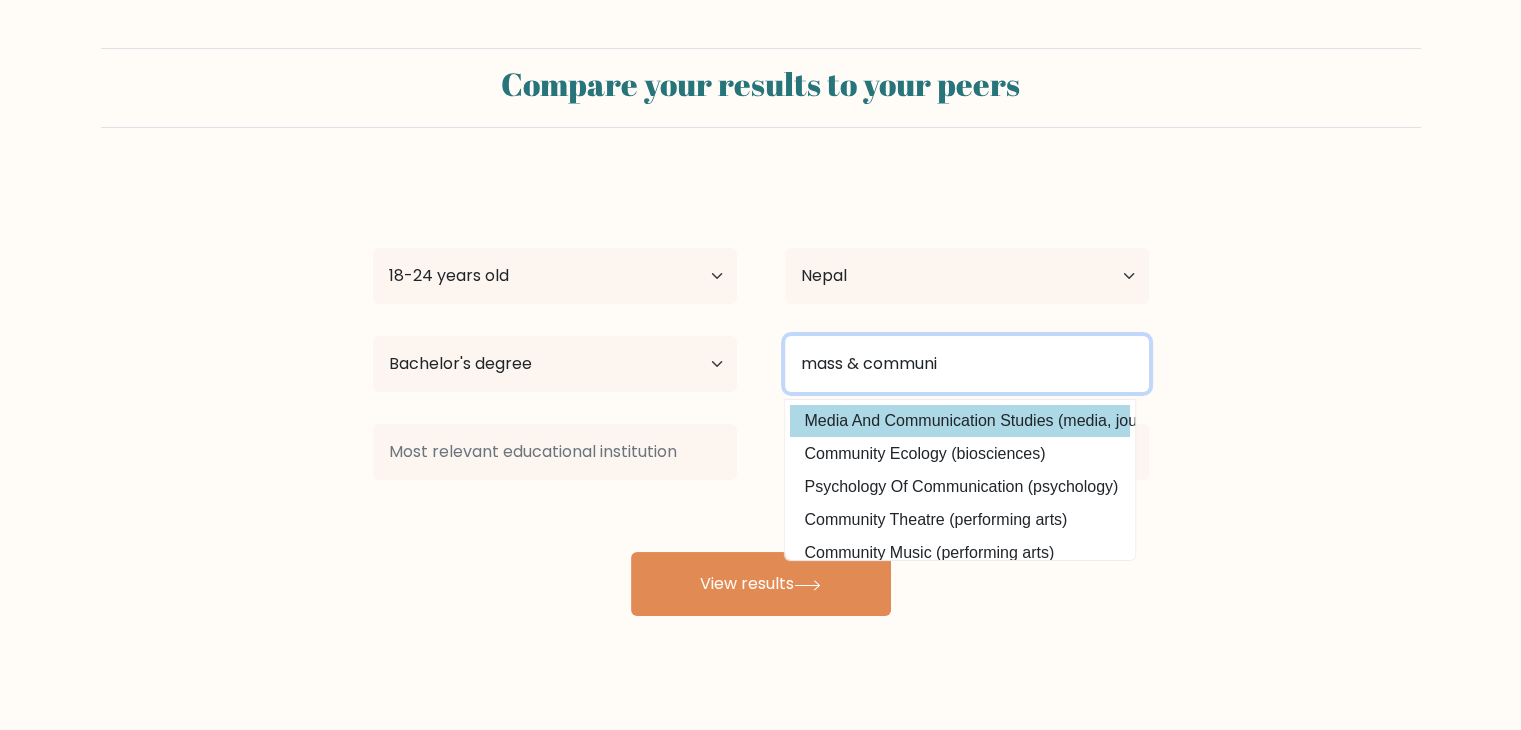 type on "mass & communi" 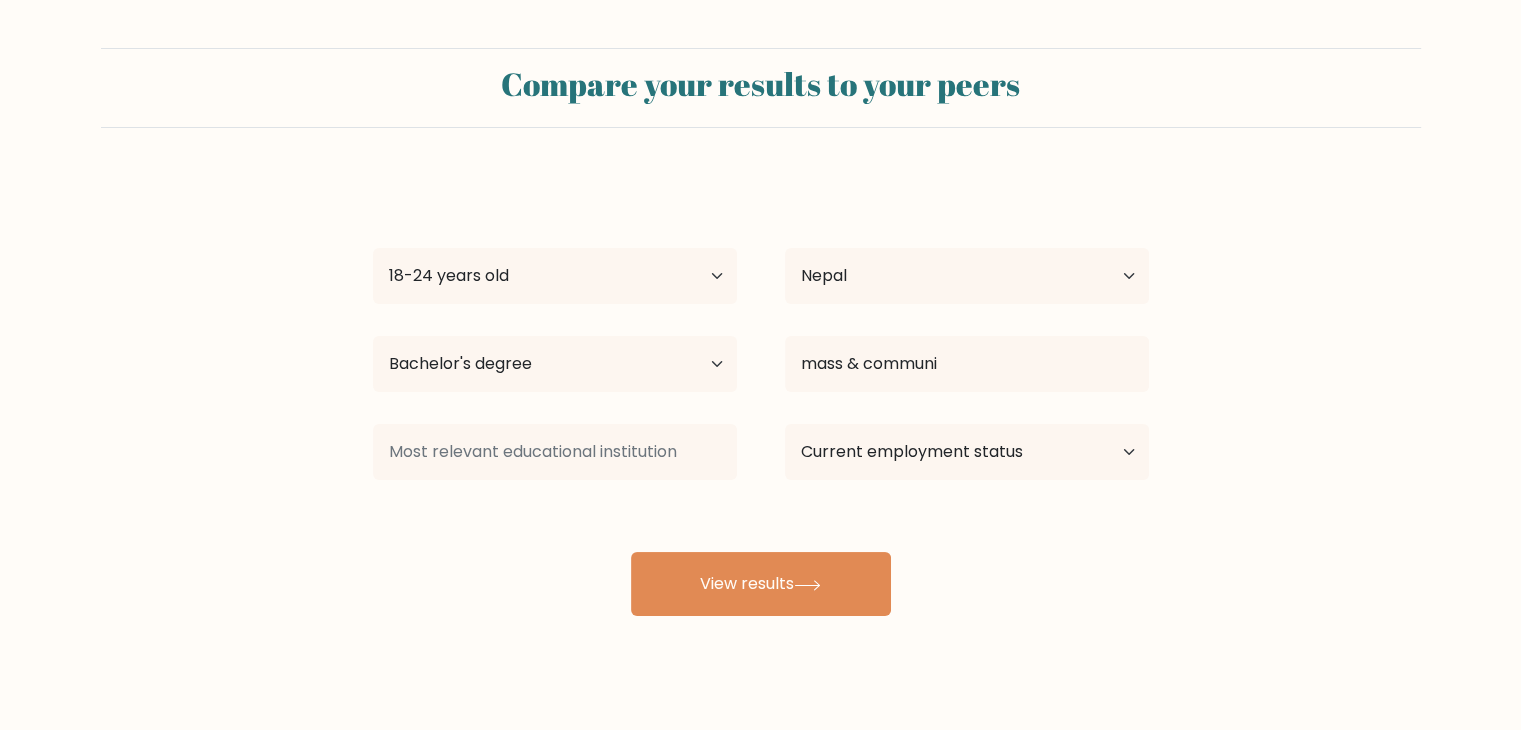 click on "luxion
tamang
Age
Under 18 years old
18-24 years old
25-34 years old
35-44 years old
45-54 years old
55-64 years old
65 years old and above
Country
Afghanistan
Albania
Algeria
American Samoa
Andorra
Angola
Anguilla
Antarctica
Antigua and Barbuda
Argentina
Armenia
Aruba
Australia
Austria
Azerbaijan
Bahamas
Bahrain
Bangladesh
Barbados
Belarus
Belgium
Belize
Benin
Bermuda
Bhutan
Bolivia
Bonaire, Sint Eustatius and Saba
Bosnia and Herzegovina
Botswana
Bouvet Island
Brazil
Brunei" at bounding box center [761, 396] 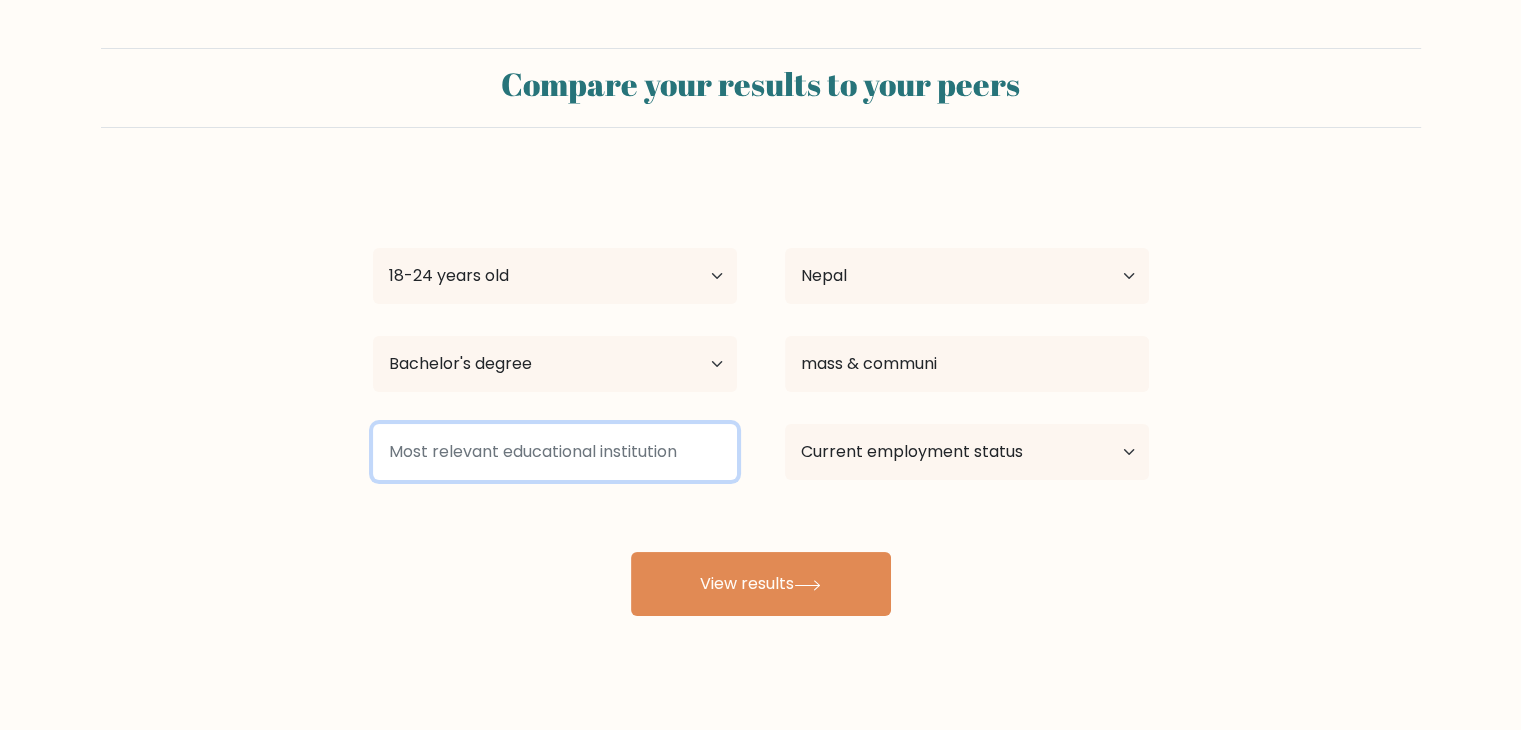 click at bounding box center (555, 452) 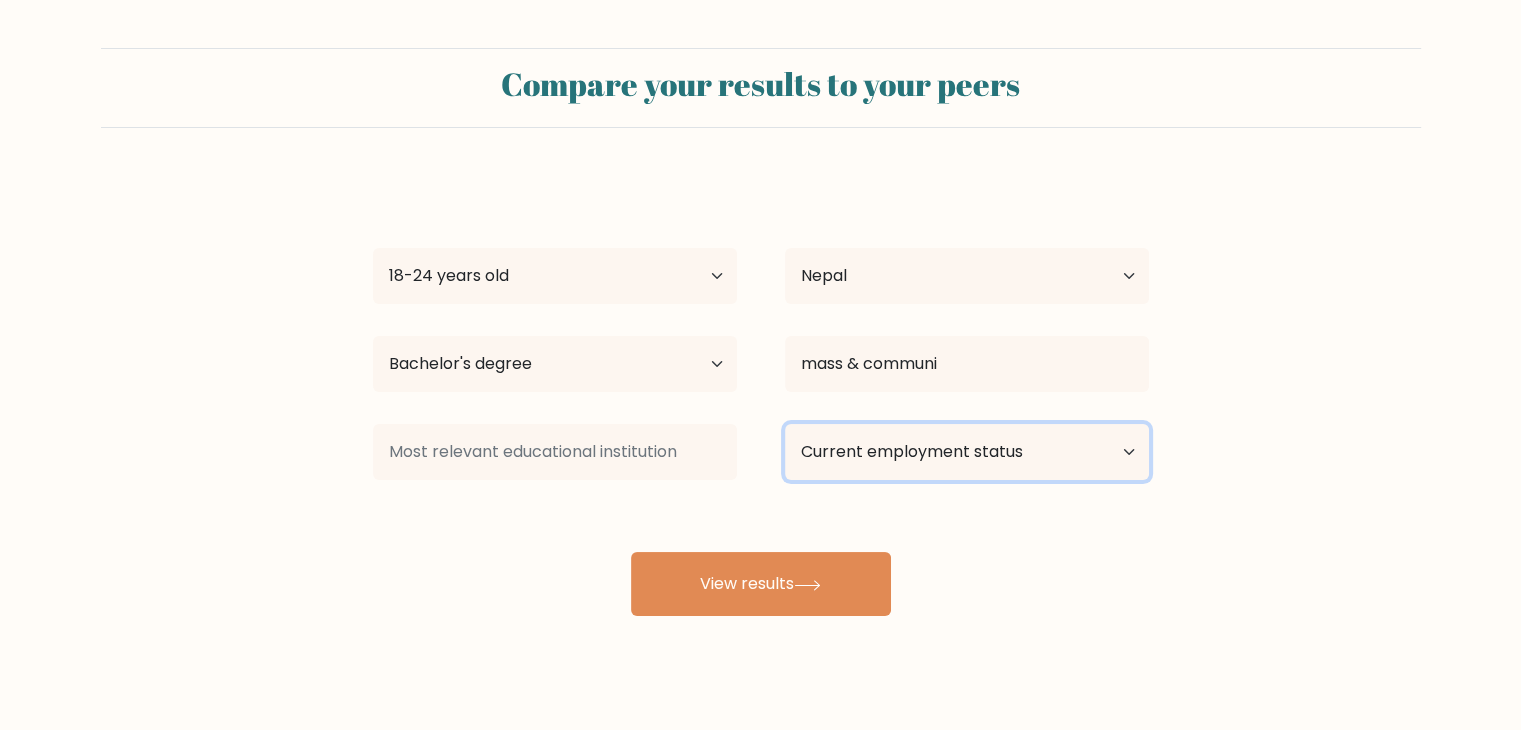 click on "Current employment status
Employed
Student
Retired
Other / prefer not to answer" at bounding box center (967, 452) 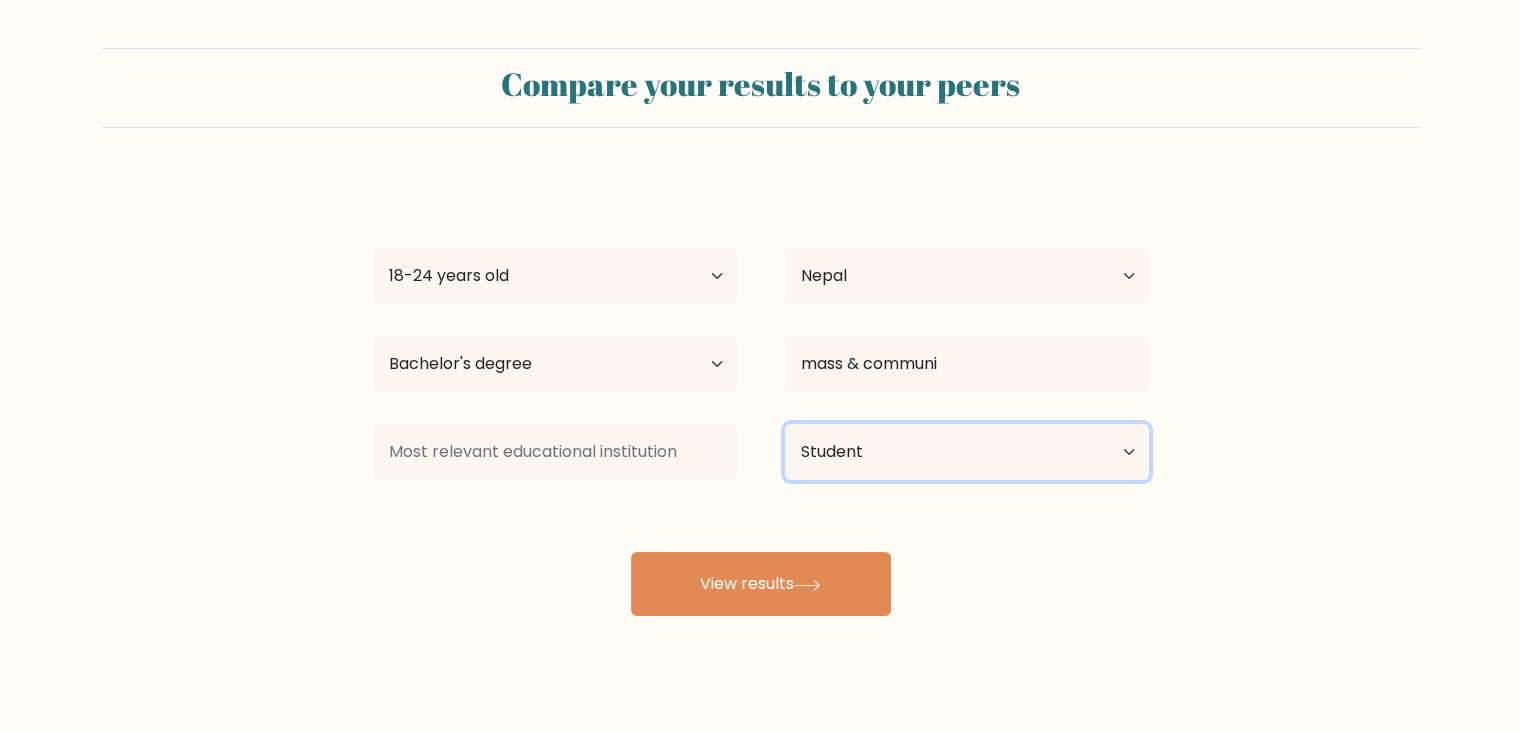 click on "Current employment status
Employed
Student
Retired
Other / prefer not to answer" at bounding box center [967, 452] 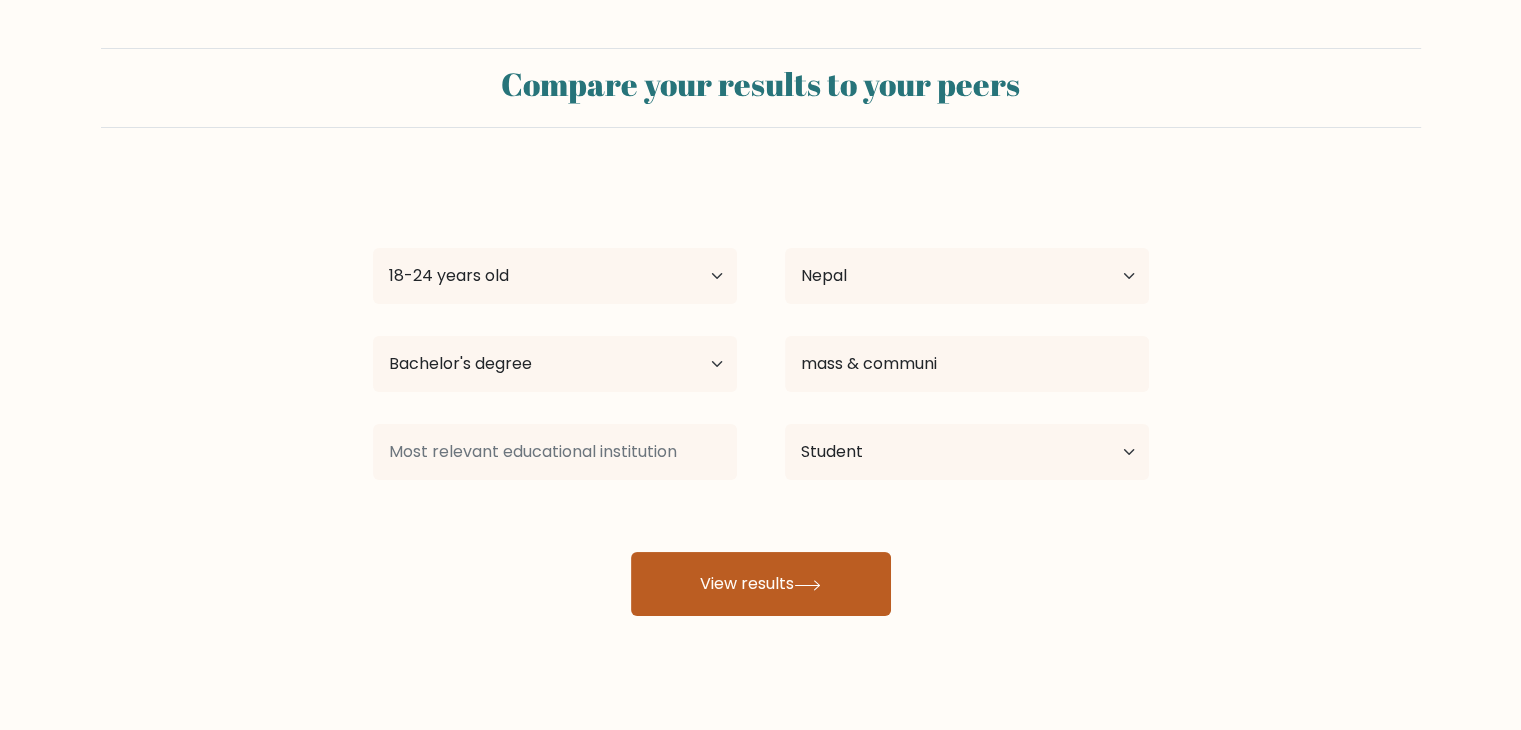 click on "View results" at bounding box center [761, 584] 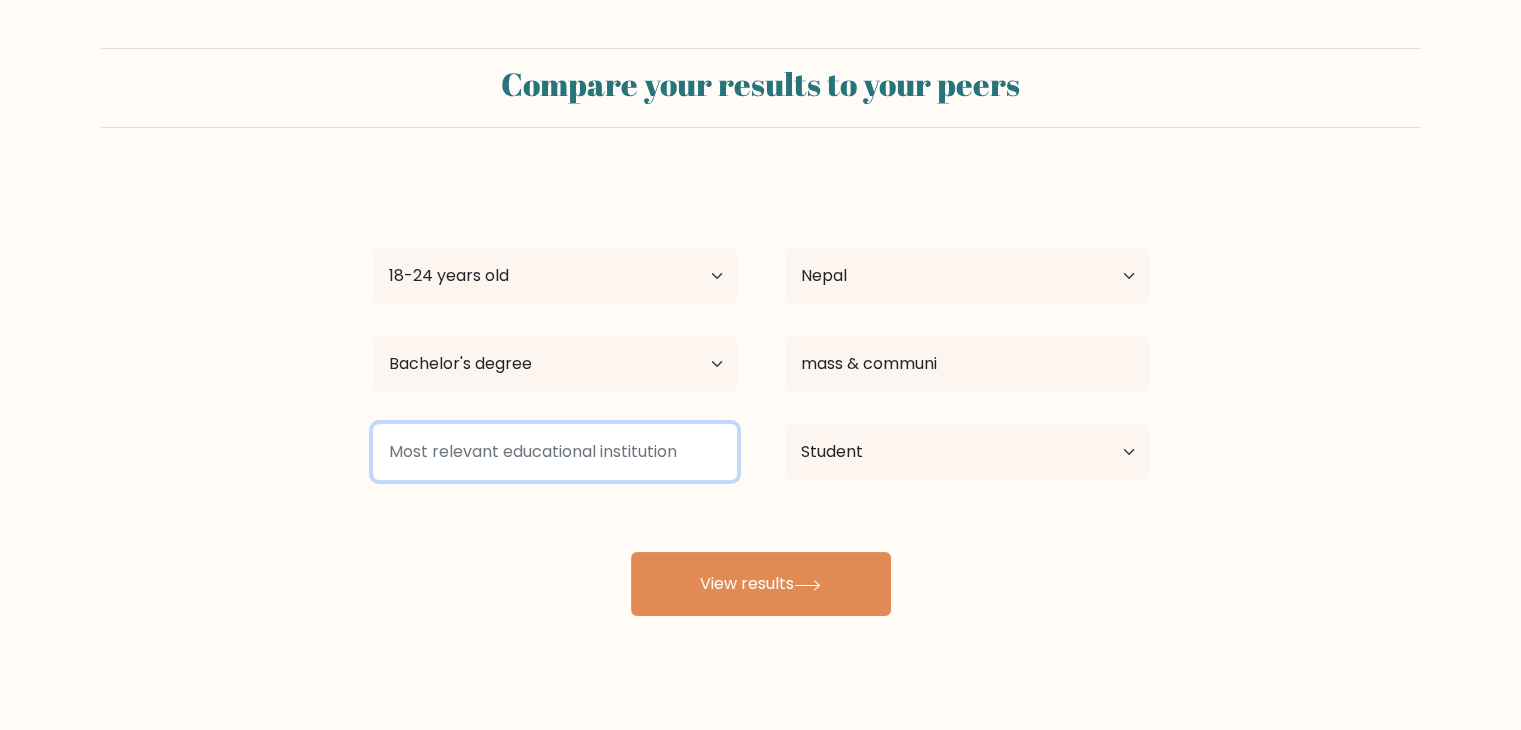 click at bounding box center [555, 452] 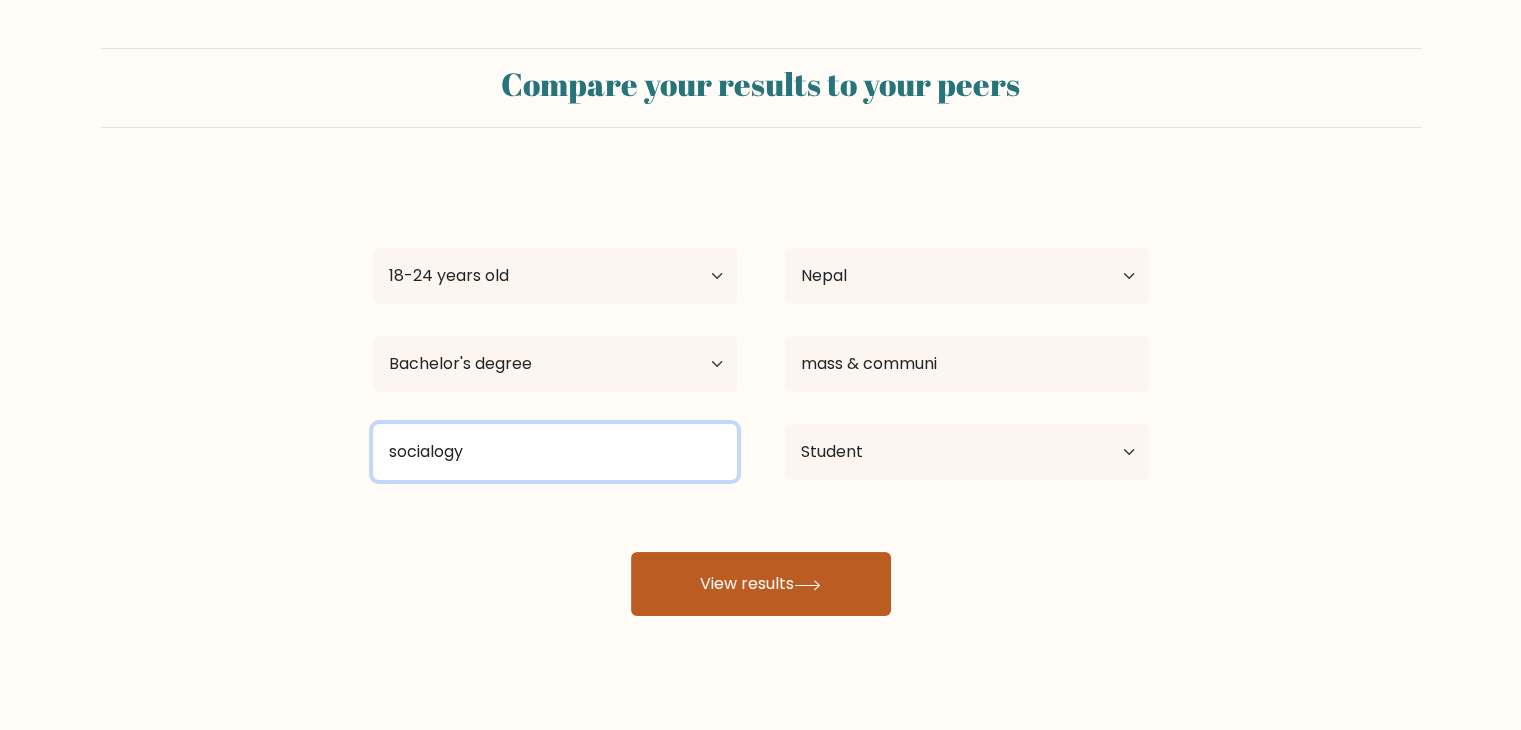 type on "socialogy" 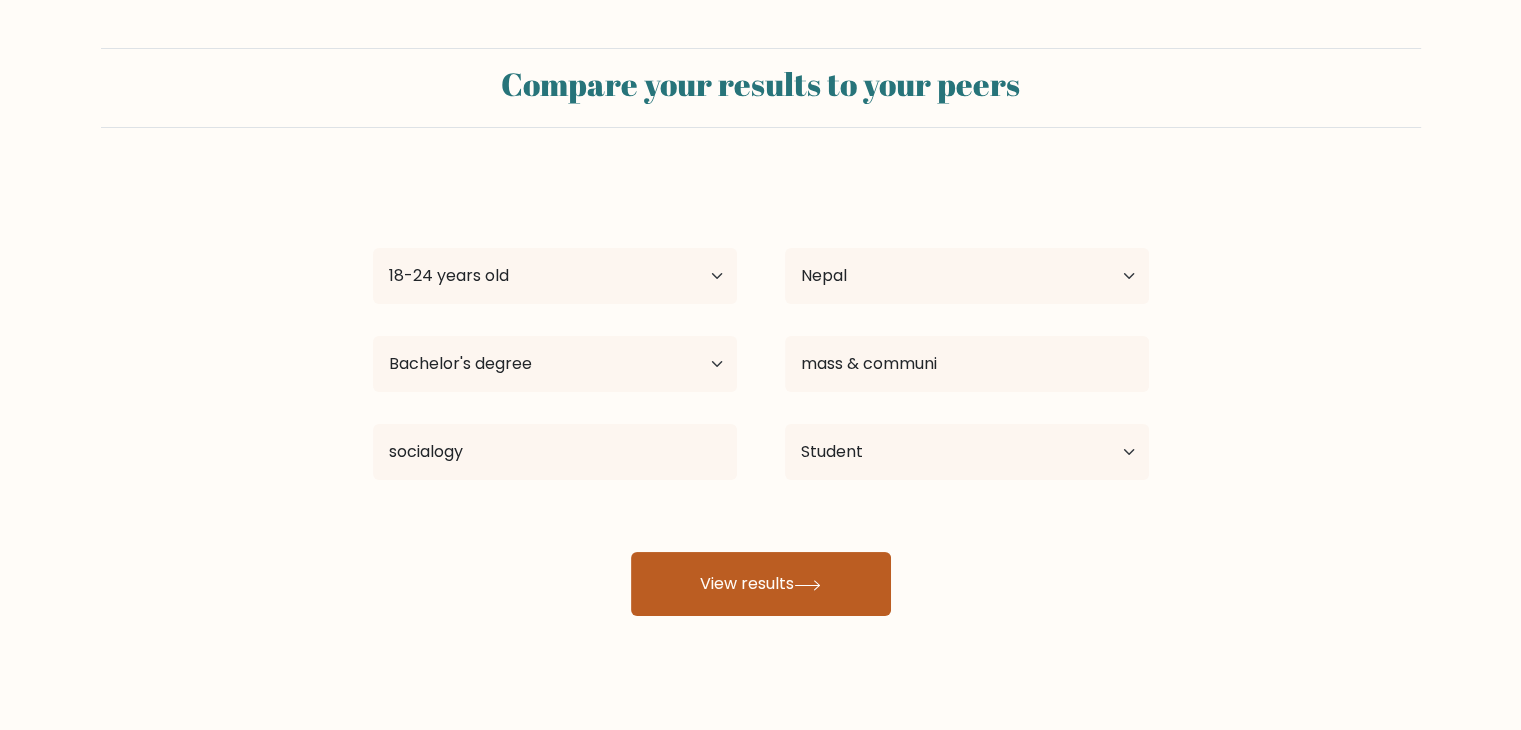 click on "View results" at bounding box center (761, 584) 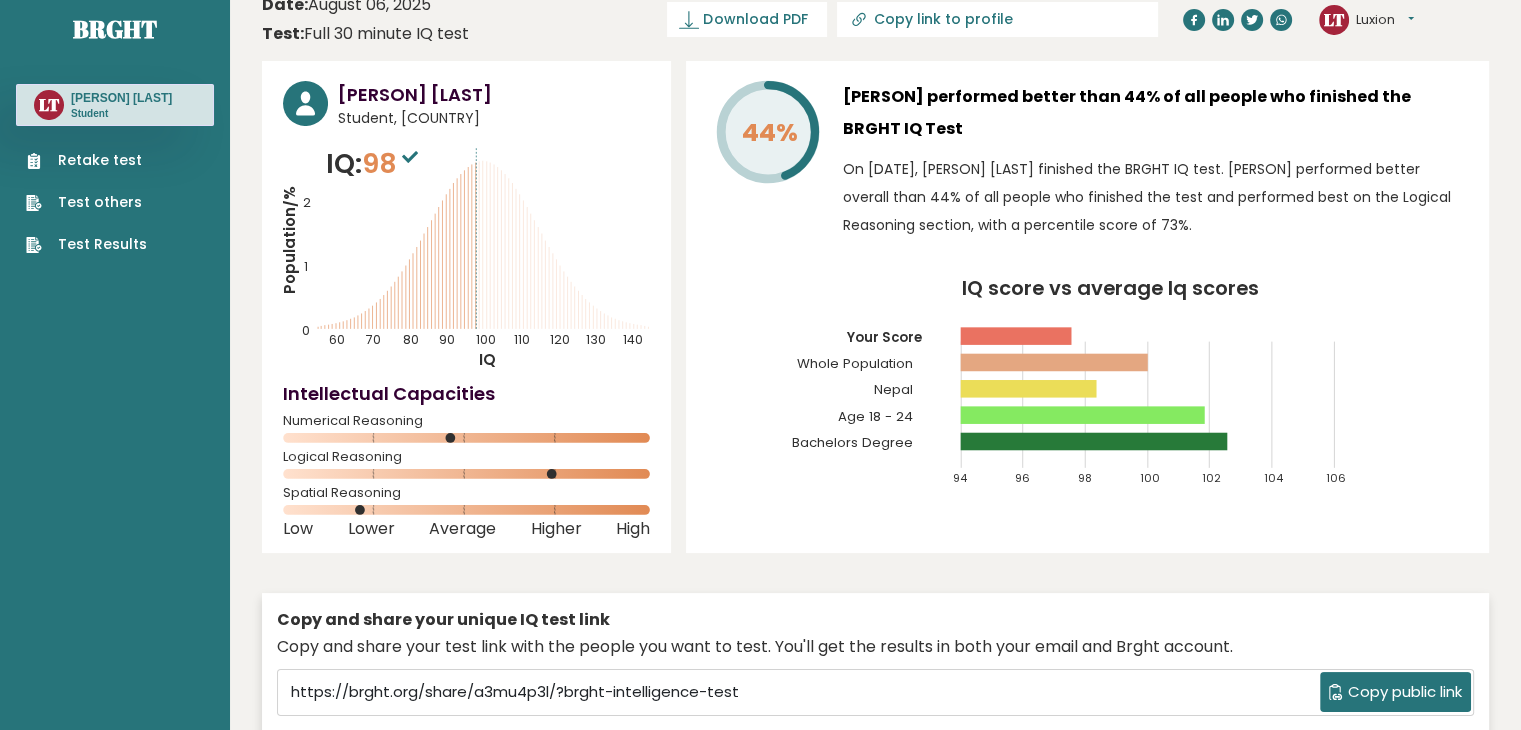 scroll, scrollTop: 0, scrollLeft: 0, axis: both 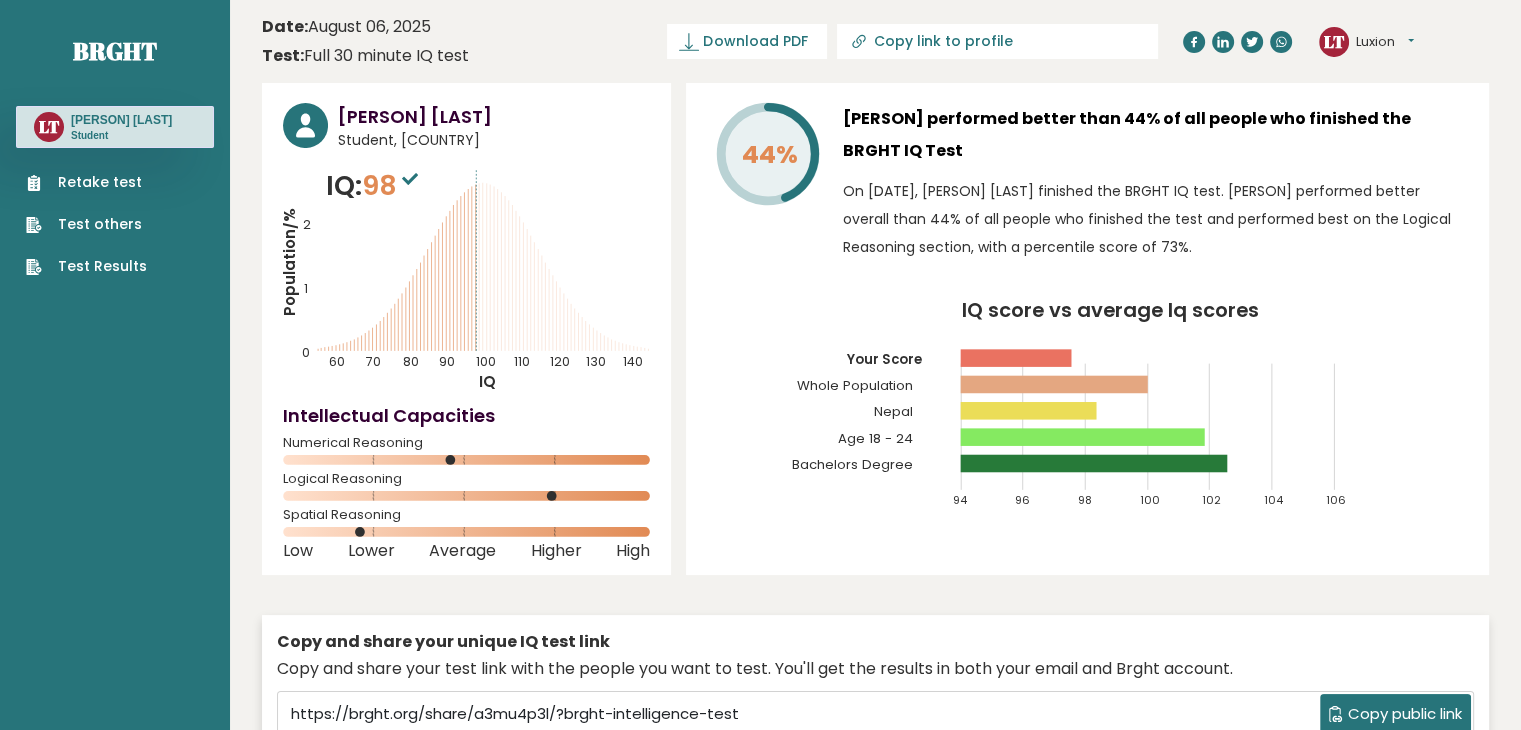 click on "Test others" at bounding box center (86, 224) 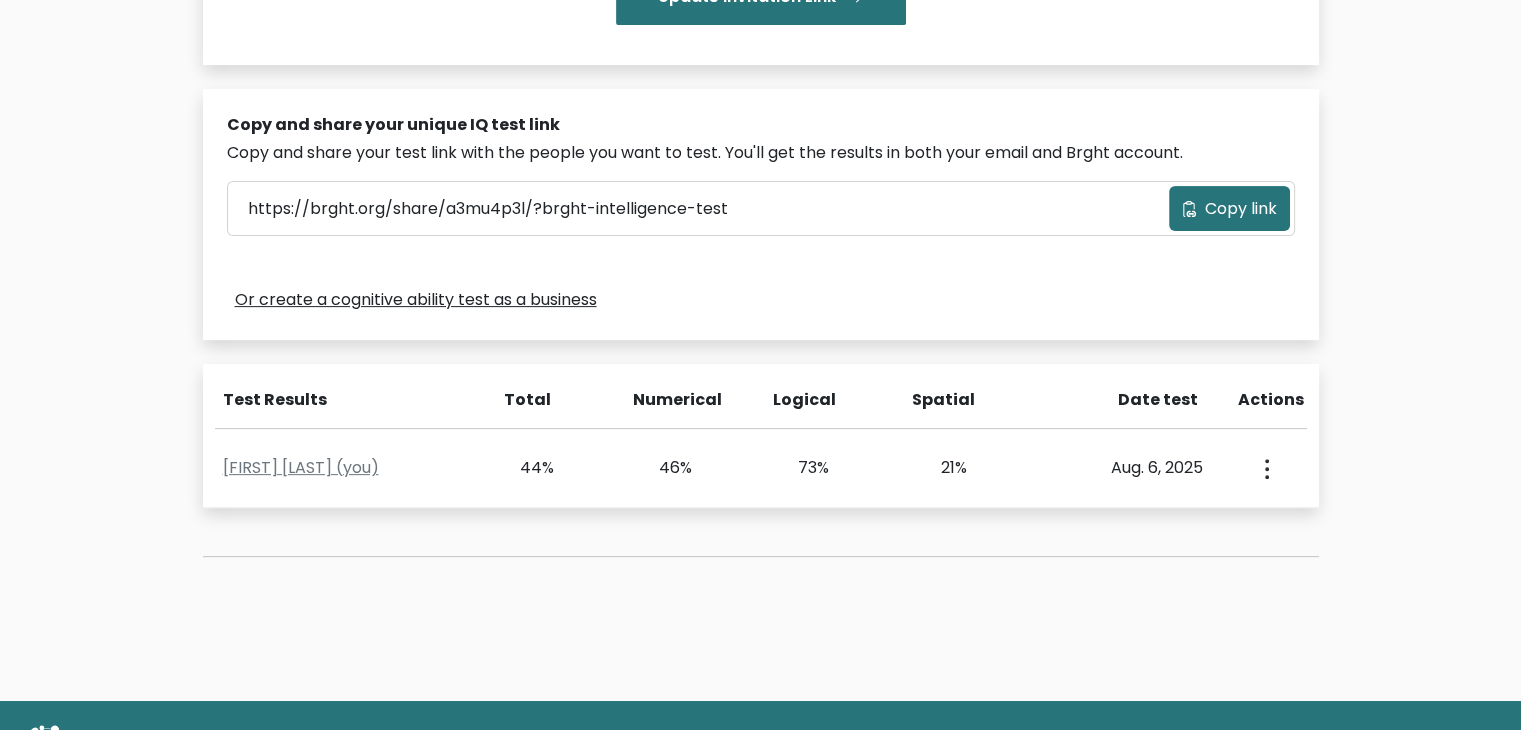 scroll, scrollTop: 0, scrollLeft: 0, axis: both 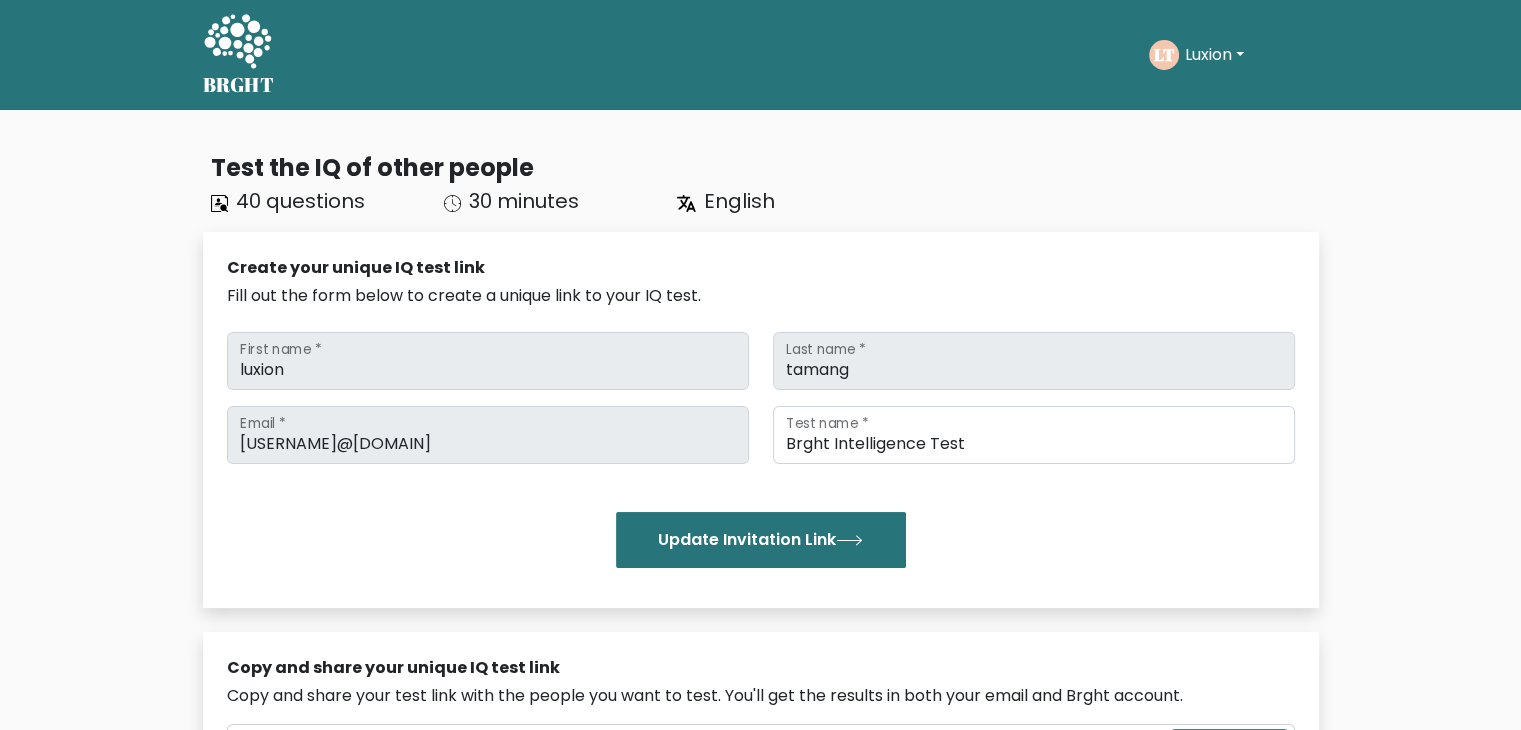 click 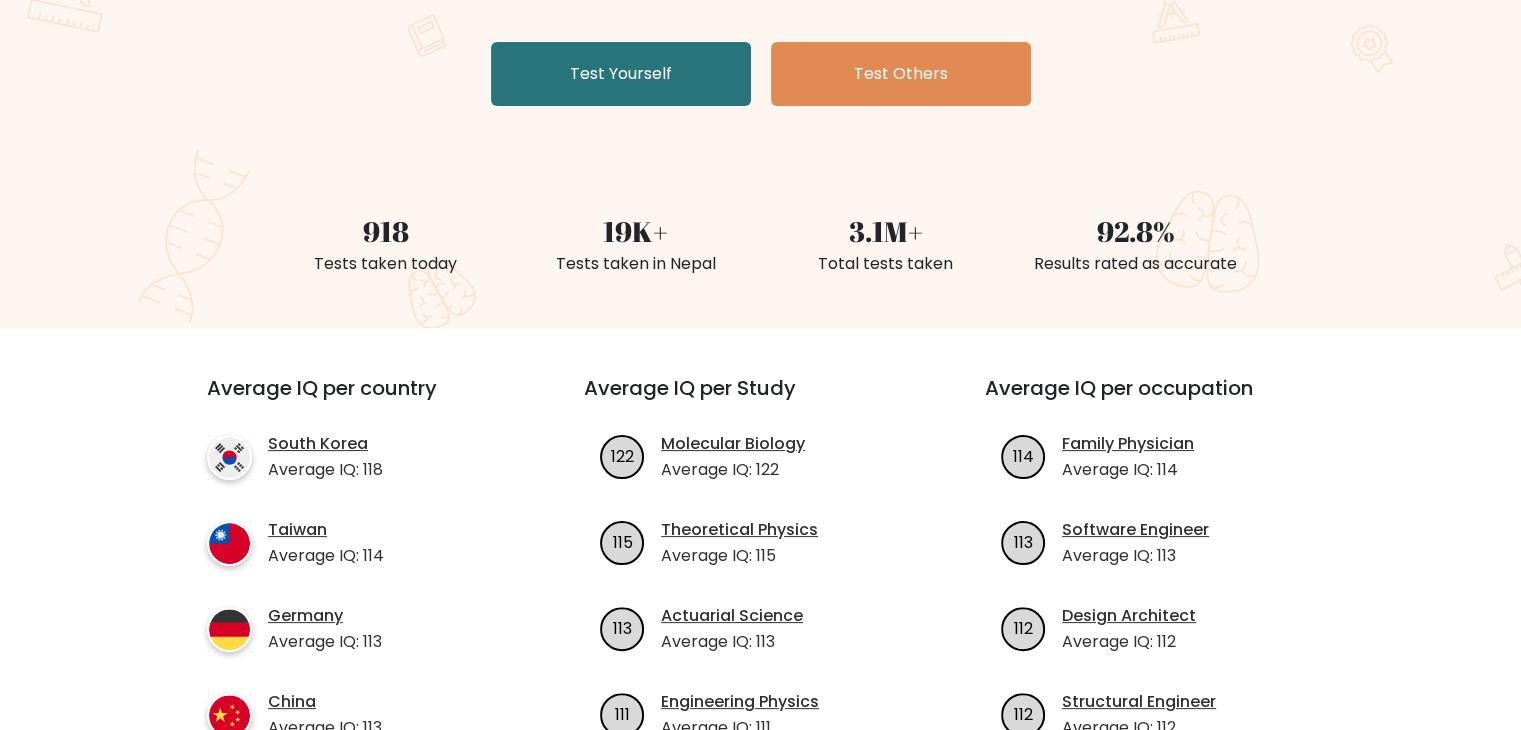 scroll, scrollTop: 379, scrollLeft: 0, axis: vertical 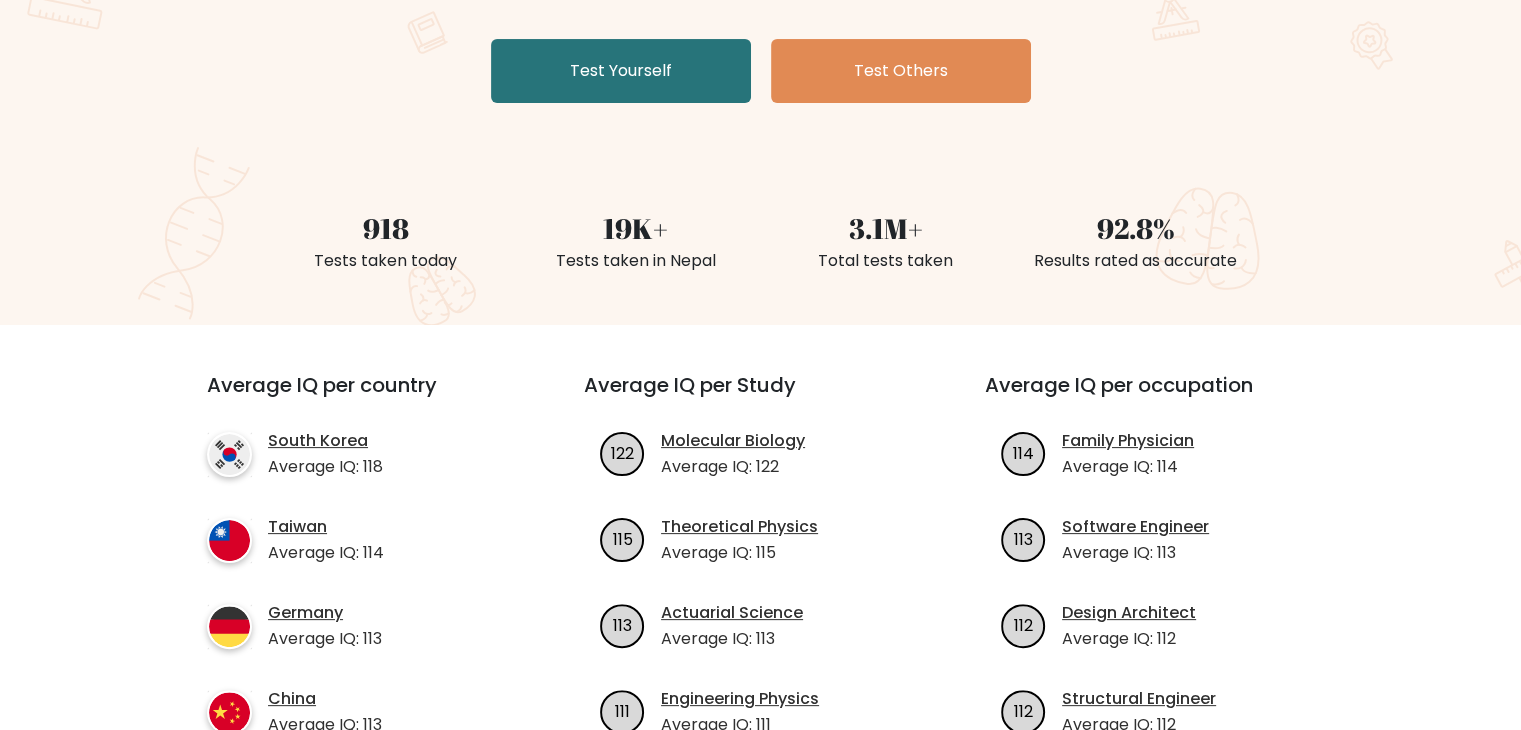 click on "19K+" at bounding box center (636, 228) 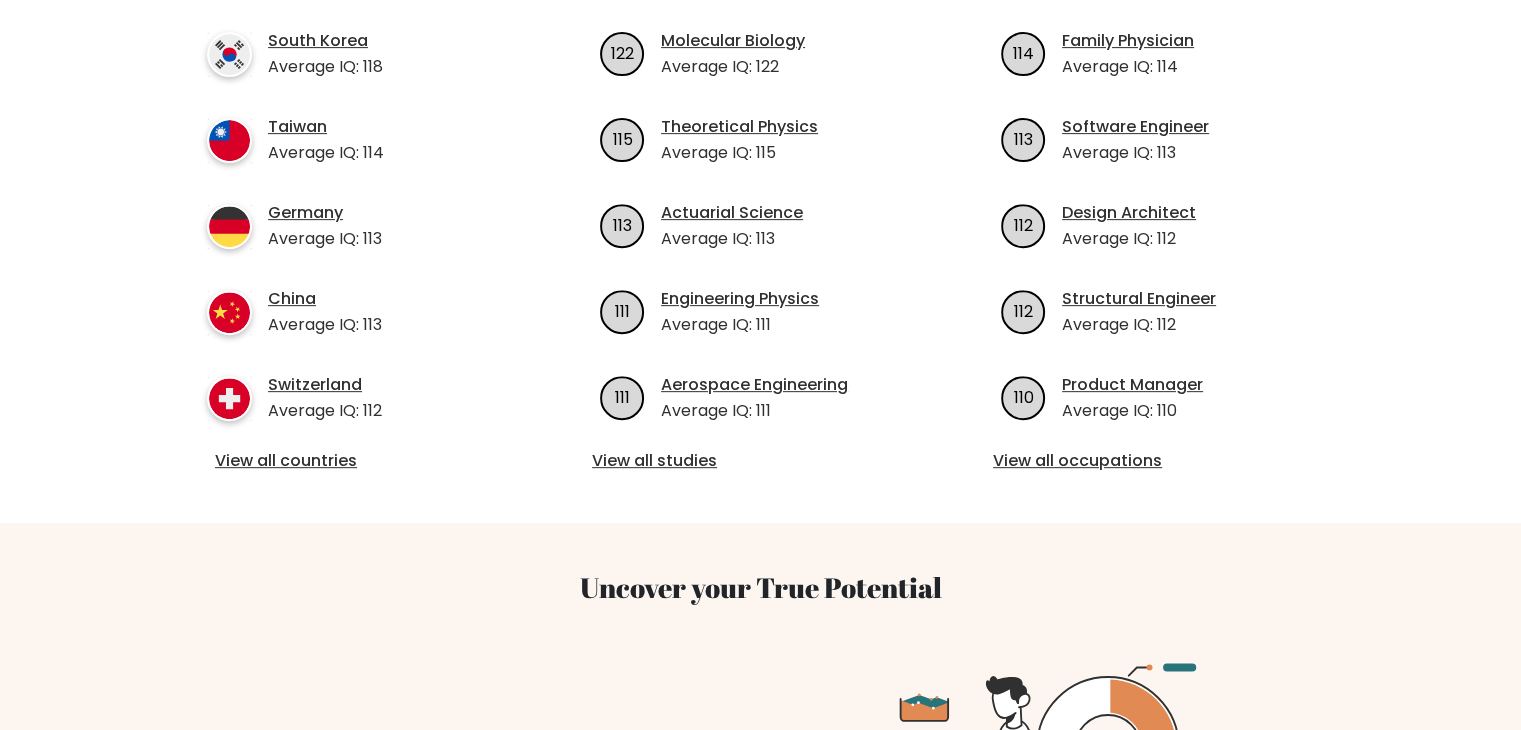 scroll, scrollTop: 0, scrollLeft: 0, axis: both 